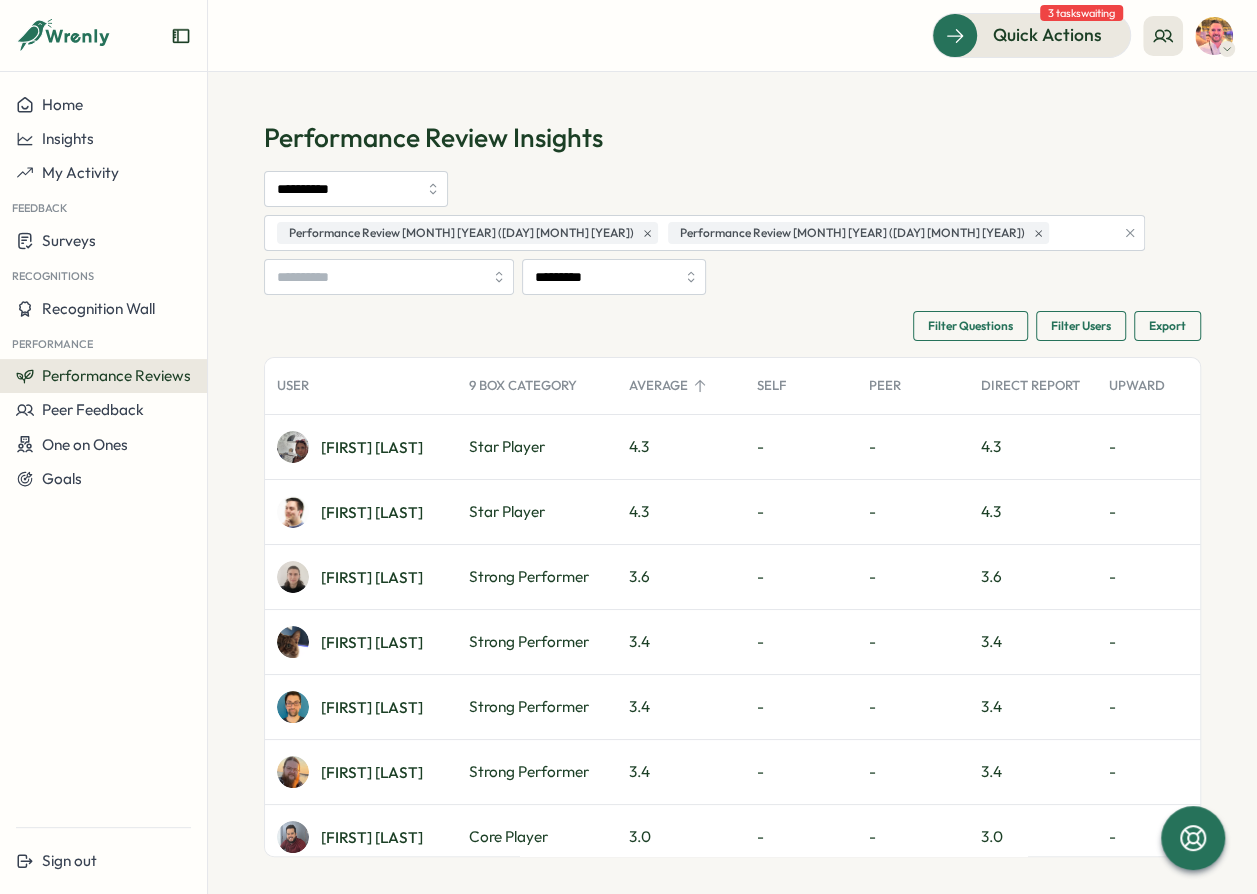 scroll, scrollTop: 0, scrollLeft: 0, axis: both 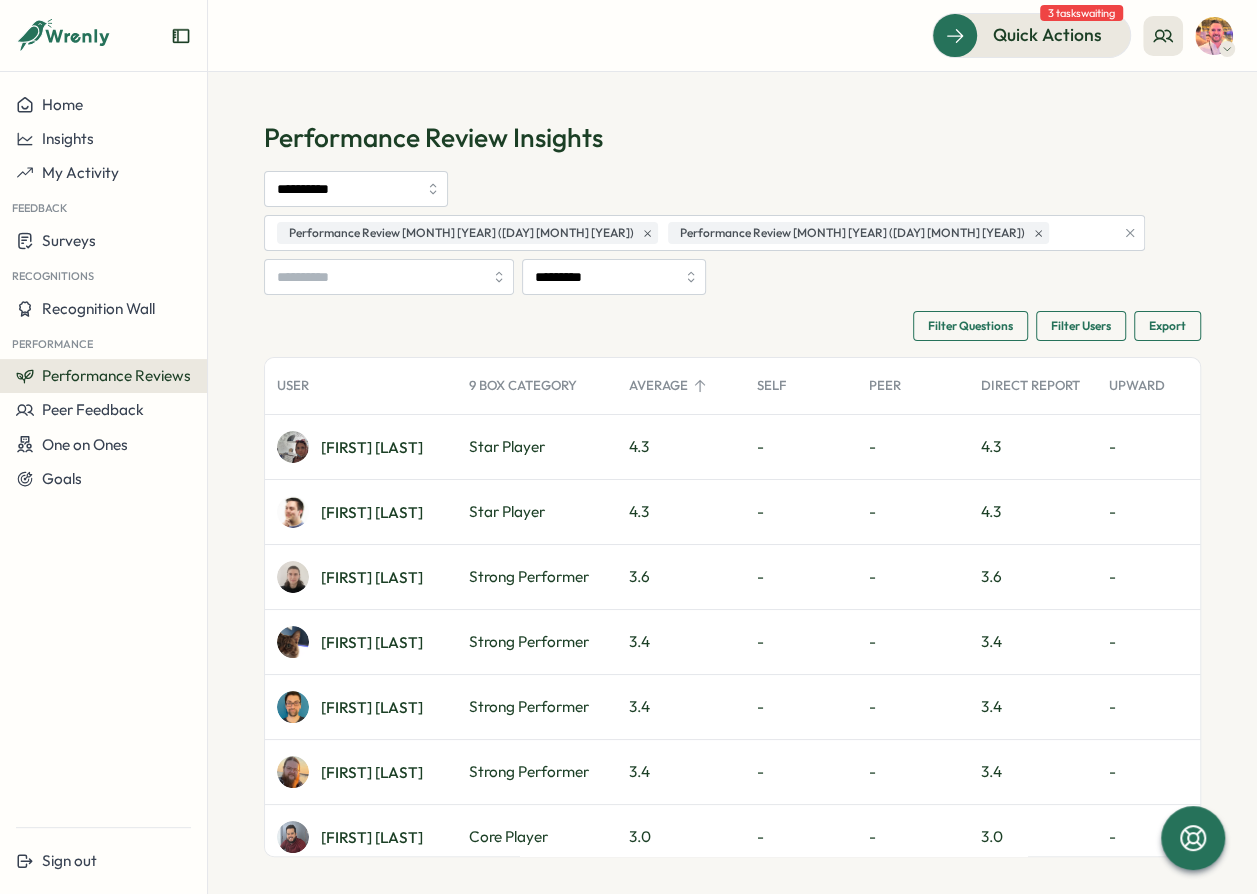 click on "Star Player" at bounding box center [537, 447] 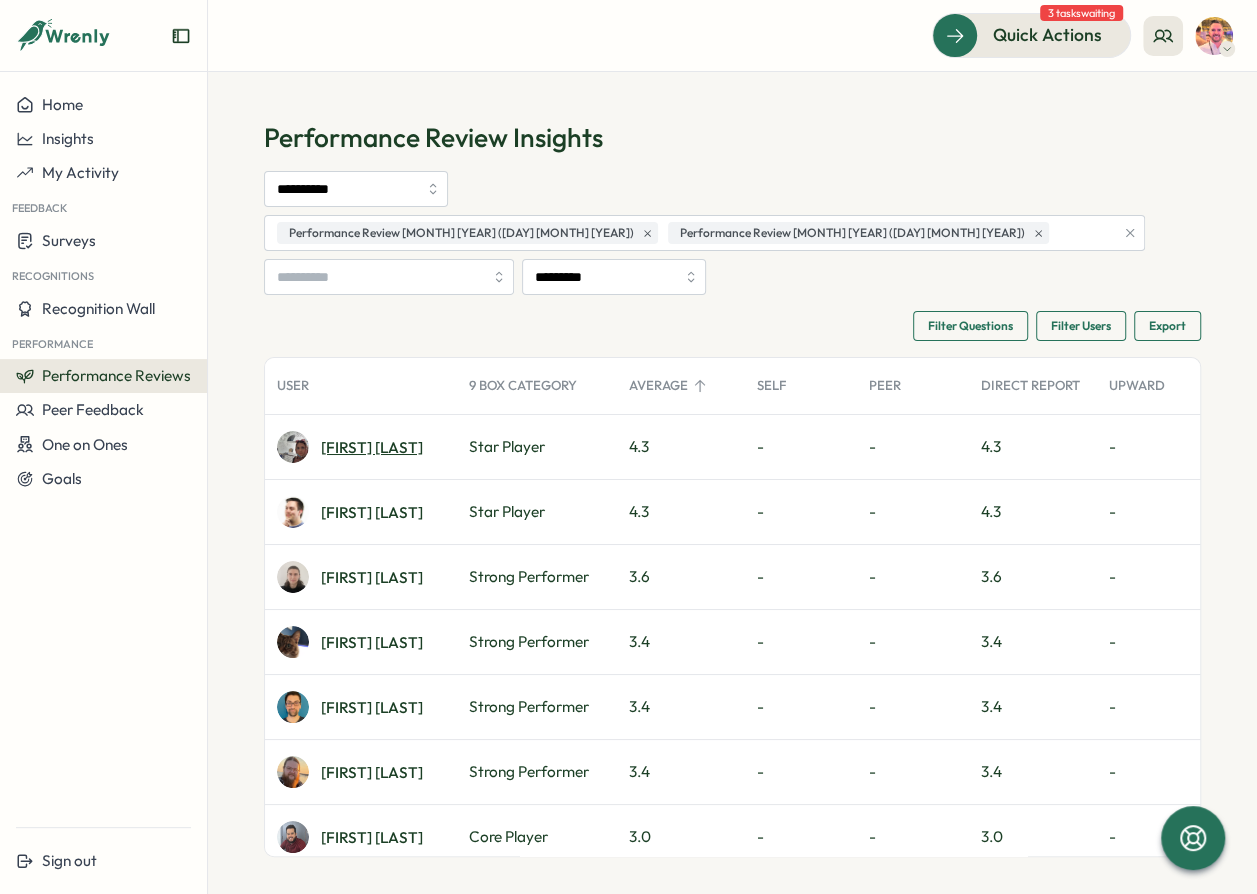 click on "[FIRST] [LAST]" at bounding box center [372, 447] 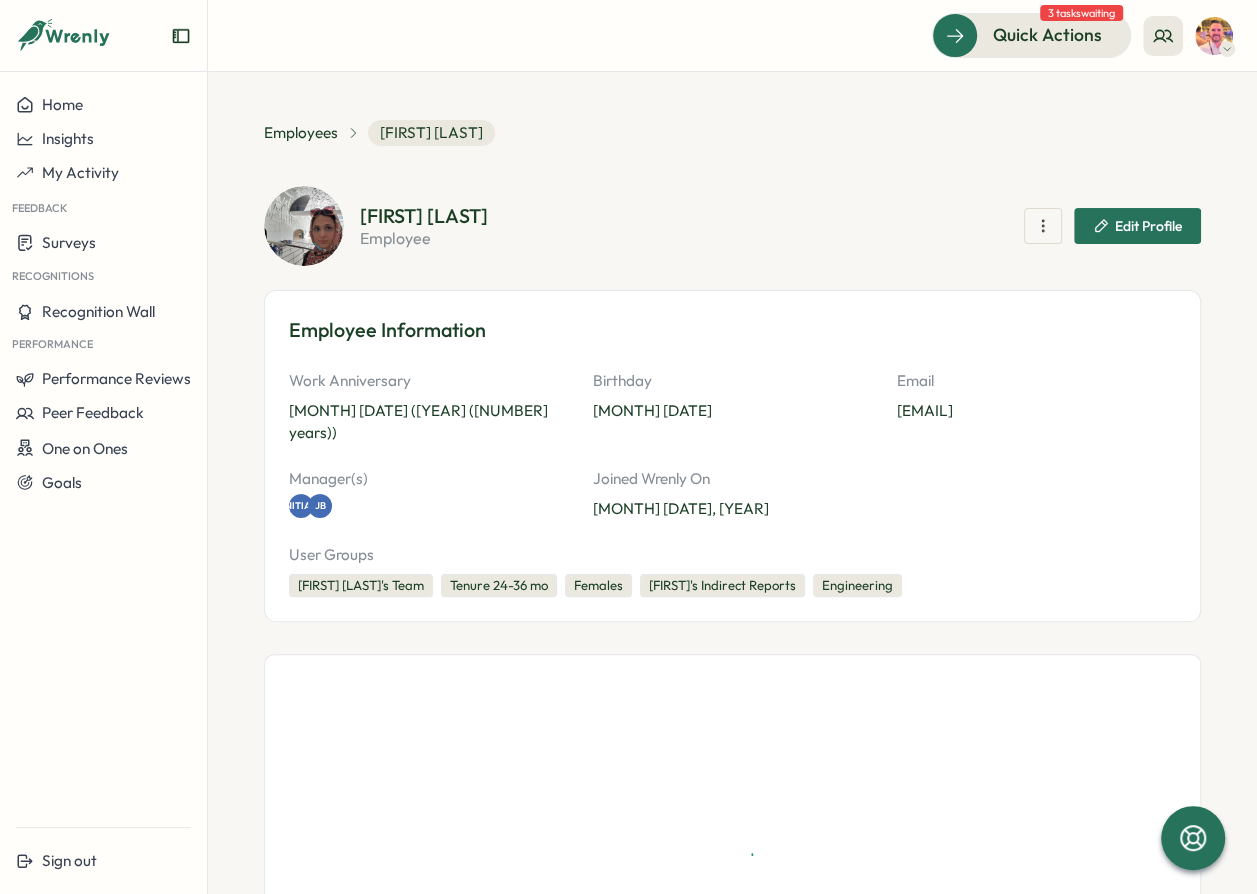scroll, scrollTop: 0, scrollLeft: 0, axis: both 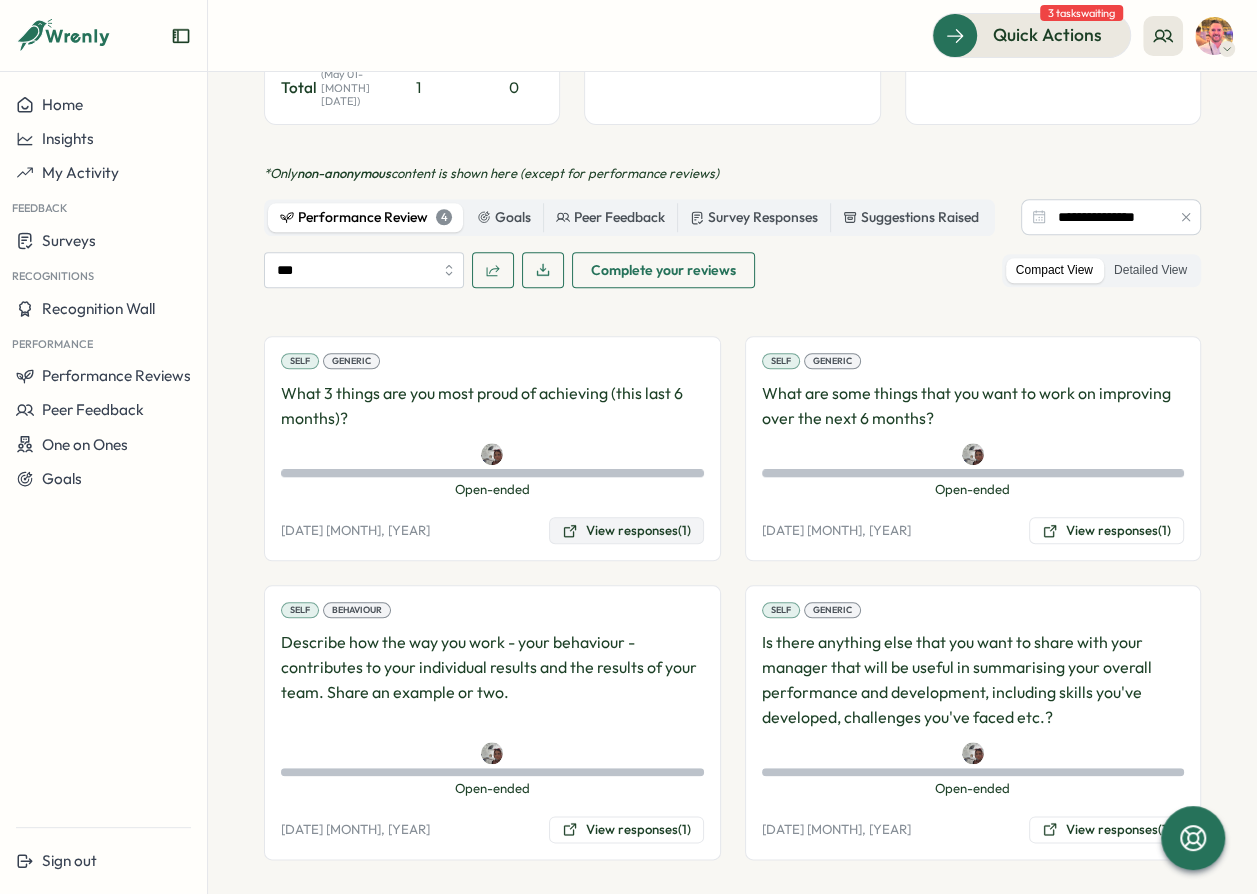 click on "View responses  (1)" at bounding box center [626, 531] 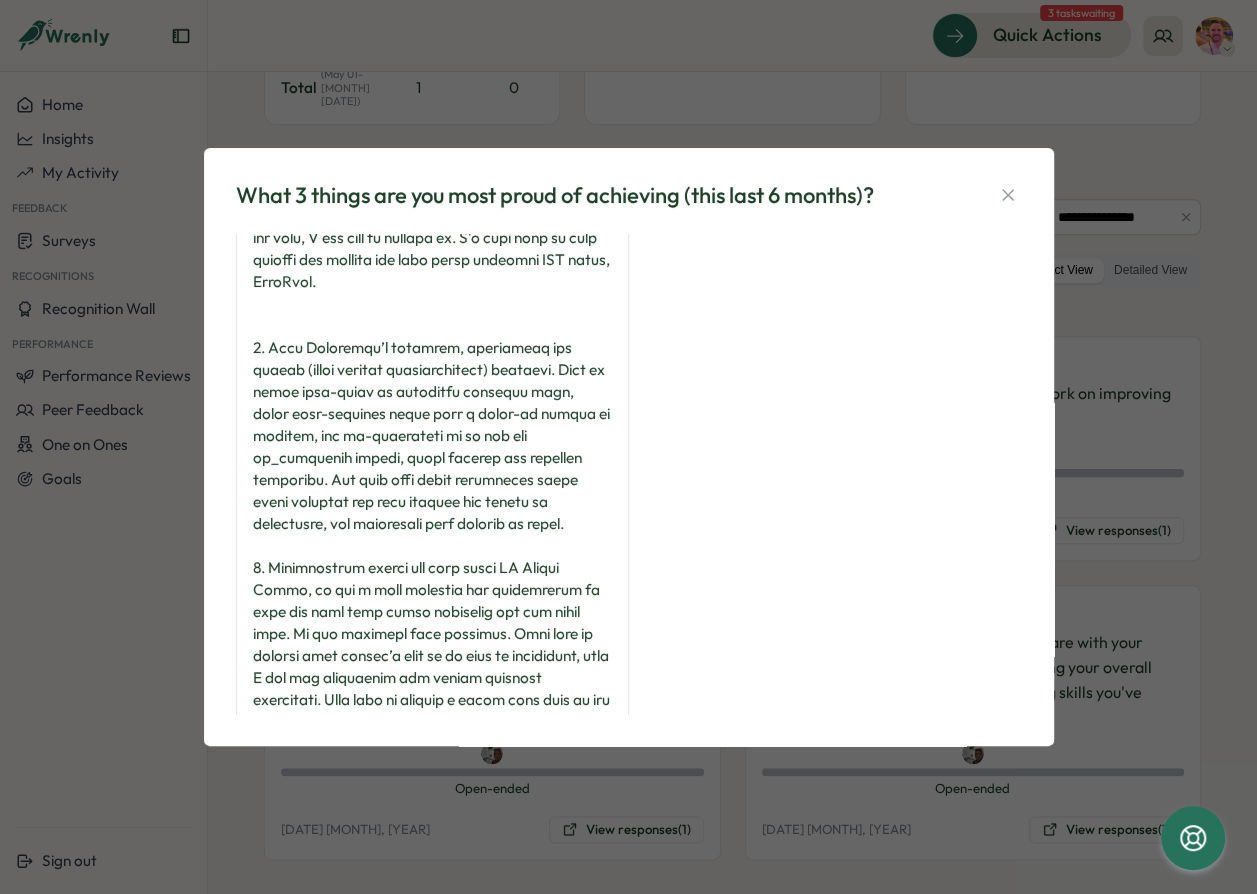 scroll, scrollTop: 160, scrollLeft: 0, axis: vertical 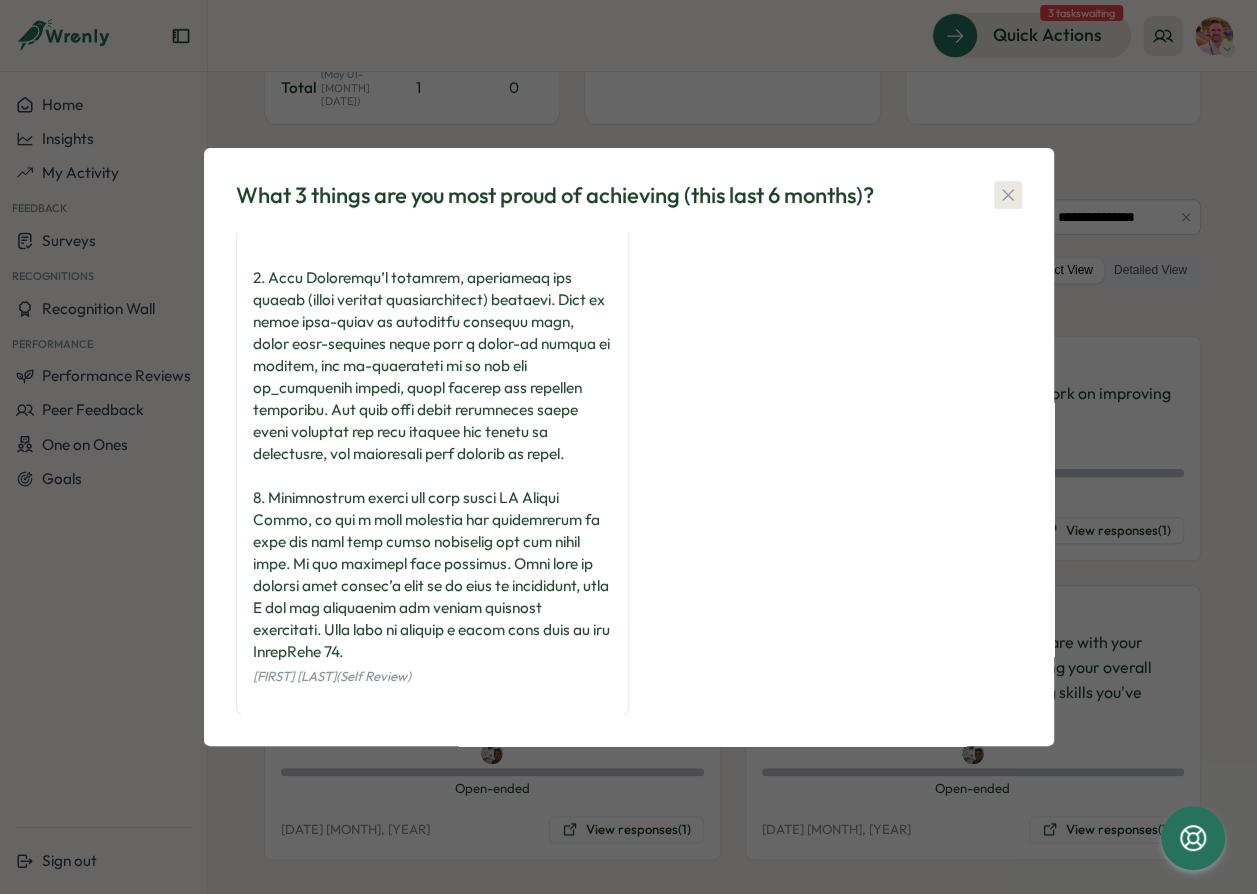 click 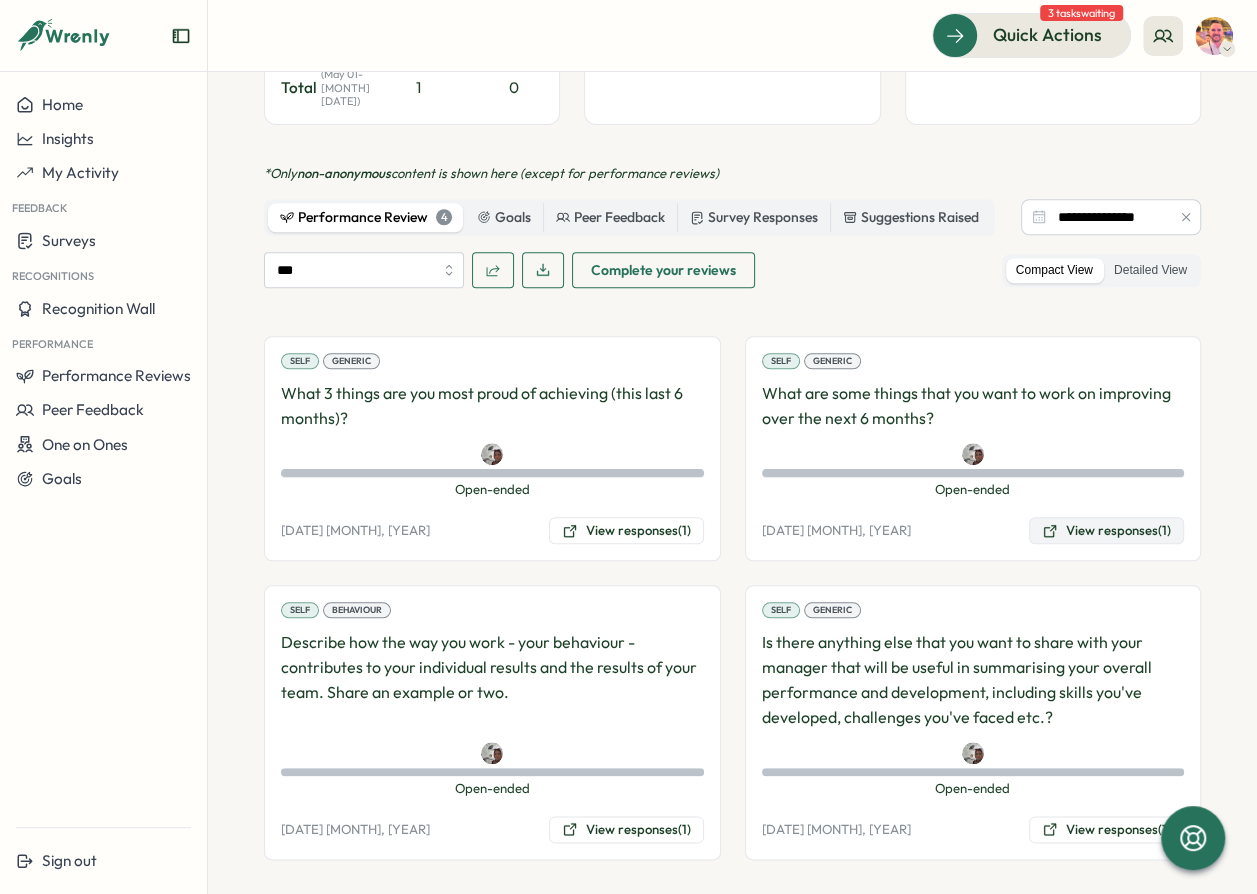click 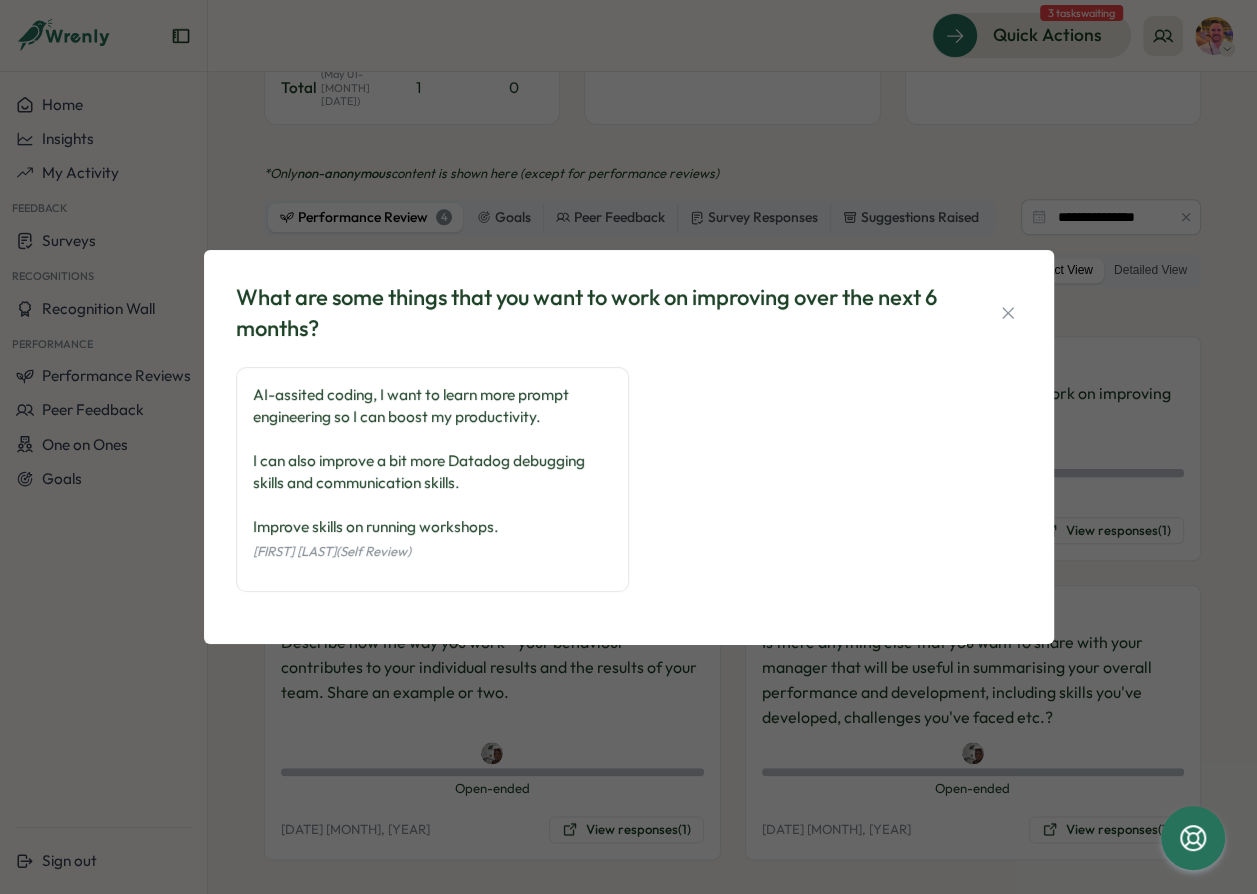 click on "What are some things that you want to work on improving over the next 6 months? AI-assited coding, I want to learn more prompt engineering so I can boost my productivity.
I can also improve a bit more Datadog debugging skills and communication skills.
Improve skills on running workshops. Noor ul ain  (Self Review)" at bounding box center (628, 447) 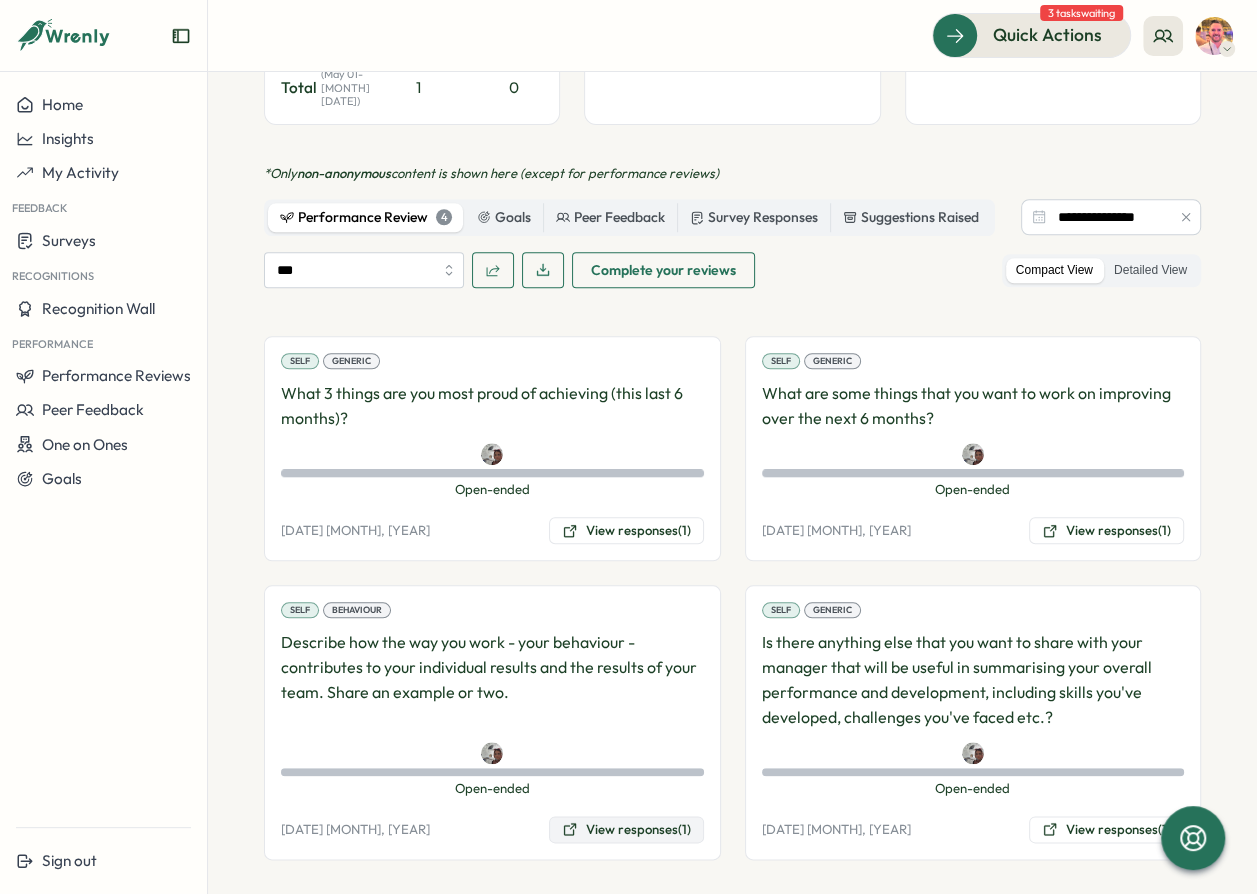 click on "View responses  (1)" at bounding box center (626, 830) 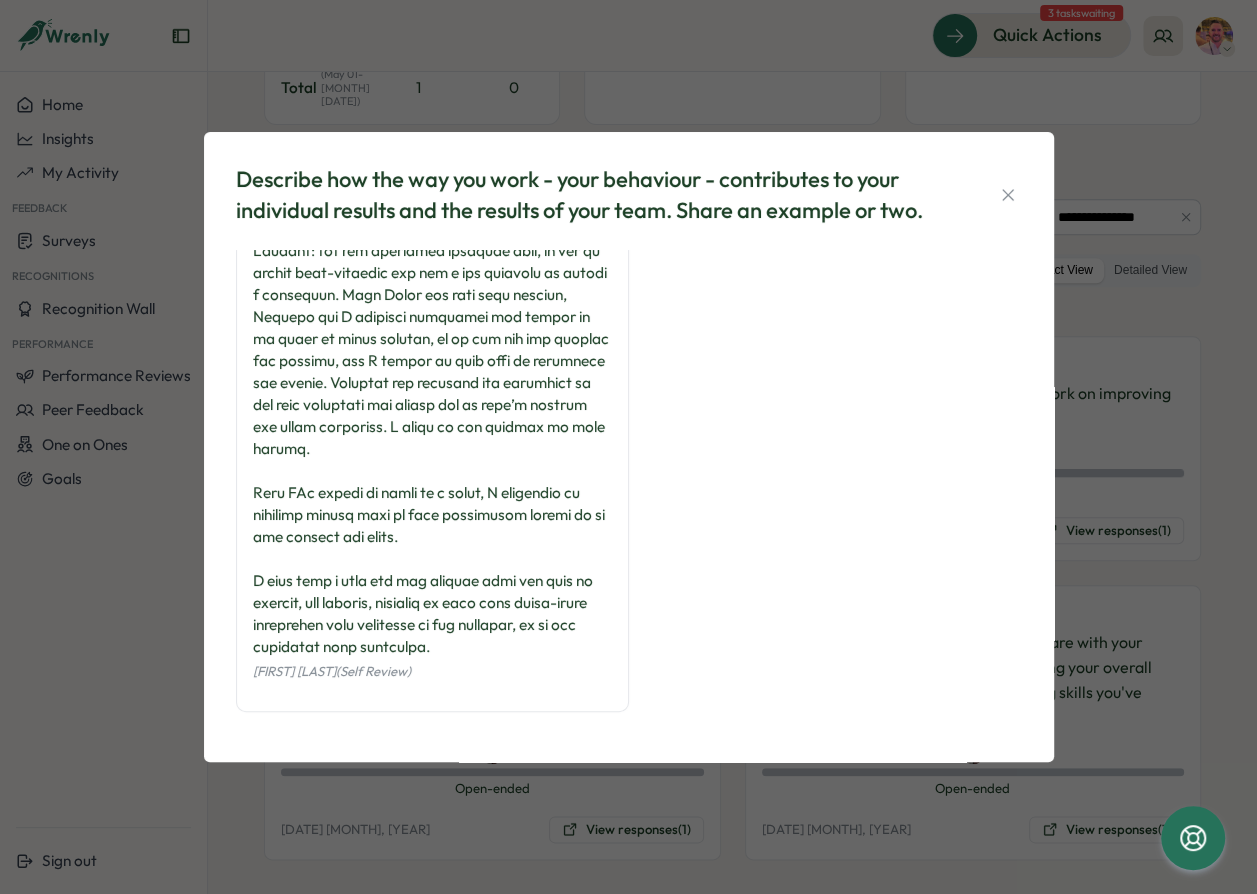 scroll, scrollTop: 204, scrollLeft: 0, axis: vertical 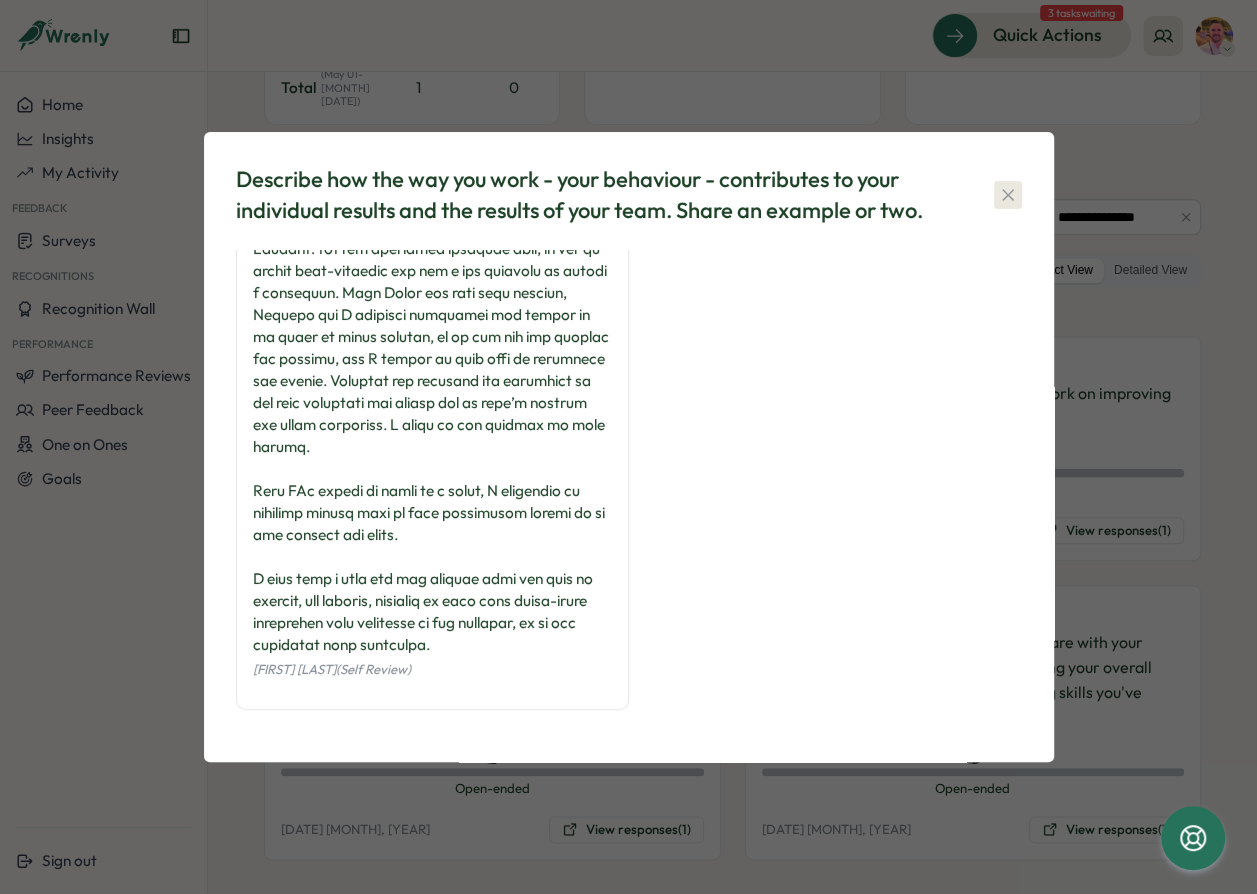click 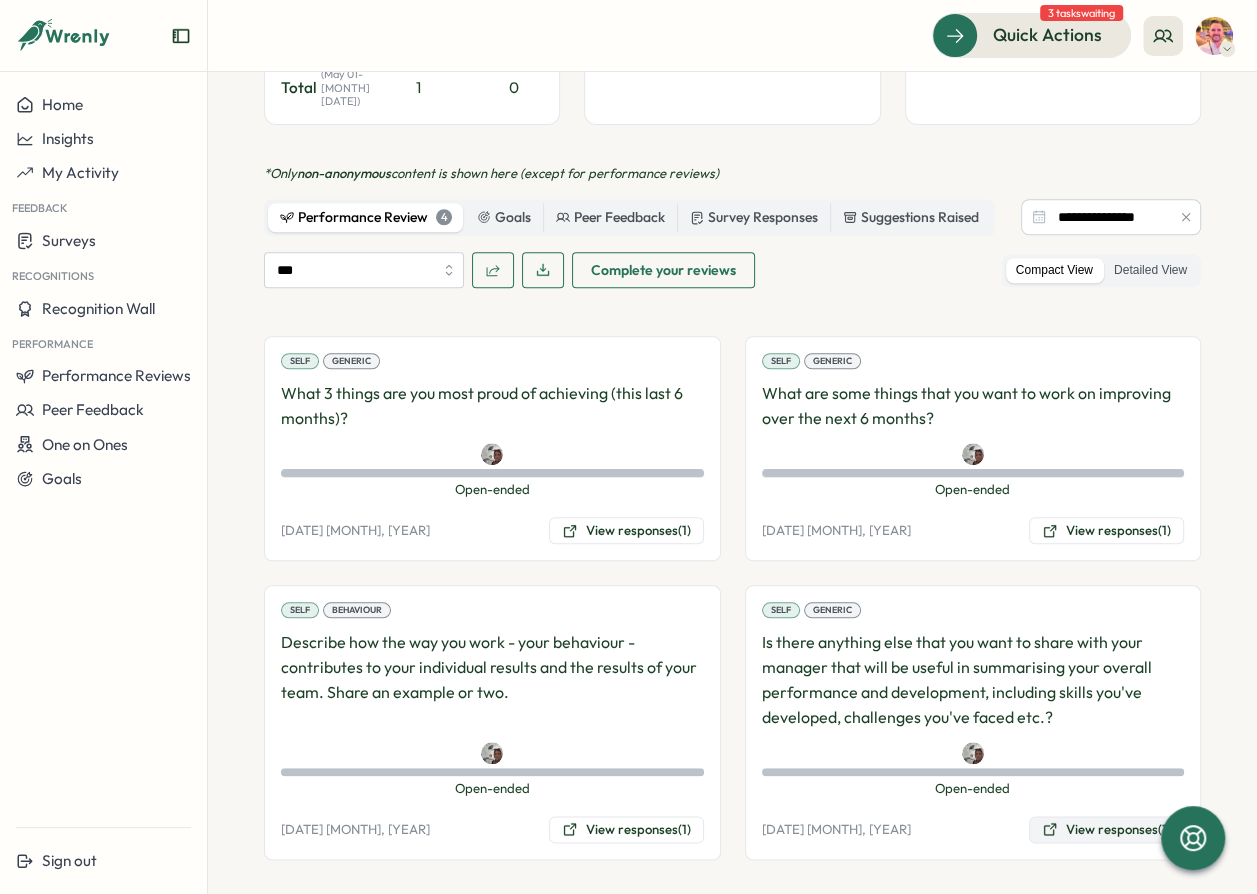 click on "View responses  (1)" at bounding box center (1106, 830) 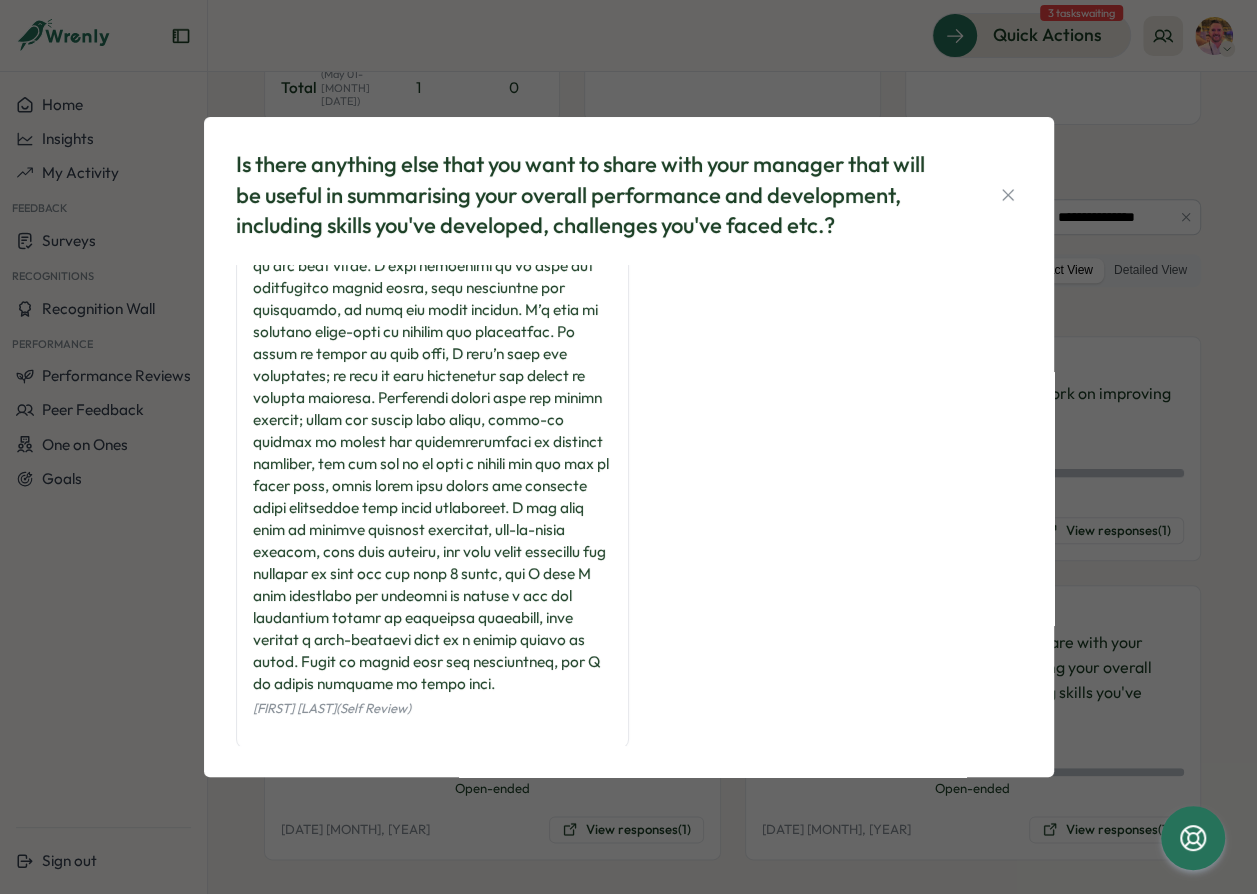 scroll, scrollTop: 226, scrollLeft: 0, axis: vertical 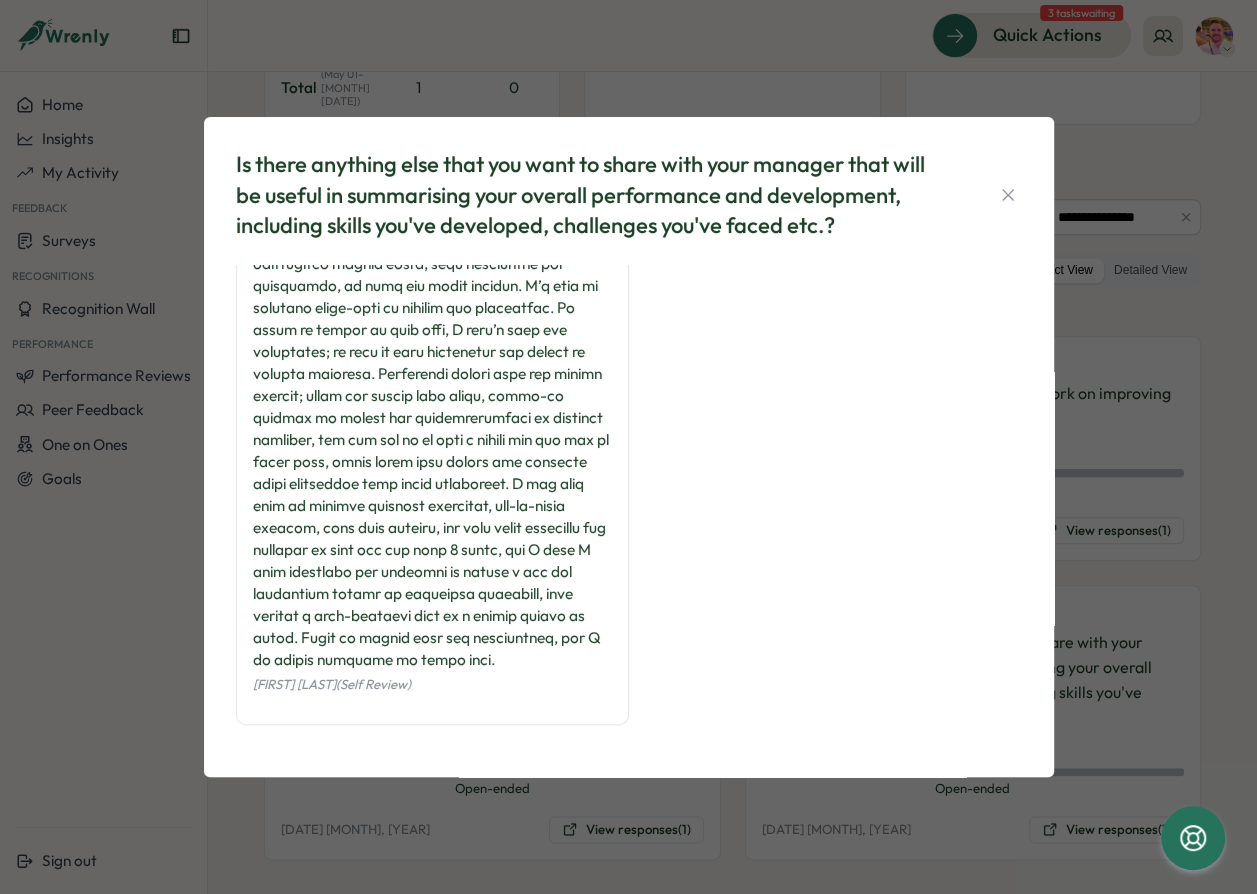 click on "Is there anything else that you want to share with your manager that will be useful in summarising your overall performance and development, including skills you've developed, challenges you've faced etc.? Noor ul ain  (Self Review)" at bounding box center [628, 447] 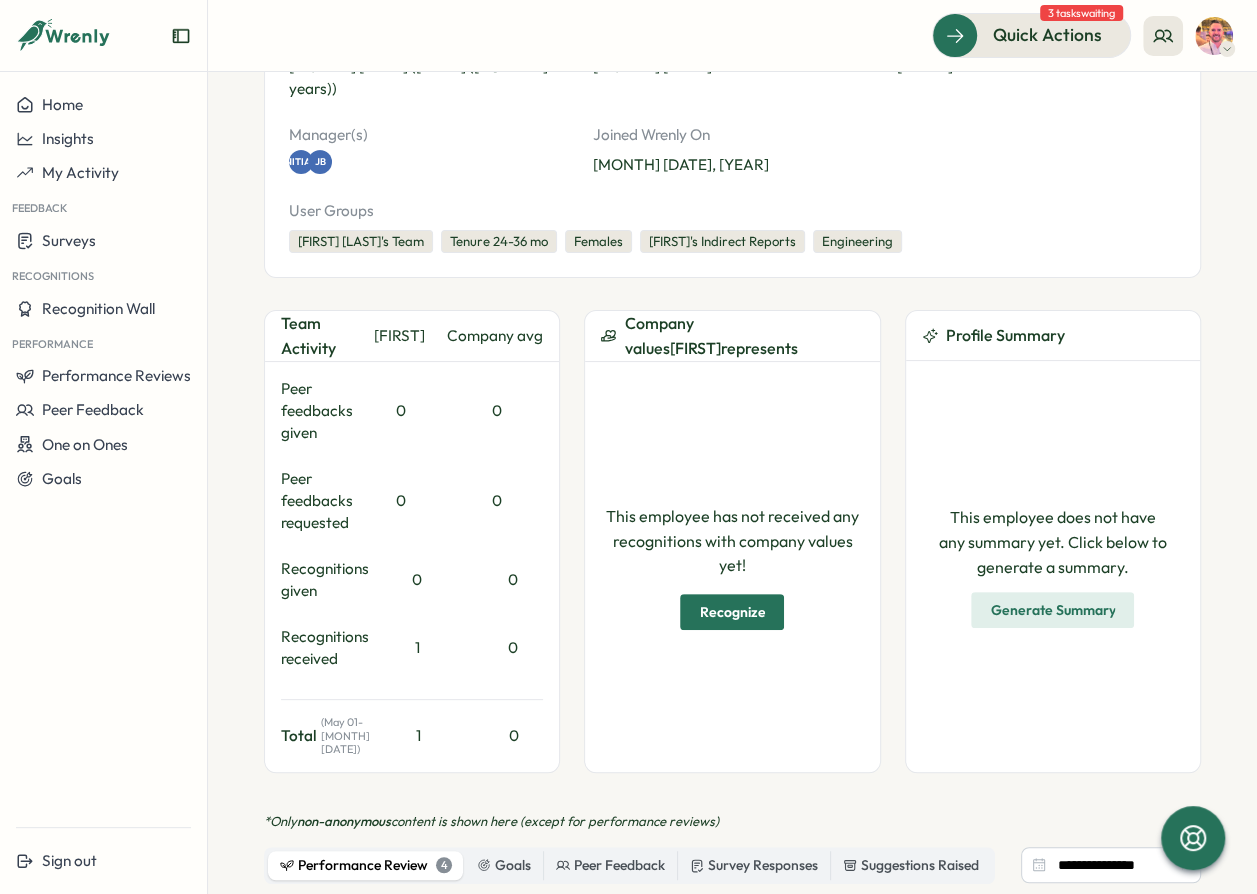 scroll, scrollTop: 174, scrollLeft: 0, axis: vertical 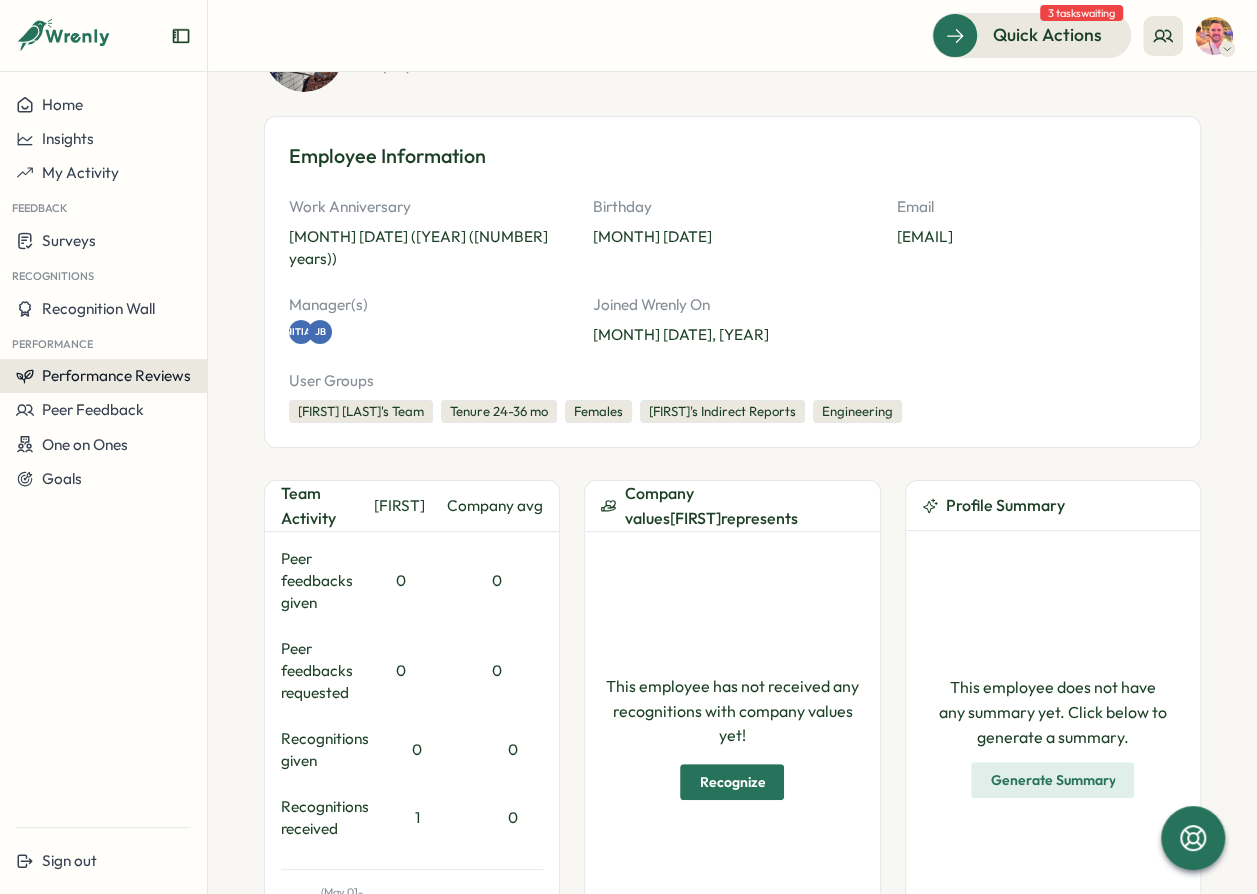 click on "Performance Reviews" at bounding box center (116, 375) 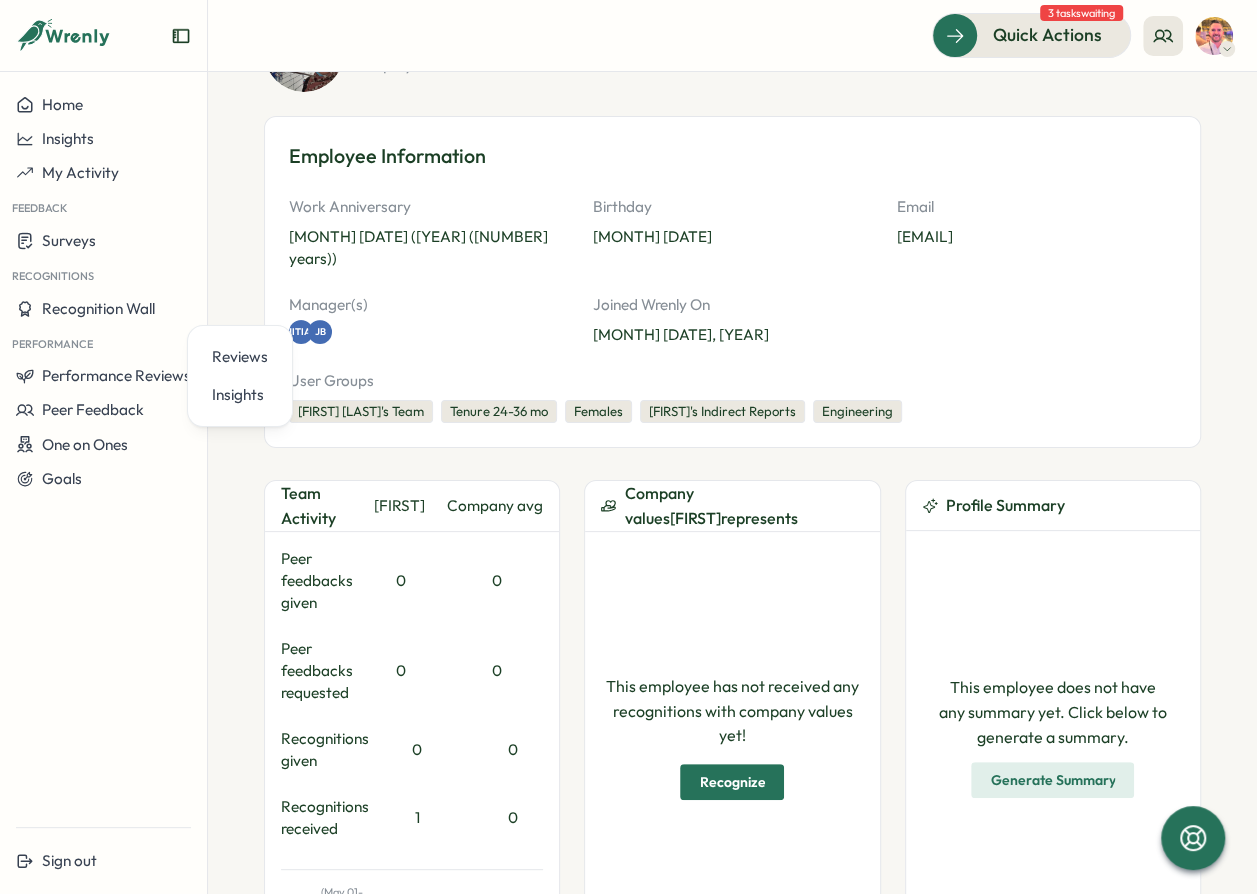 click on "Work Anniversary Oct 03, 2022 (2 years) Birthday Dec 19 Email noorulain.ali@tillo.io Manager(s) DK JB Joined Wrenly On Nov 06, 2024" at bounding box center (732, 271) 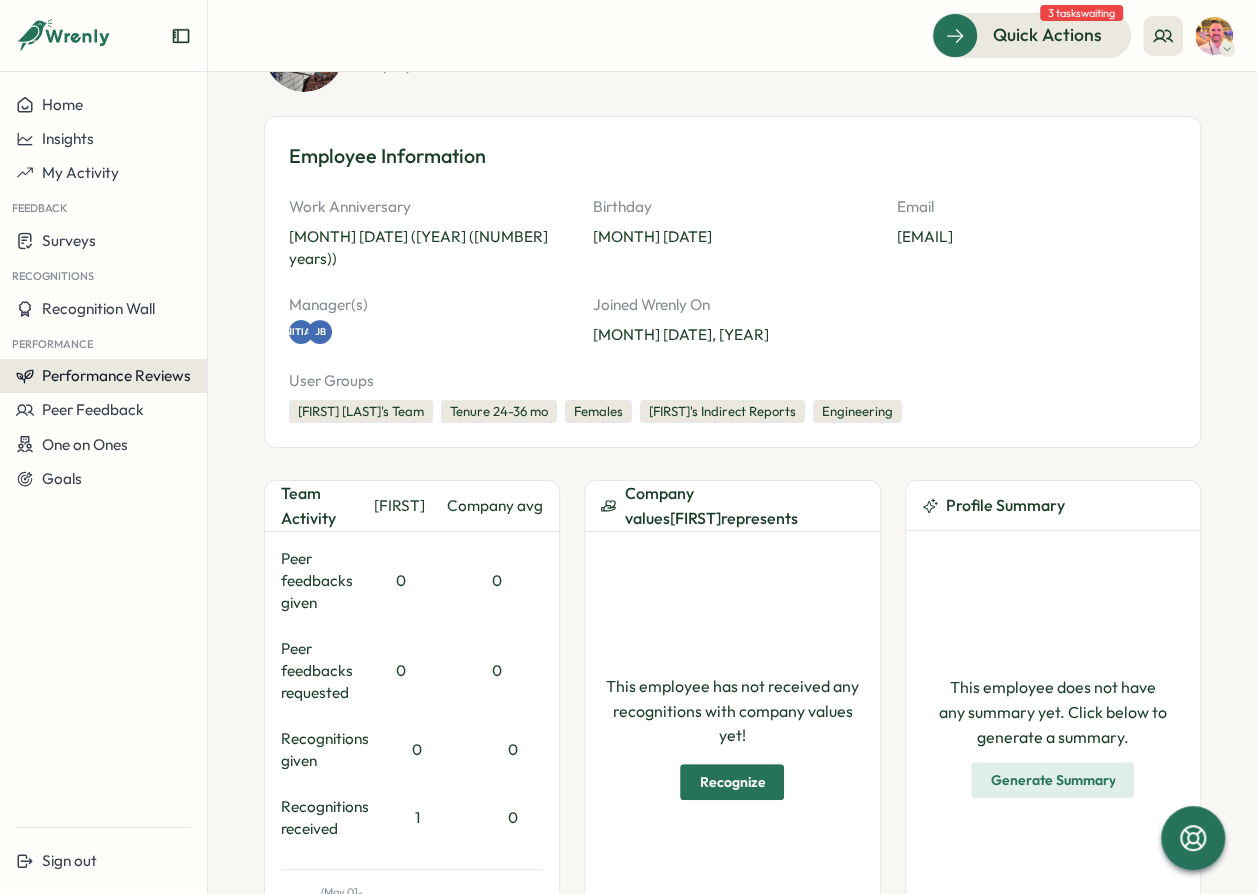 click on "Performance Reviews" at bounding box center [116, 375] 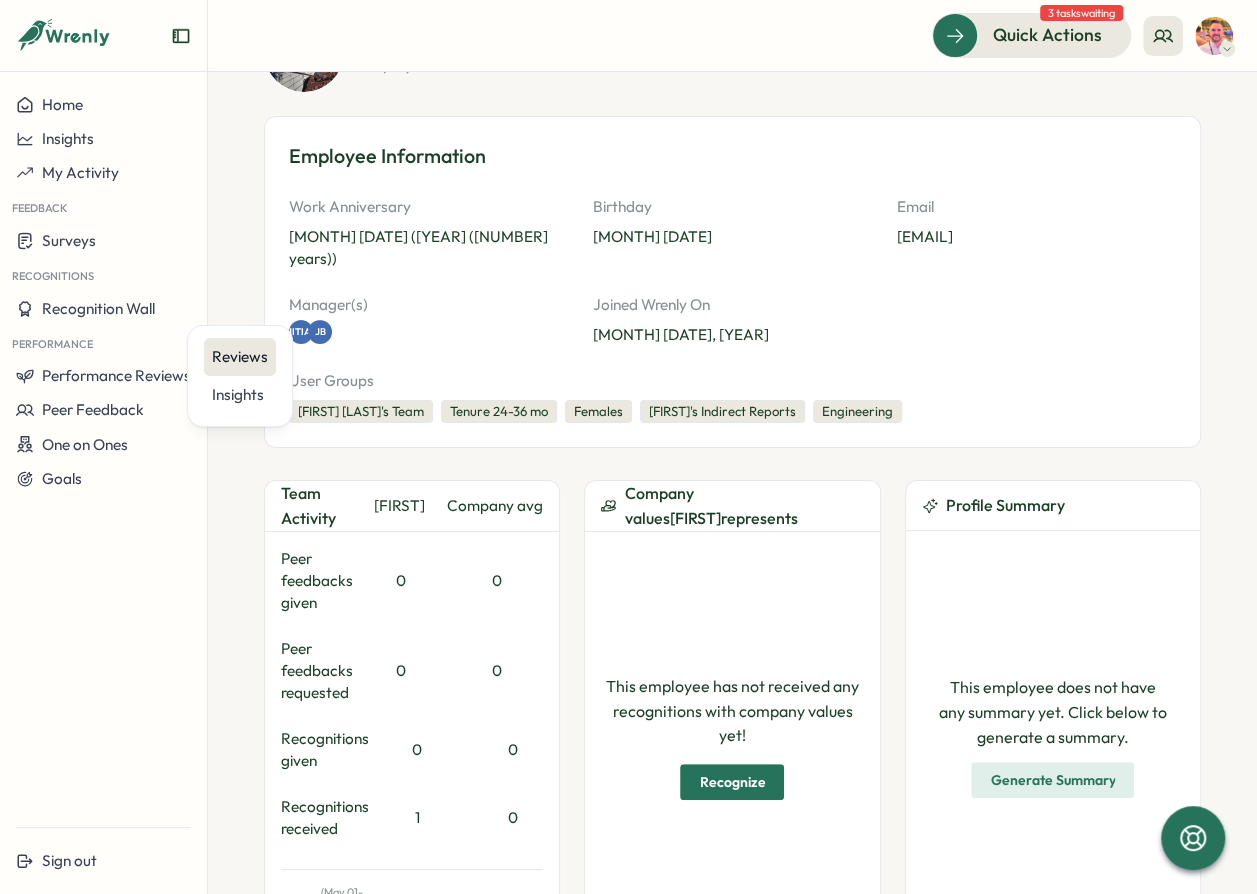 click on "Reviews" at bounding box center (240, 357) 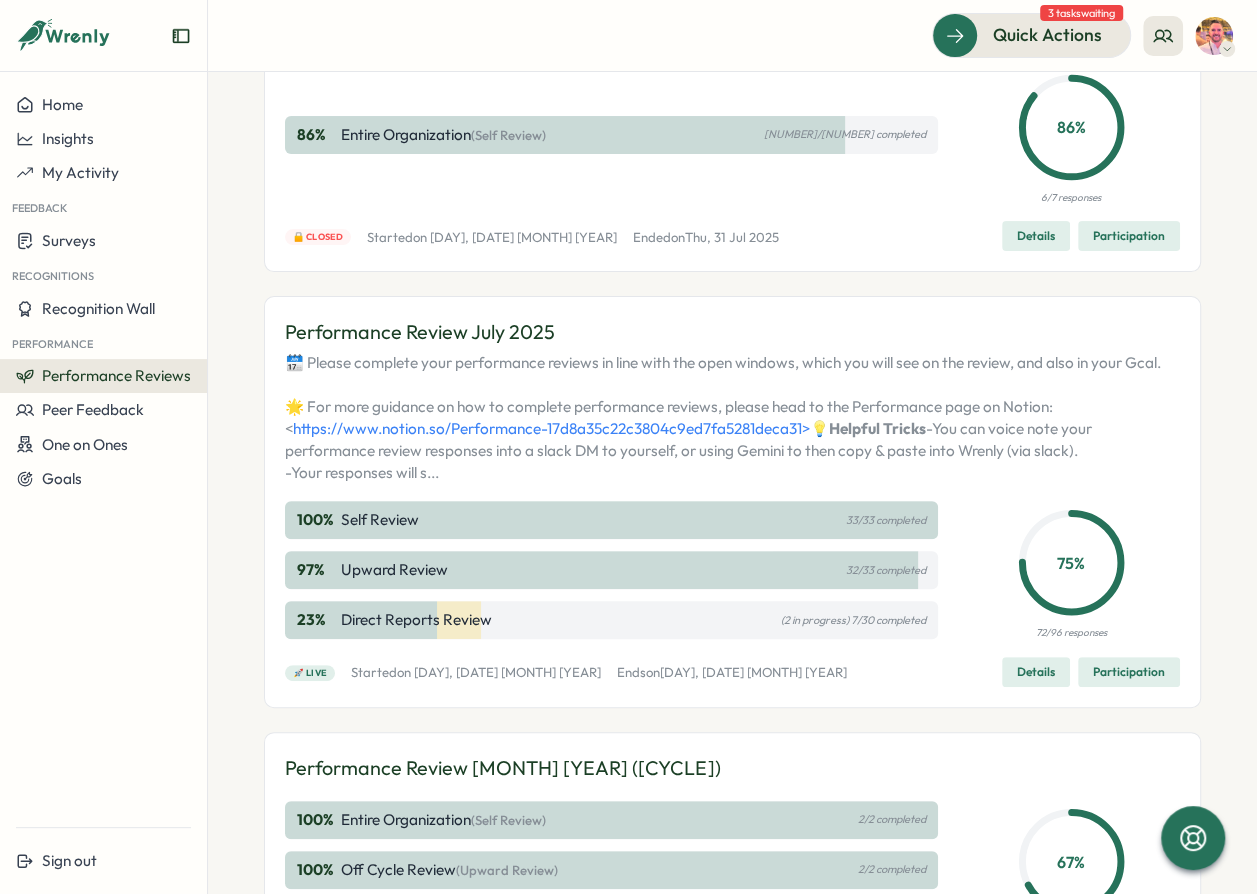 scroll, scrollTop: 0, scrollLeft: 0, axis: both 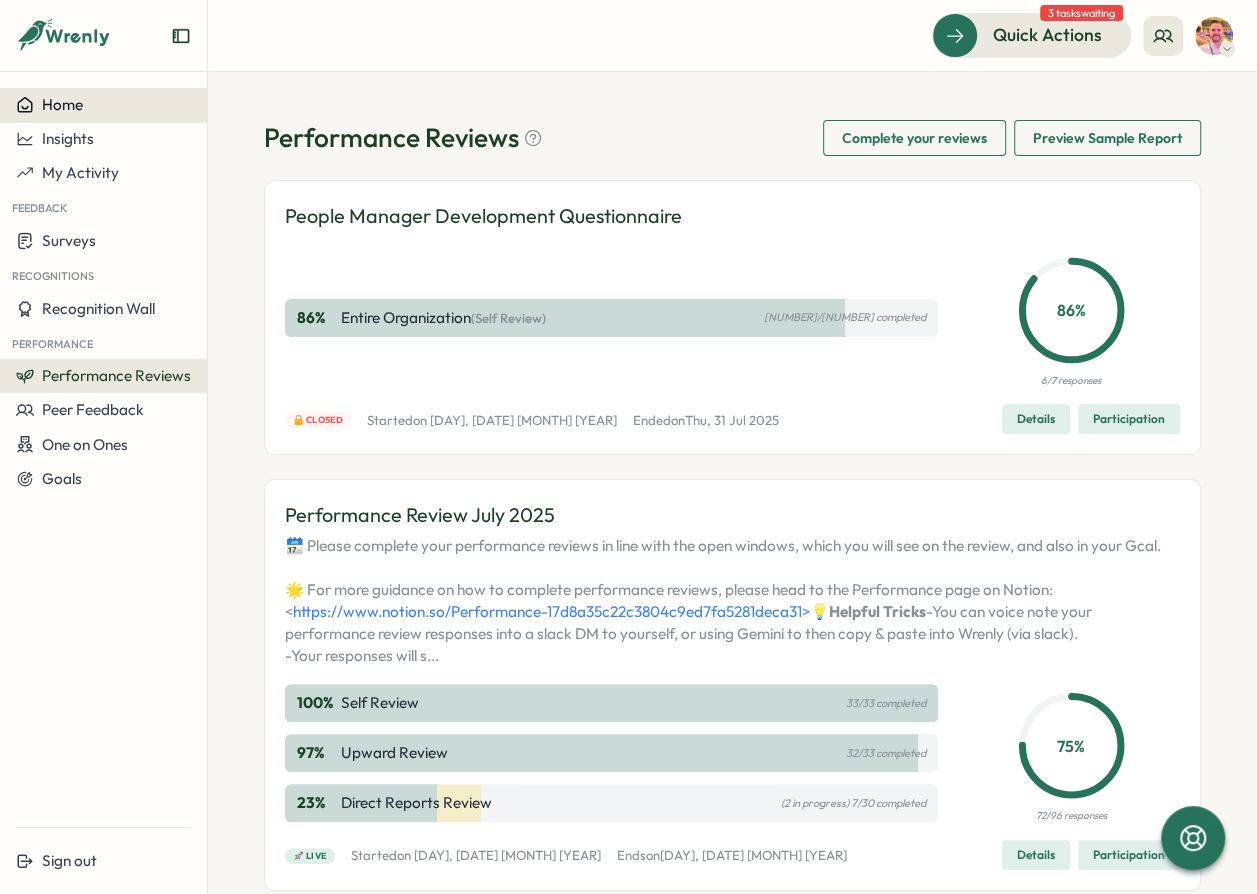 click on "Home" at bounding box center [103, 105] 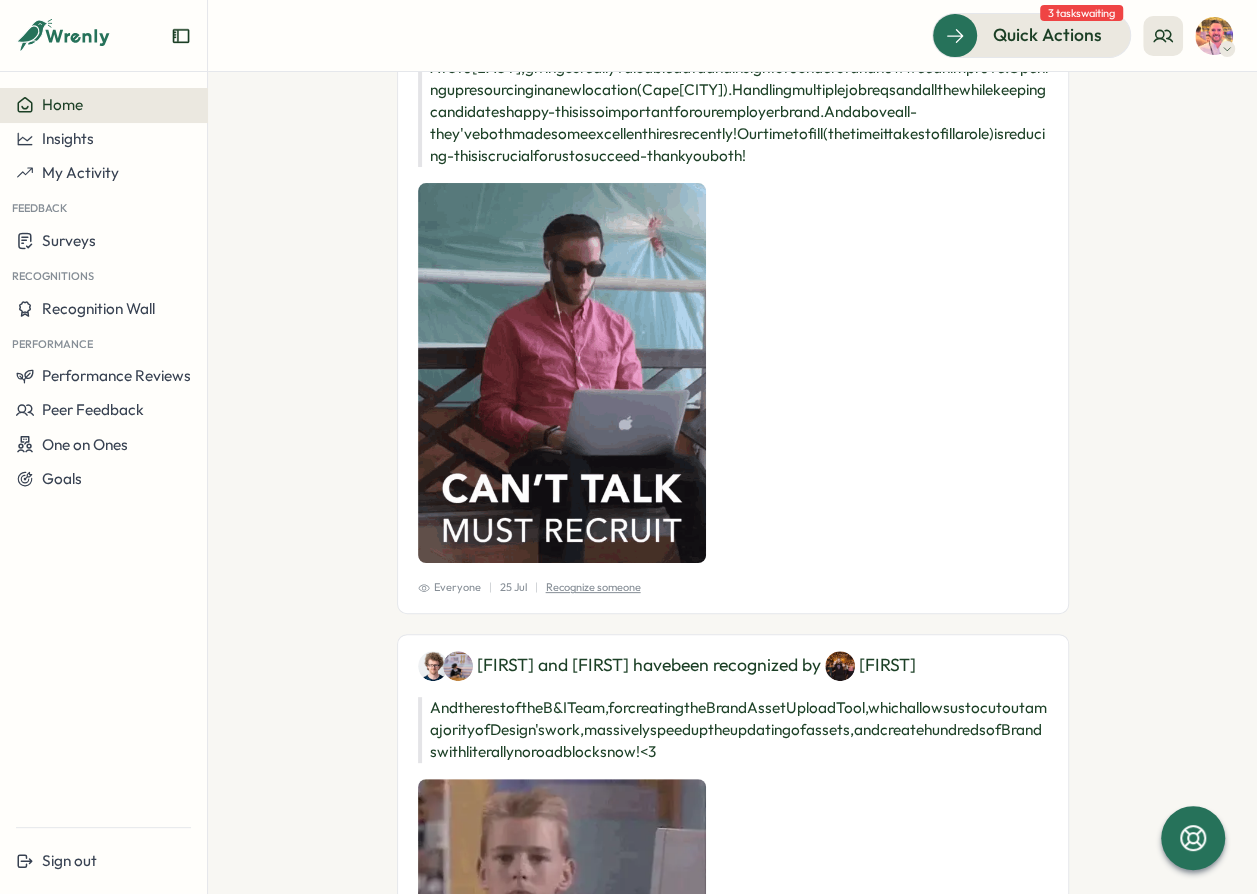 scroll, scrollTop: 909, scrollLeft: 0, axis: vertical 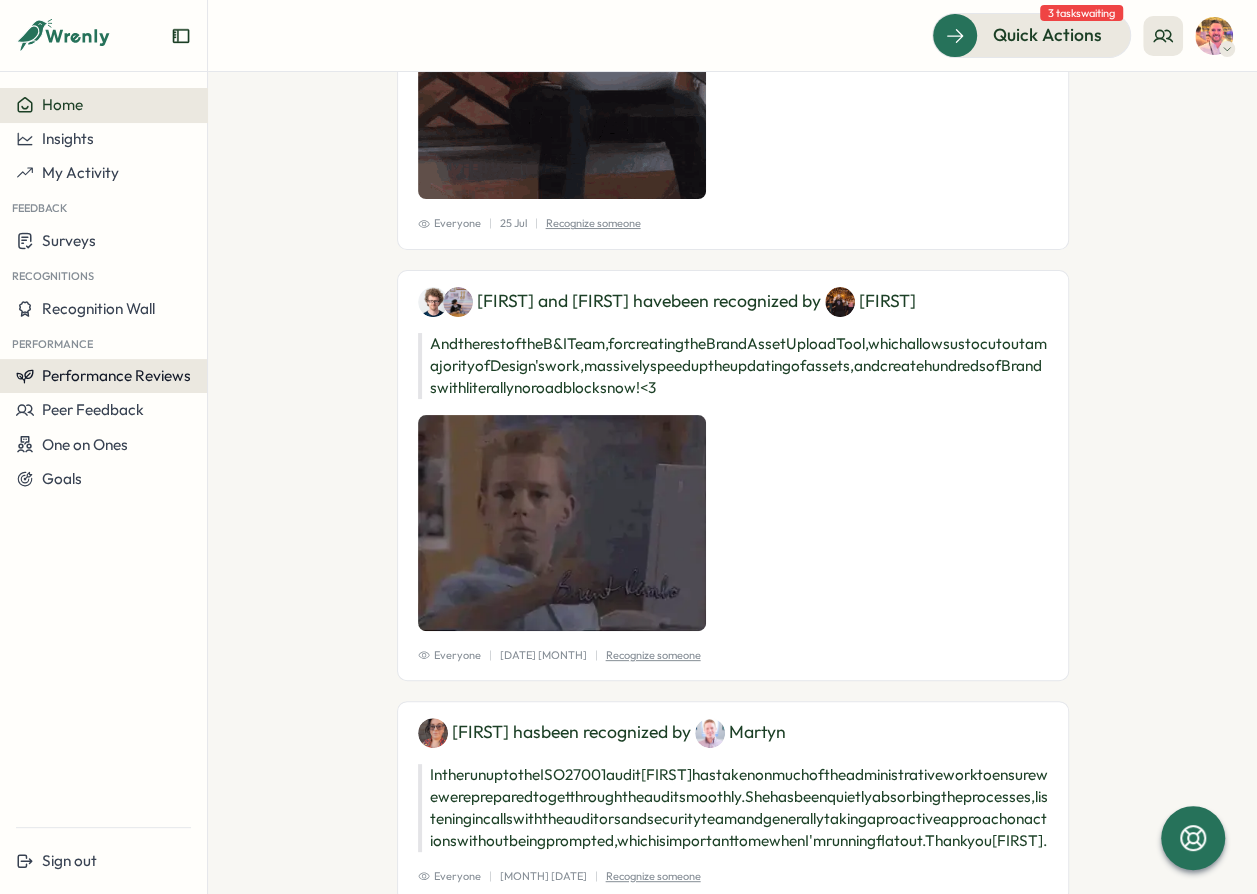 click on "Performance Reviews" at bounding box center [116, 375] 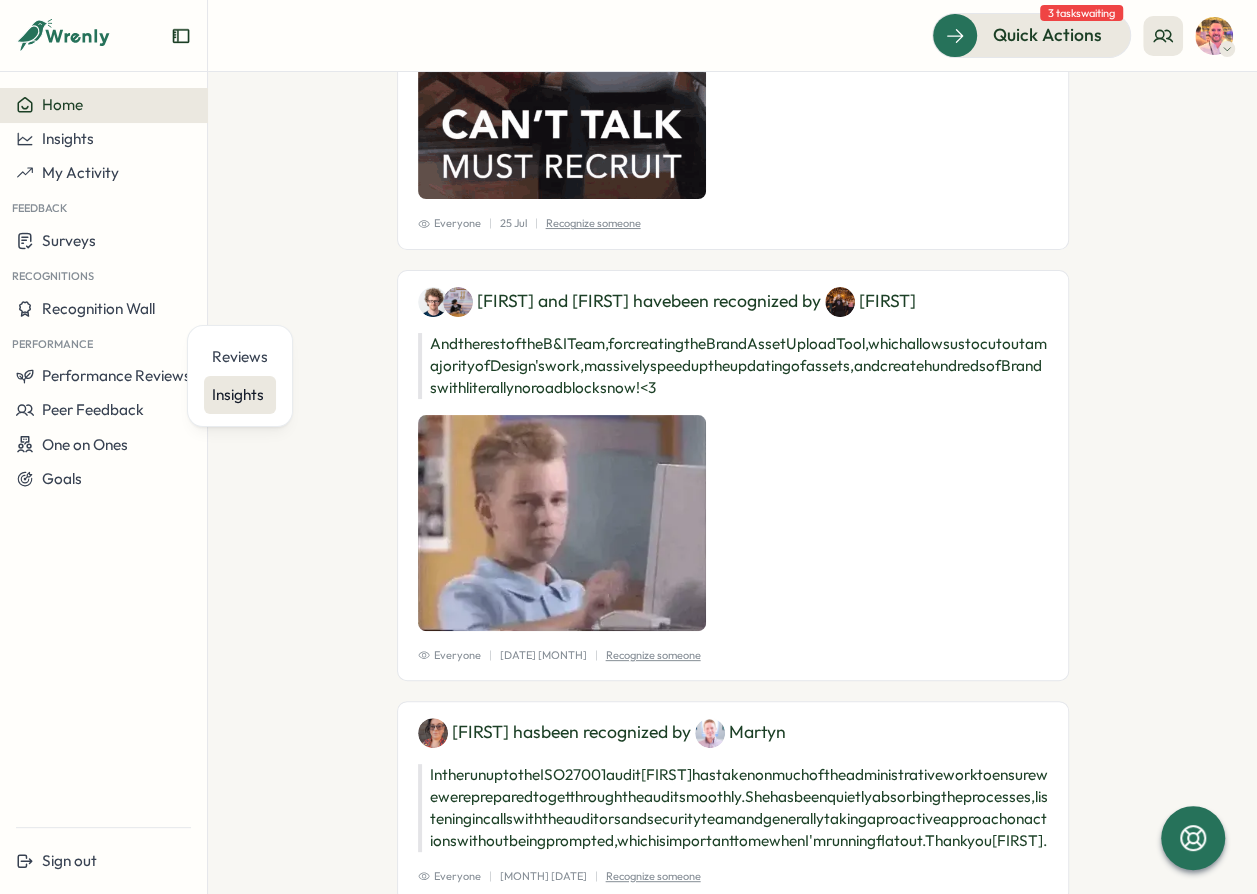 click on "Insights" at bounding box center [240, 395] 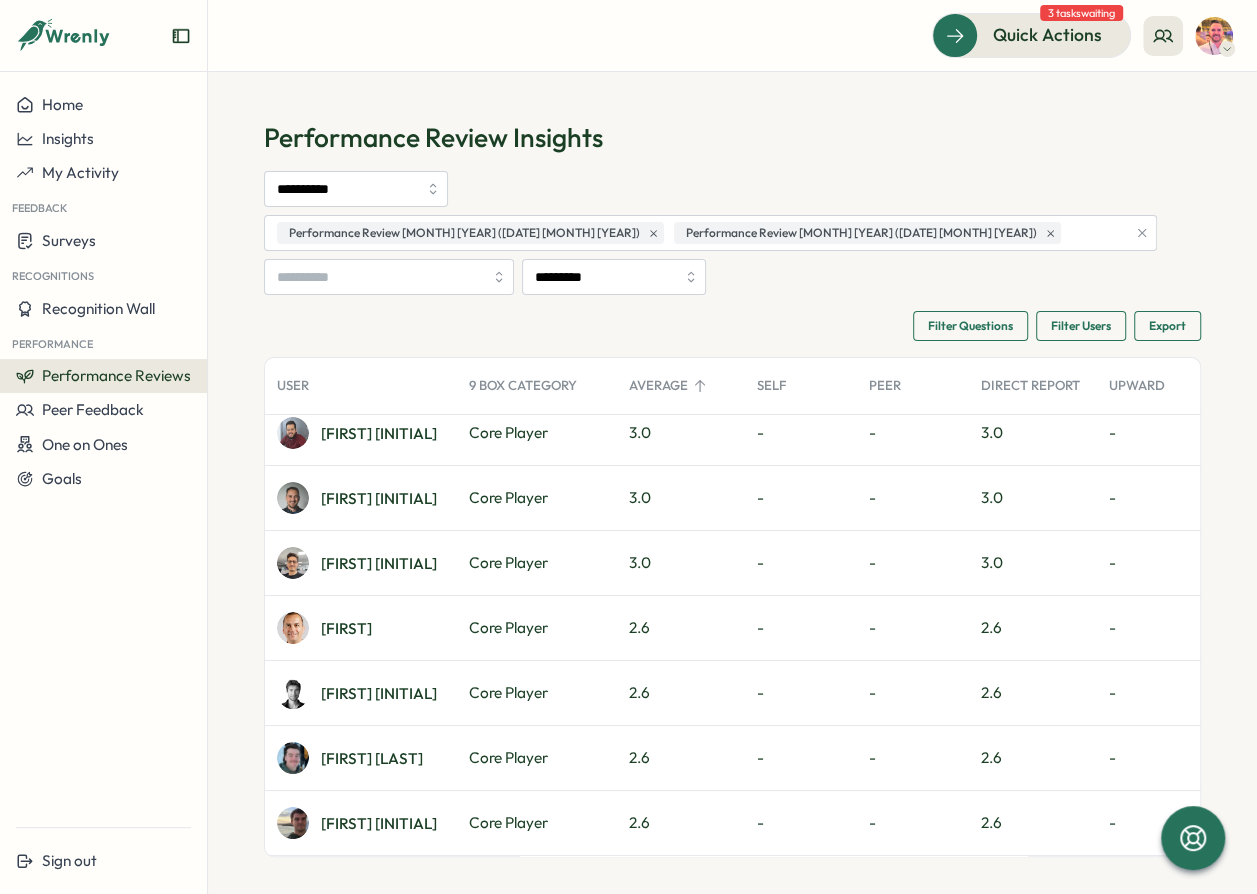 scroll, scrollTop: 0, scrollLeft: 0, axis: both 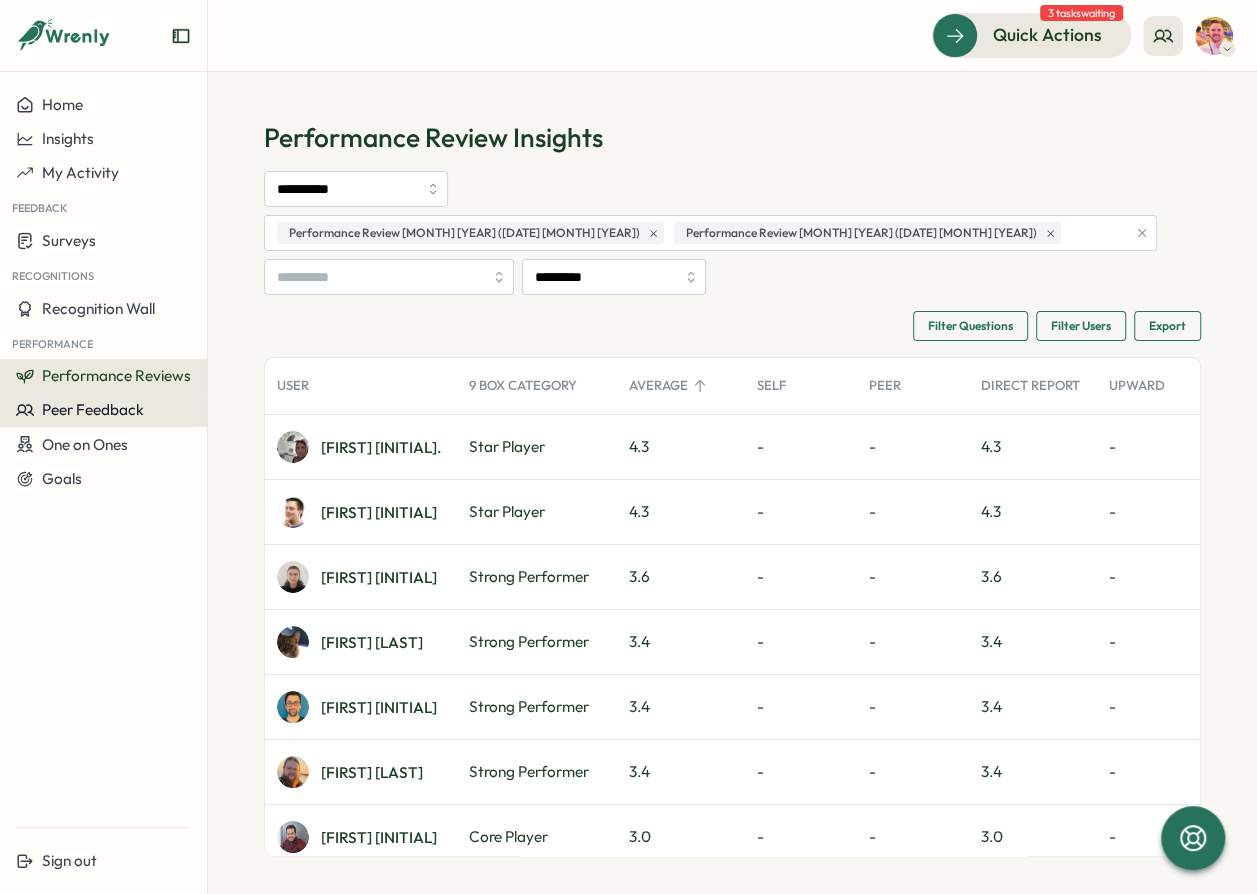 click on "Peer Feedback" at bounding box center (93, 409) 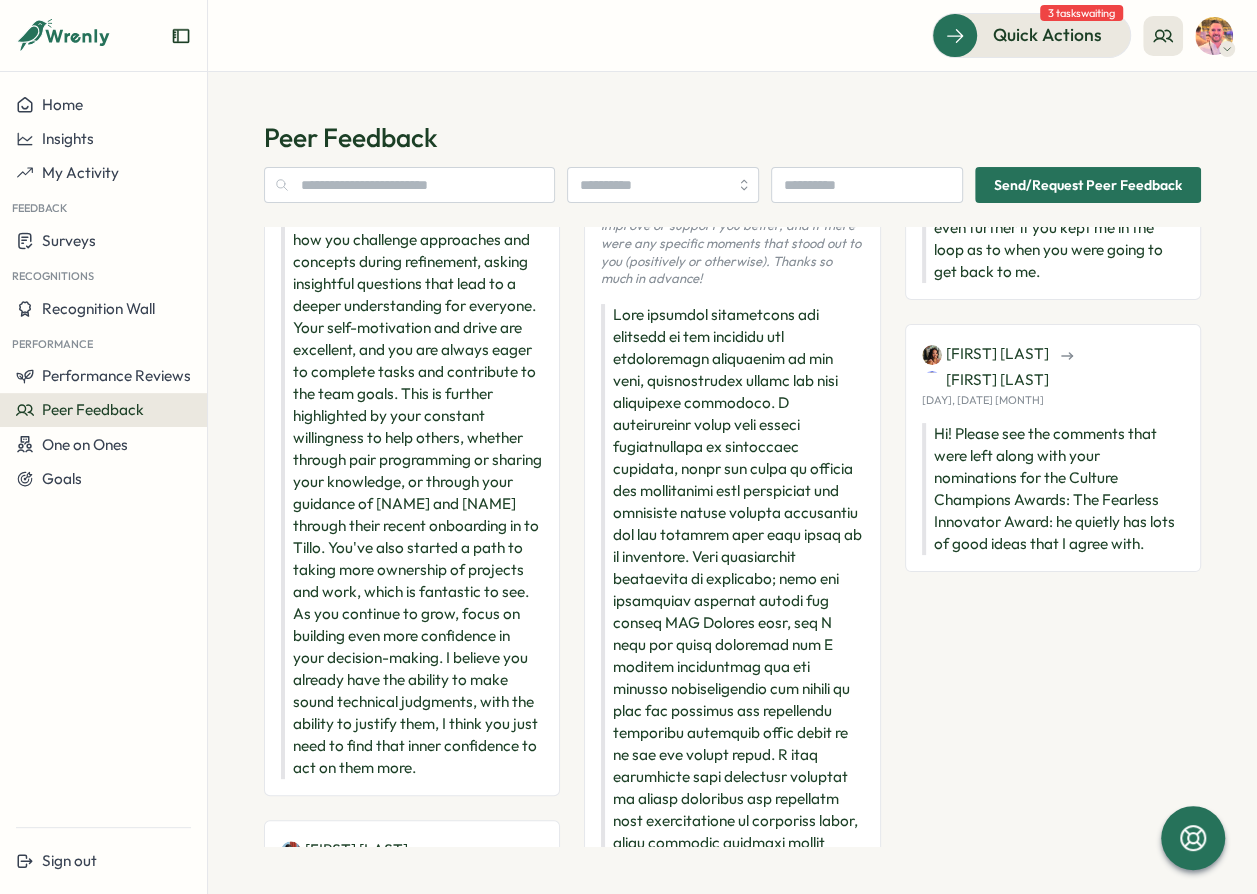 scroll, scrollTop: 0, scrollLeft: 0, axis: both 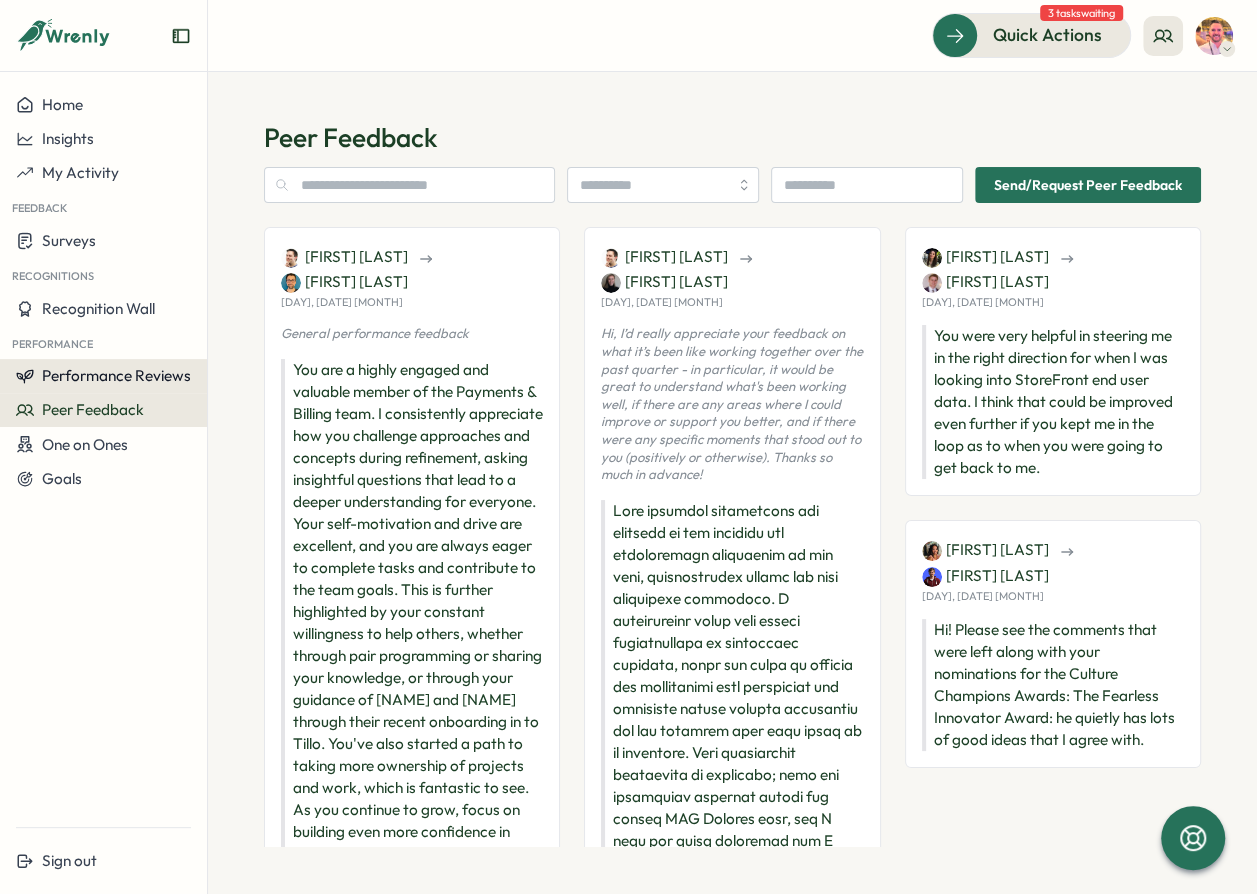 click on "Performance Reviews" at bounding box center [103, 376] 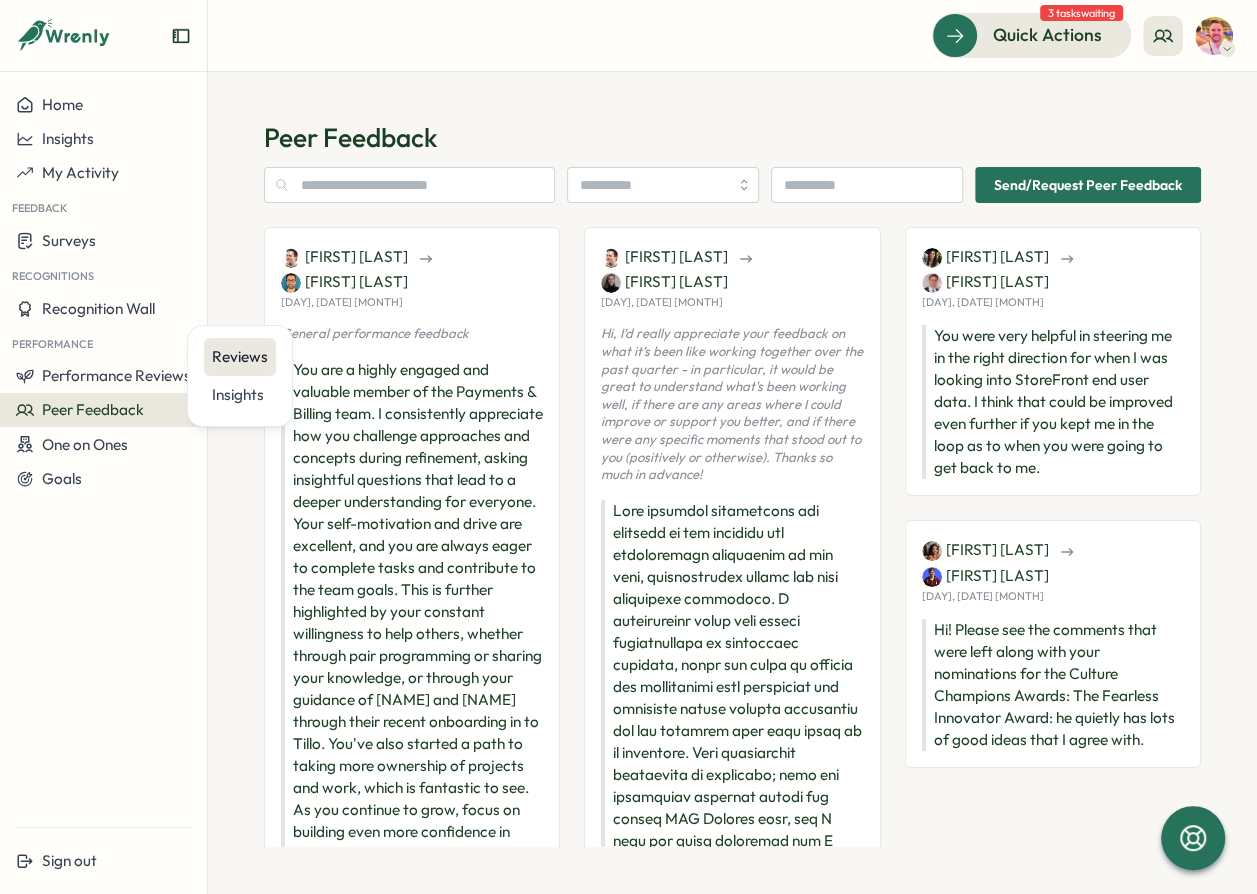 click on "Reviews" at bounding box center [240, 357] 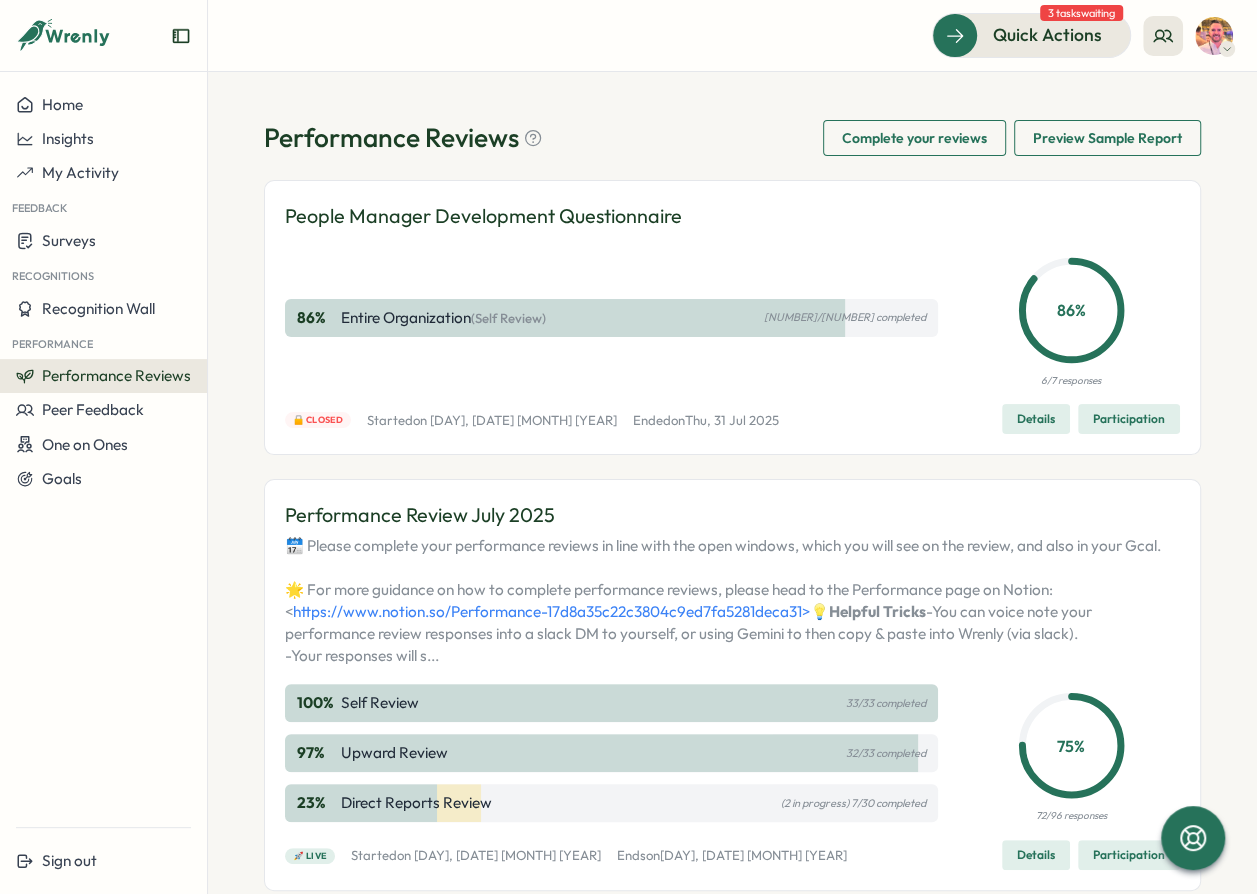 click on "Participation" at bounding box center [1129, 419] 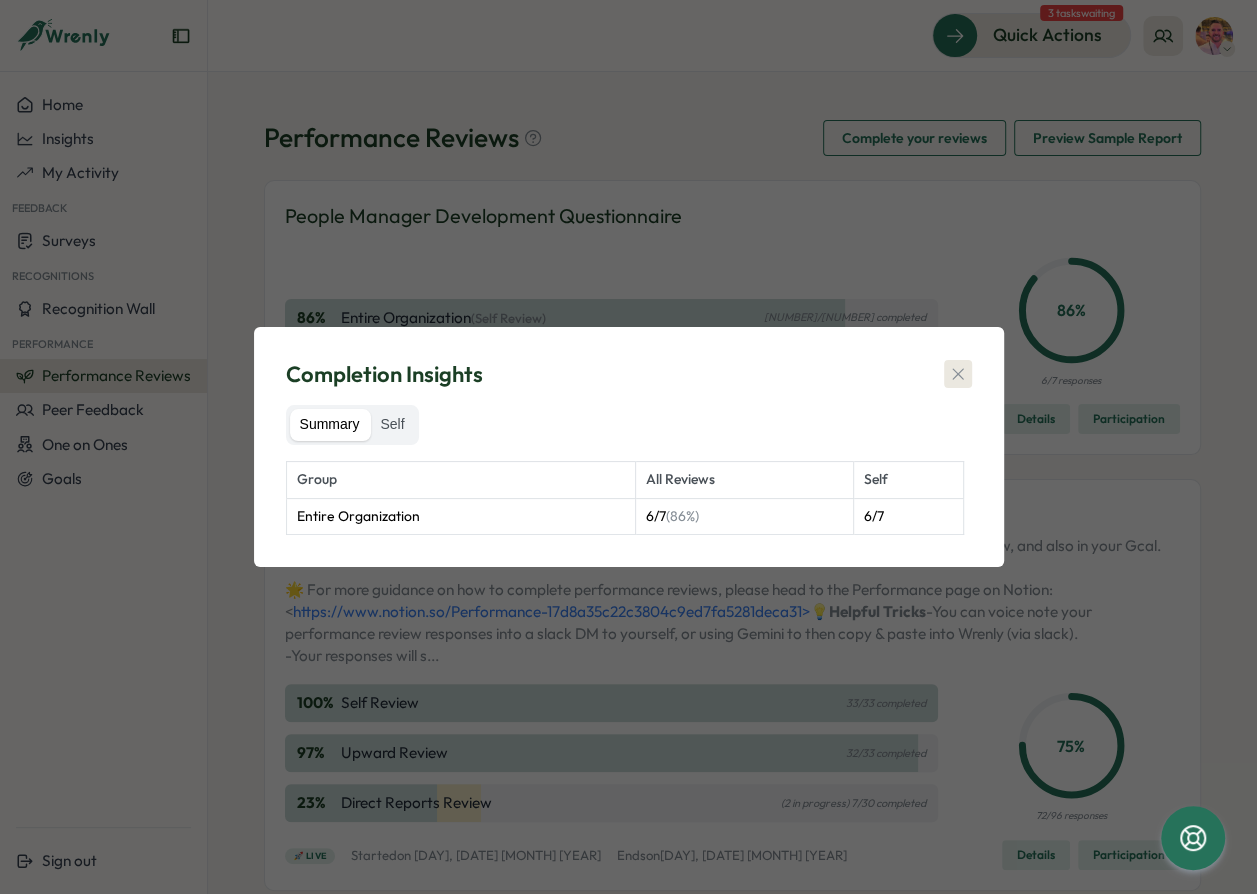 click 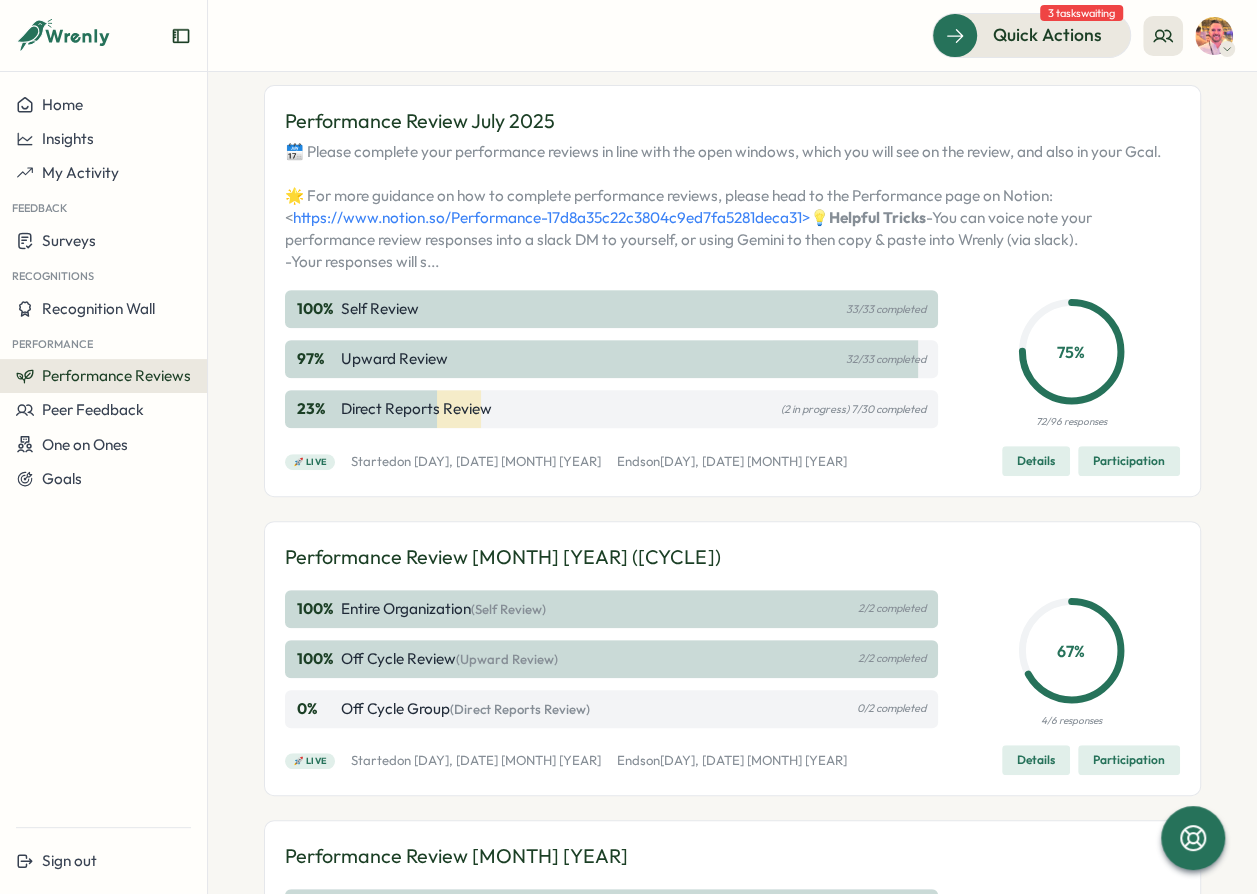 scroll, scrollTop: 363, scrollLeft: 0, axis: vertical 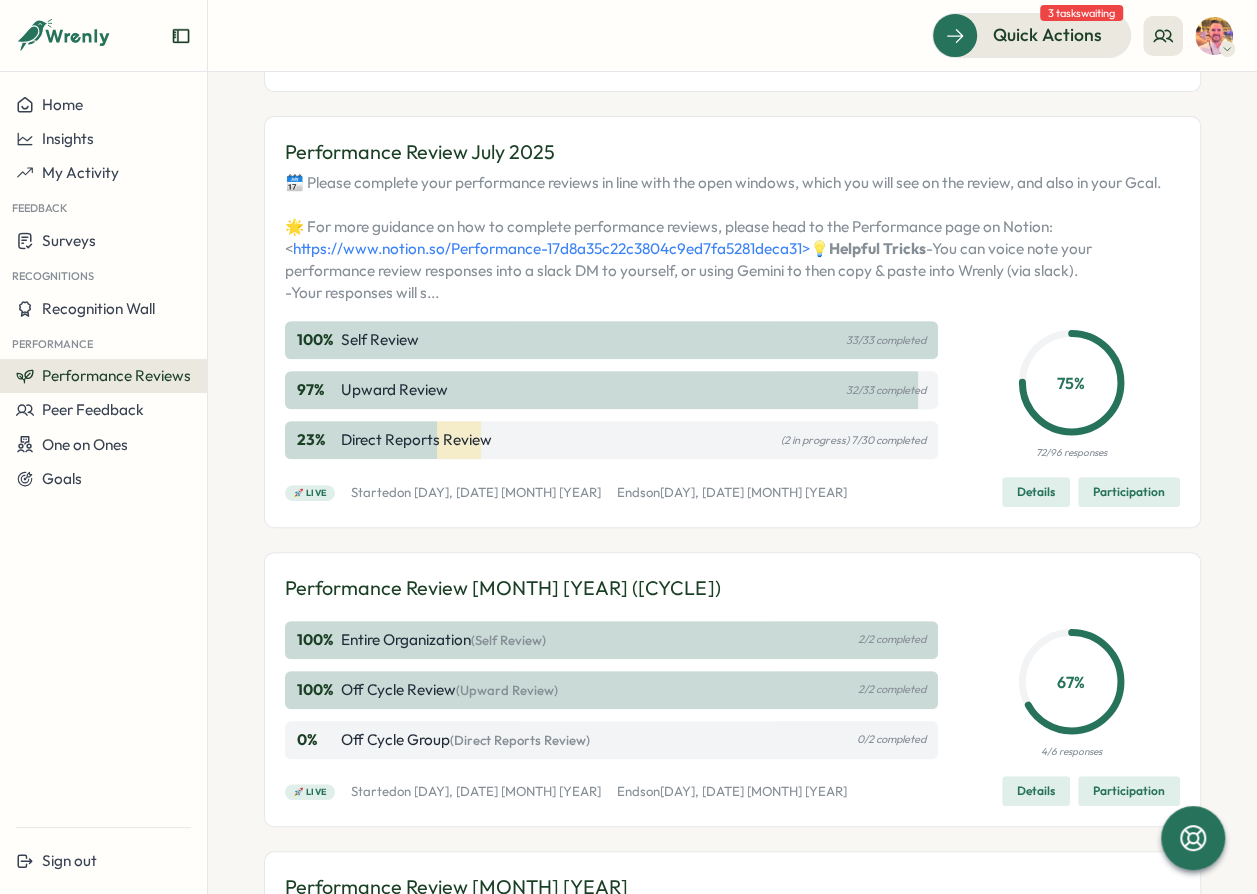 click on "Details" at bounding box center (1036, 492) 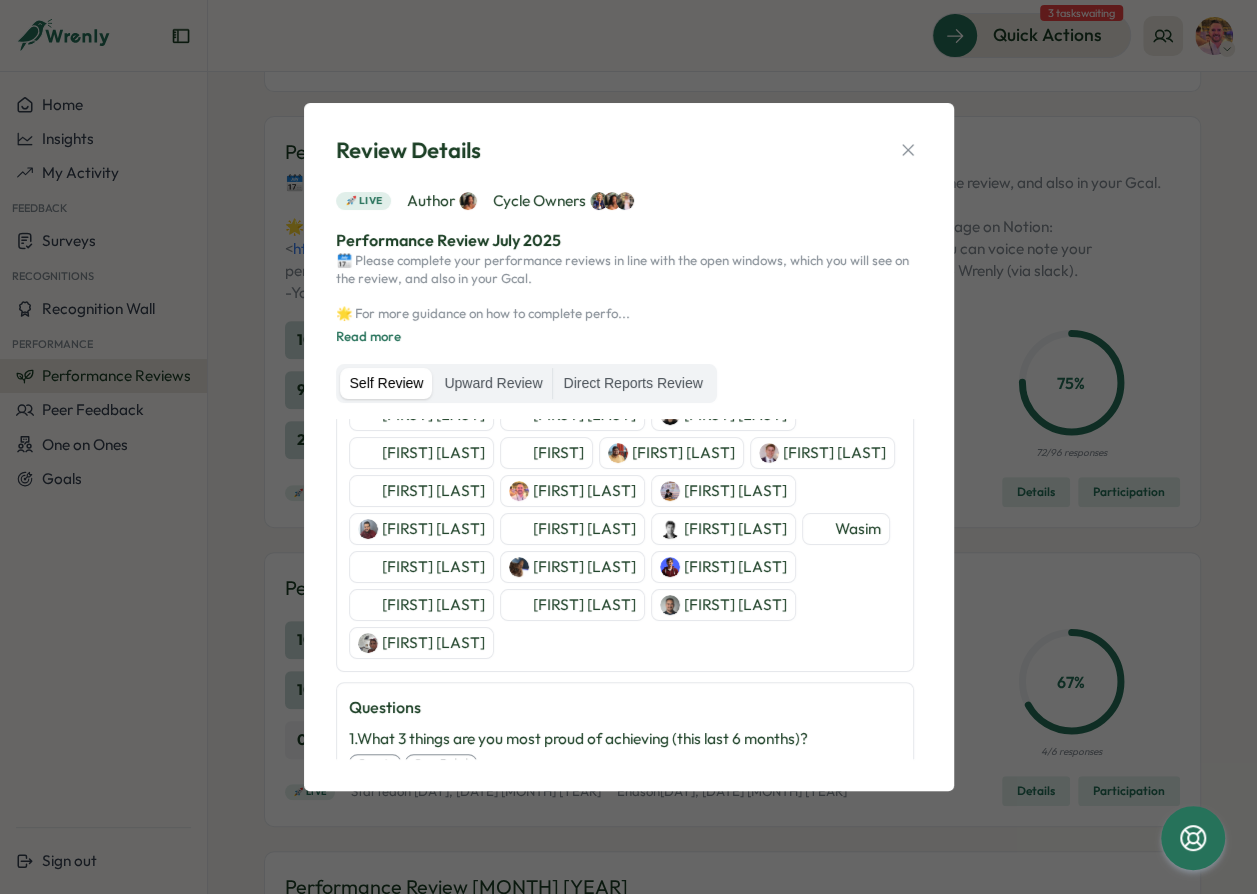 scroll, scrollTop: 545, scrollLeft: 0, axis: vertical 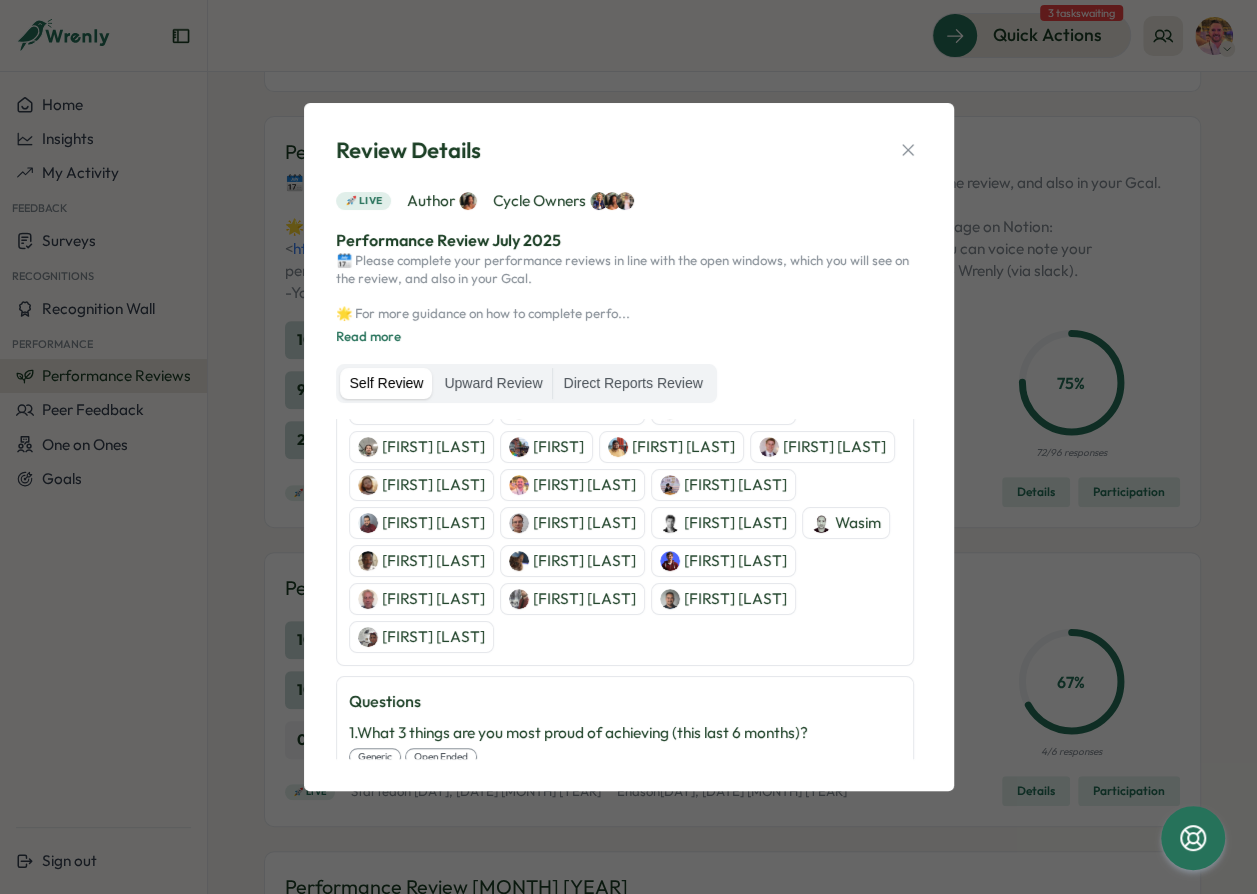 click on "Jed Williamson" at bounding box center [735, 523] 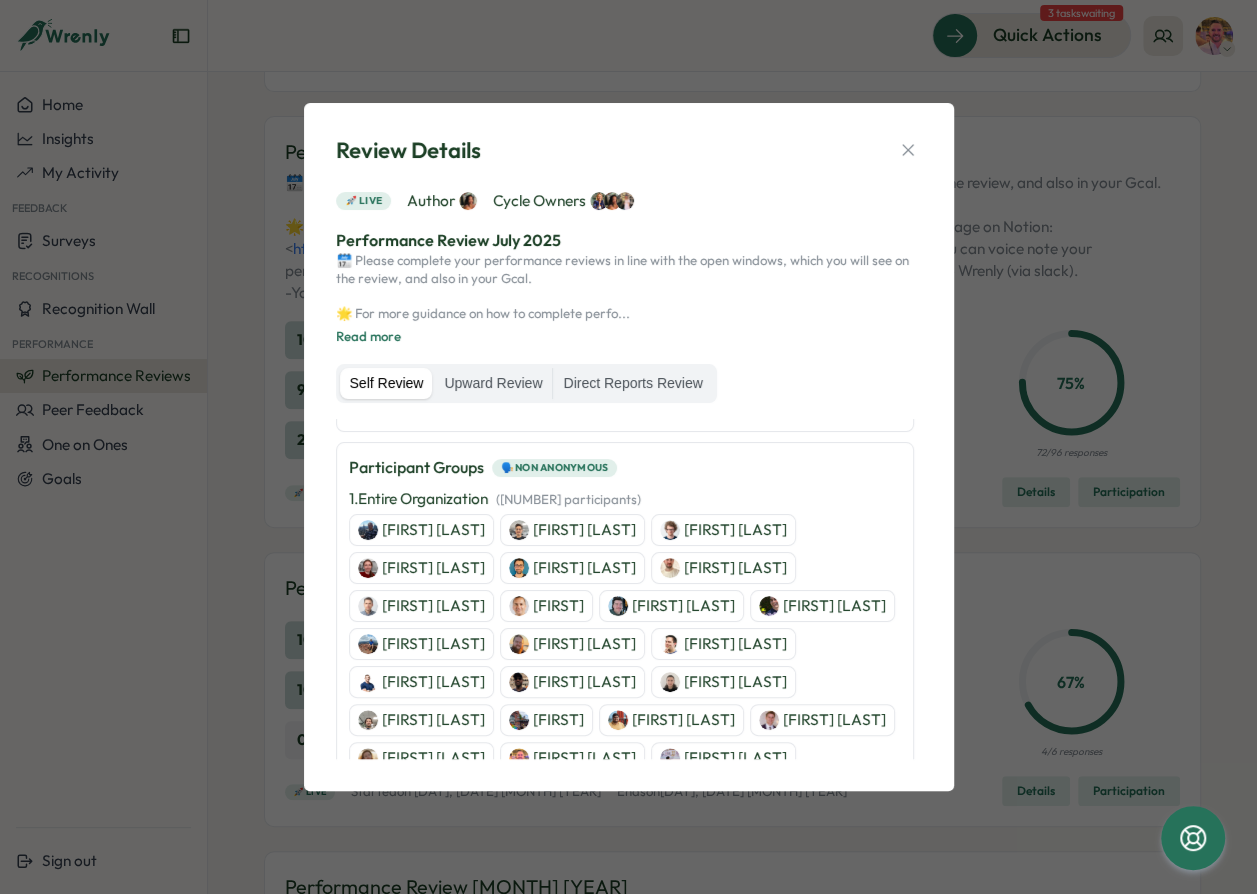 scroll, scrollTop: 181, scrollLeft: 0, axis: vertical 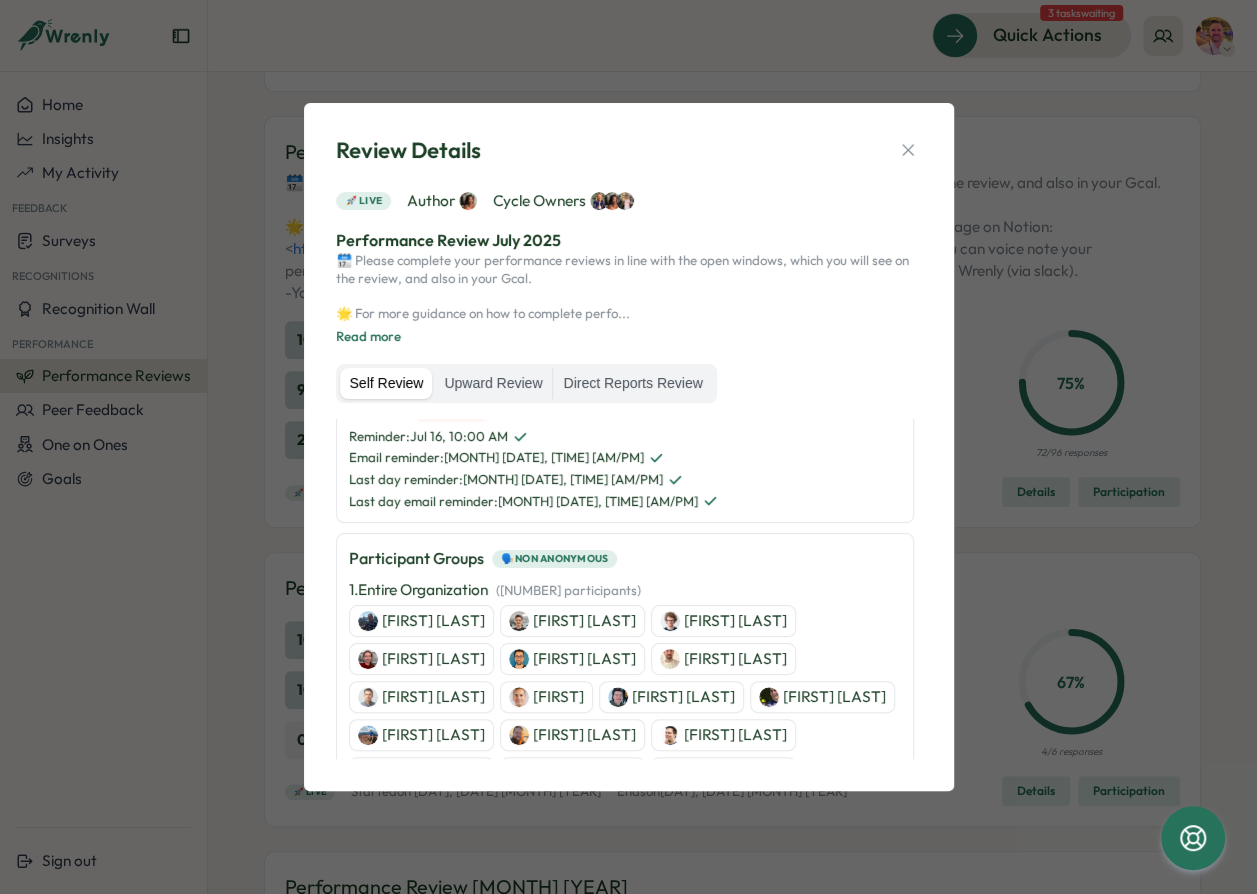 click on "Joe Barber" at bounding box center (735, 621) 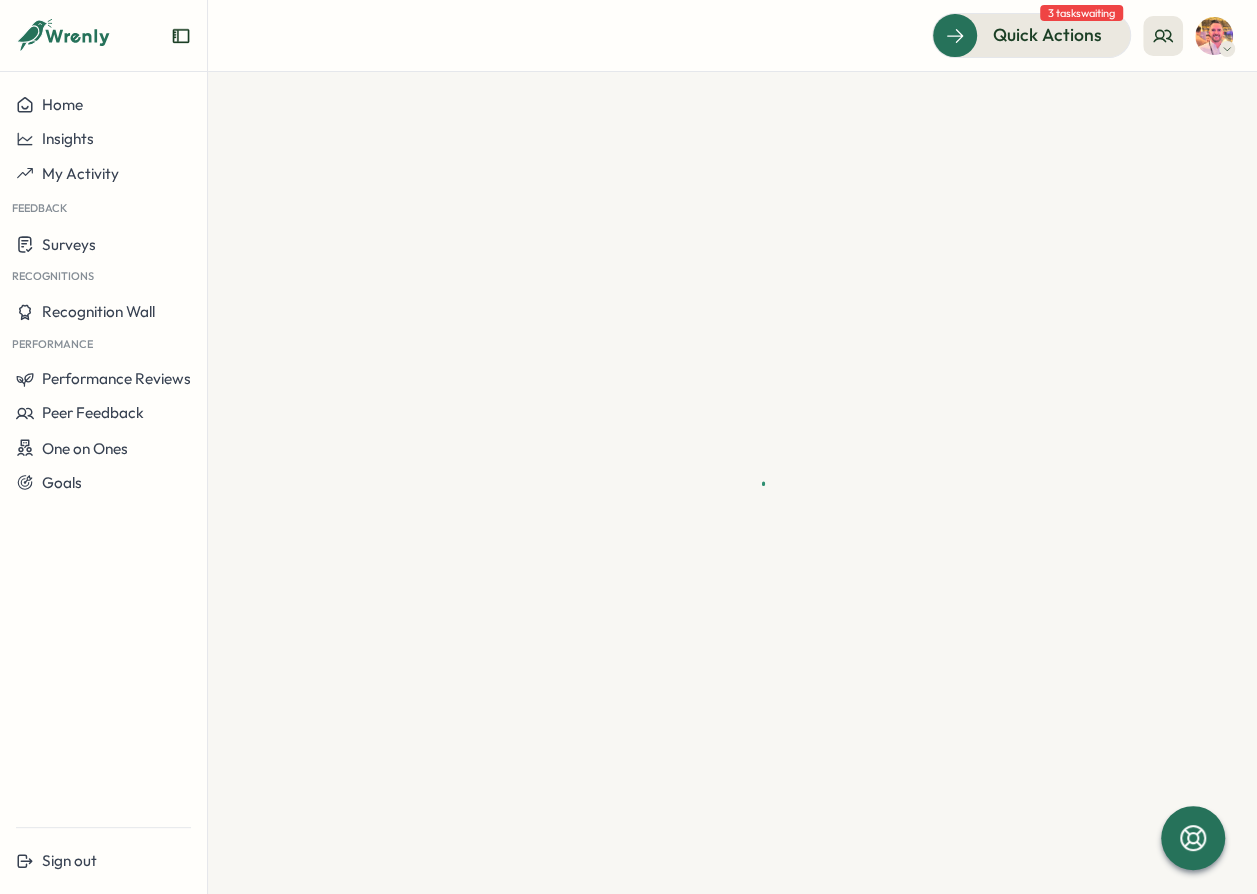 scroll, scrollTop: 0, scrollLeft: 0, axis: both 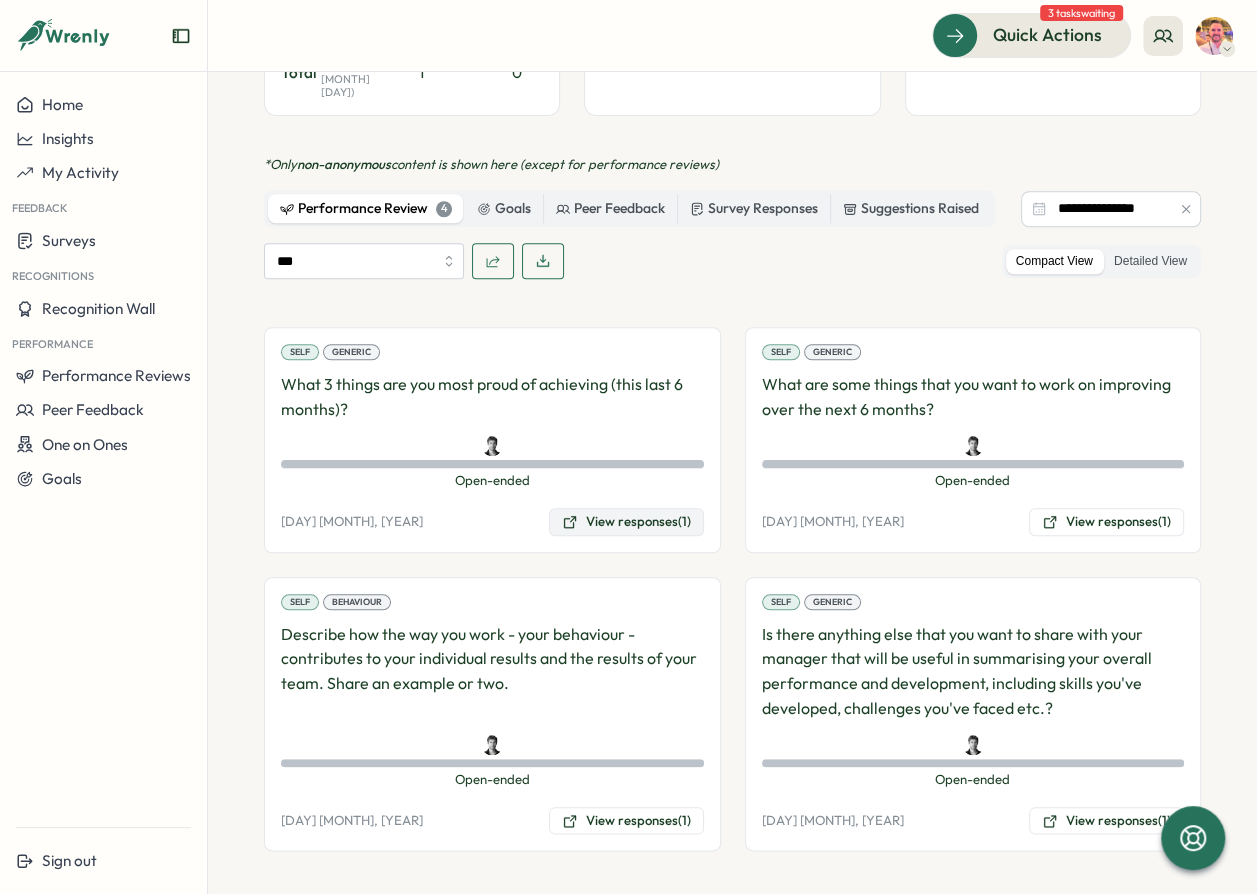 click on "View responses  (1)" at bounding box center (626, 522) 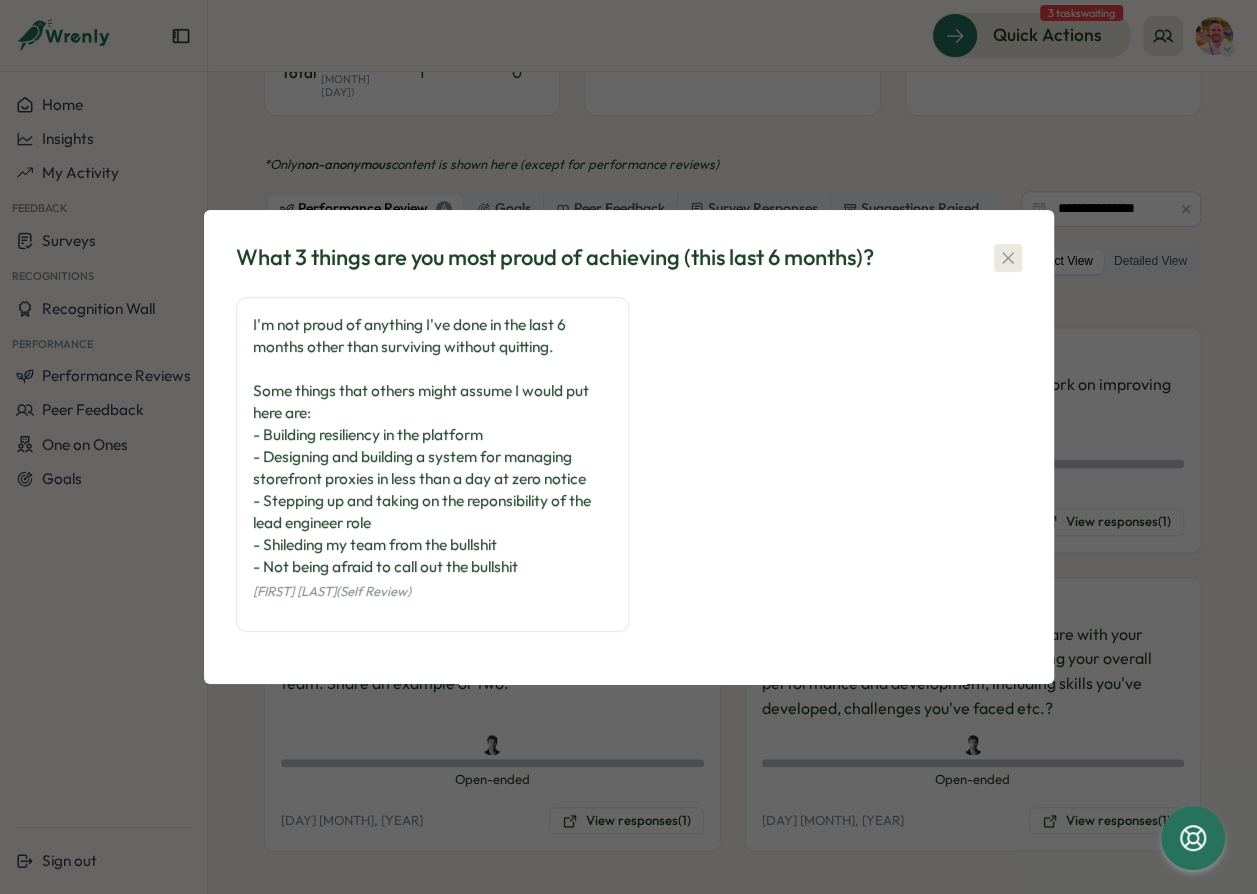 click 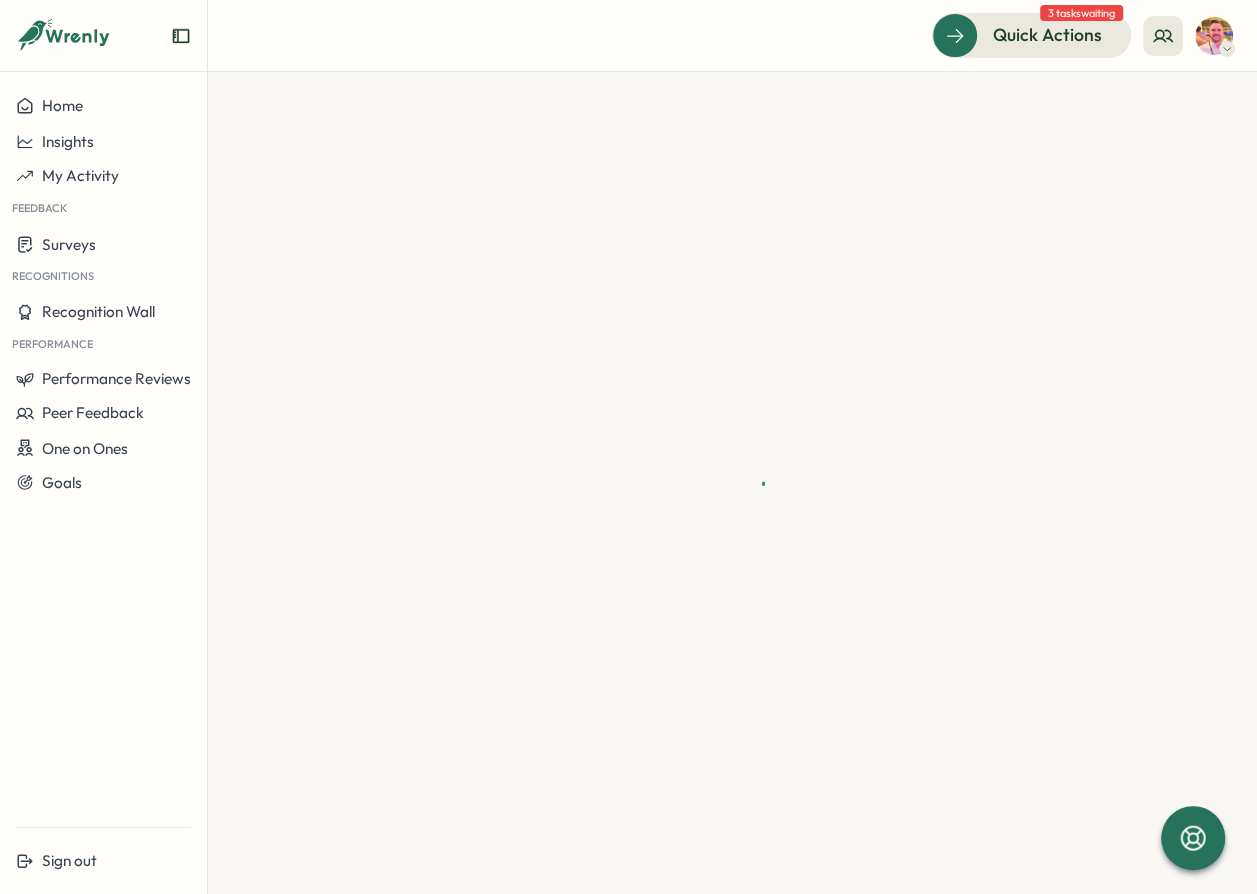 scroll, scrollTop: 0, scrollLeft: 0, axis: both 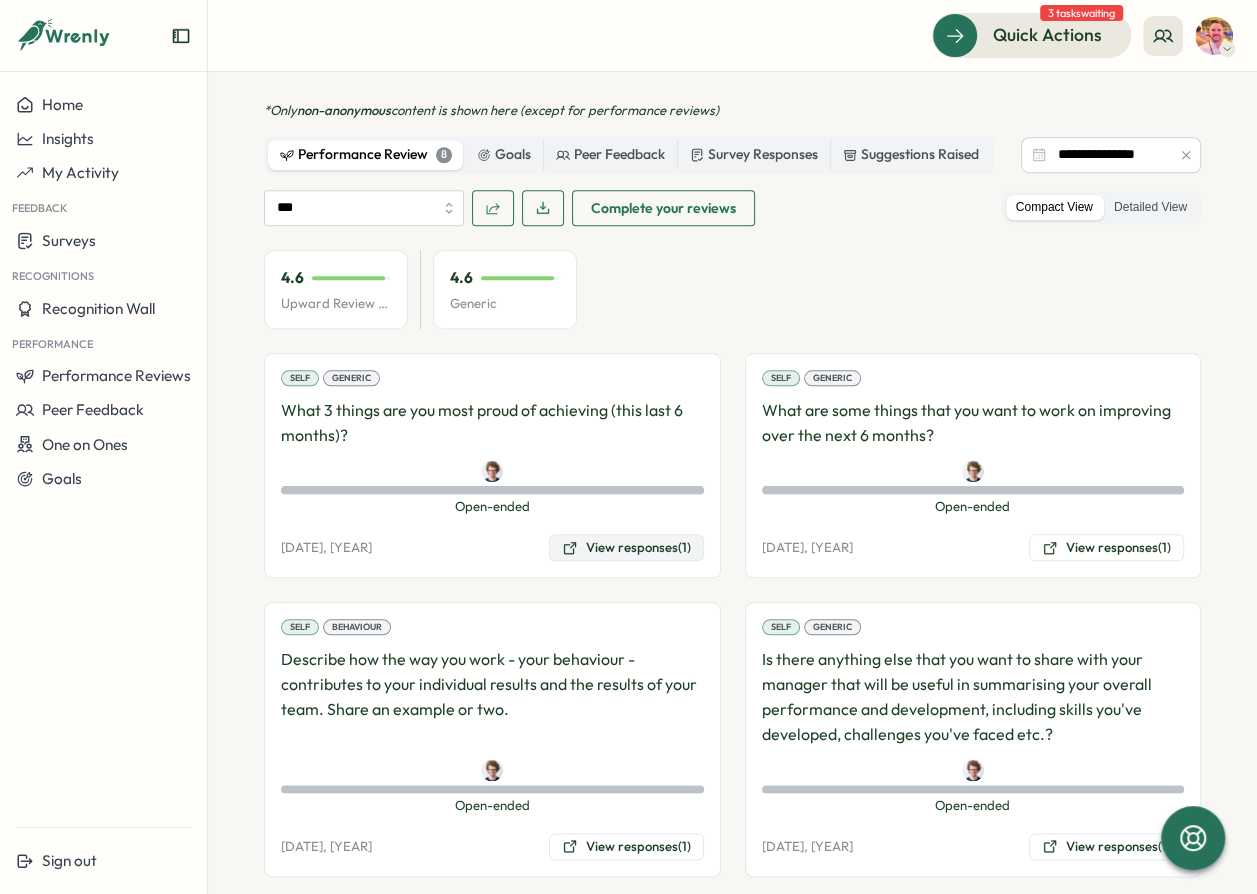 click on "View responses  (1)" at bounding box center [626, 548] 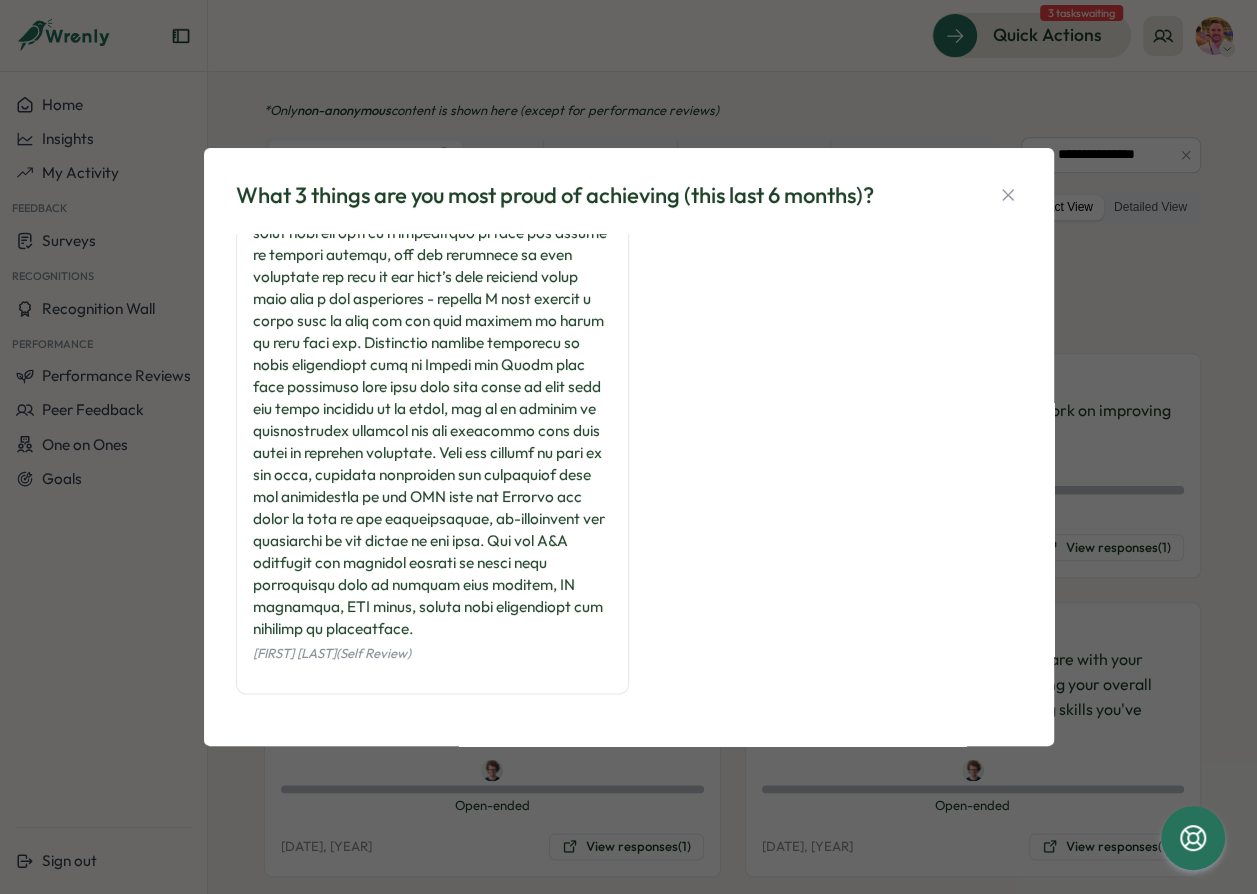 scroll, scrollTop: 1568, scrollLeft: 0, axis: vertical 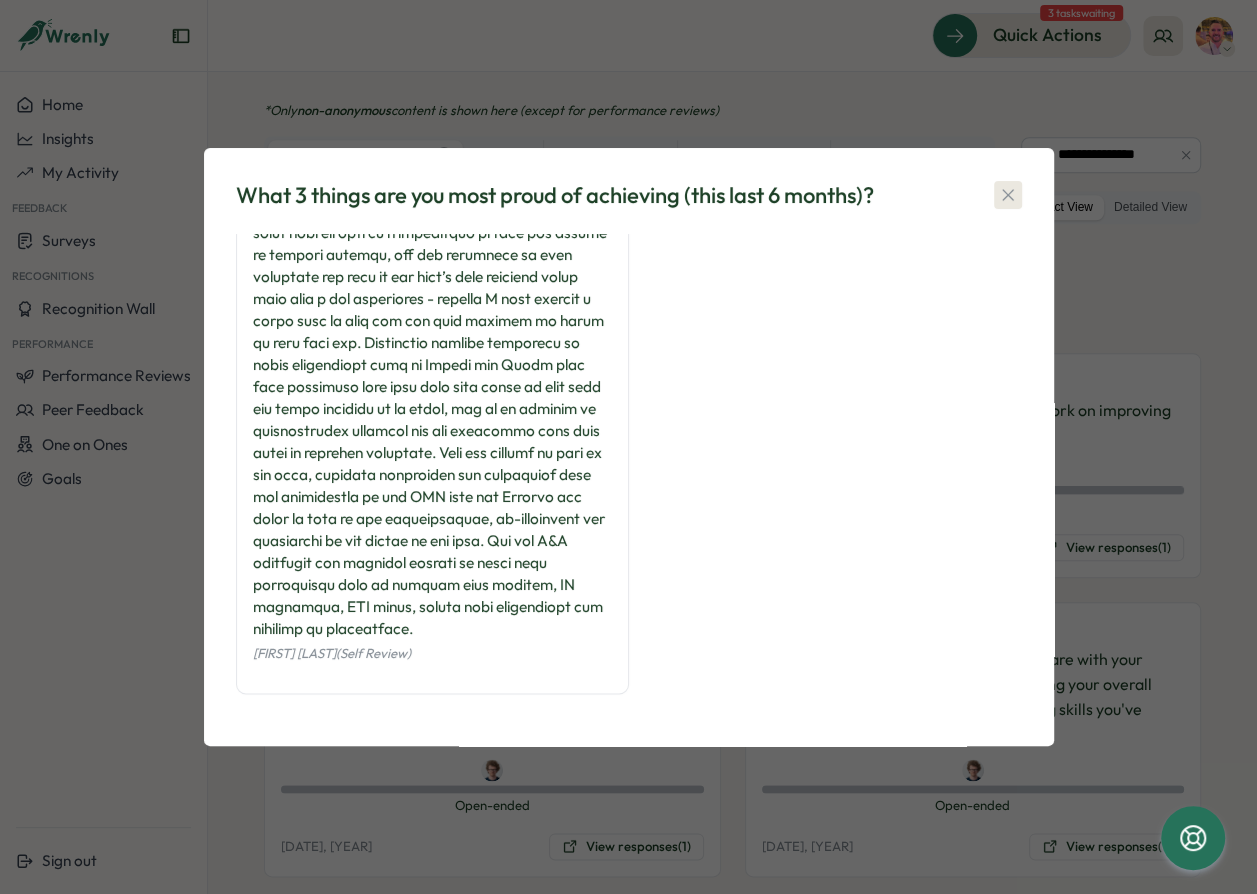 click 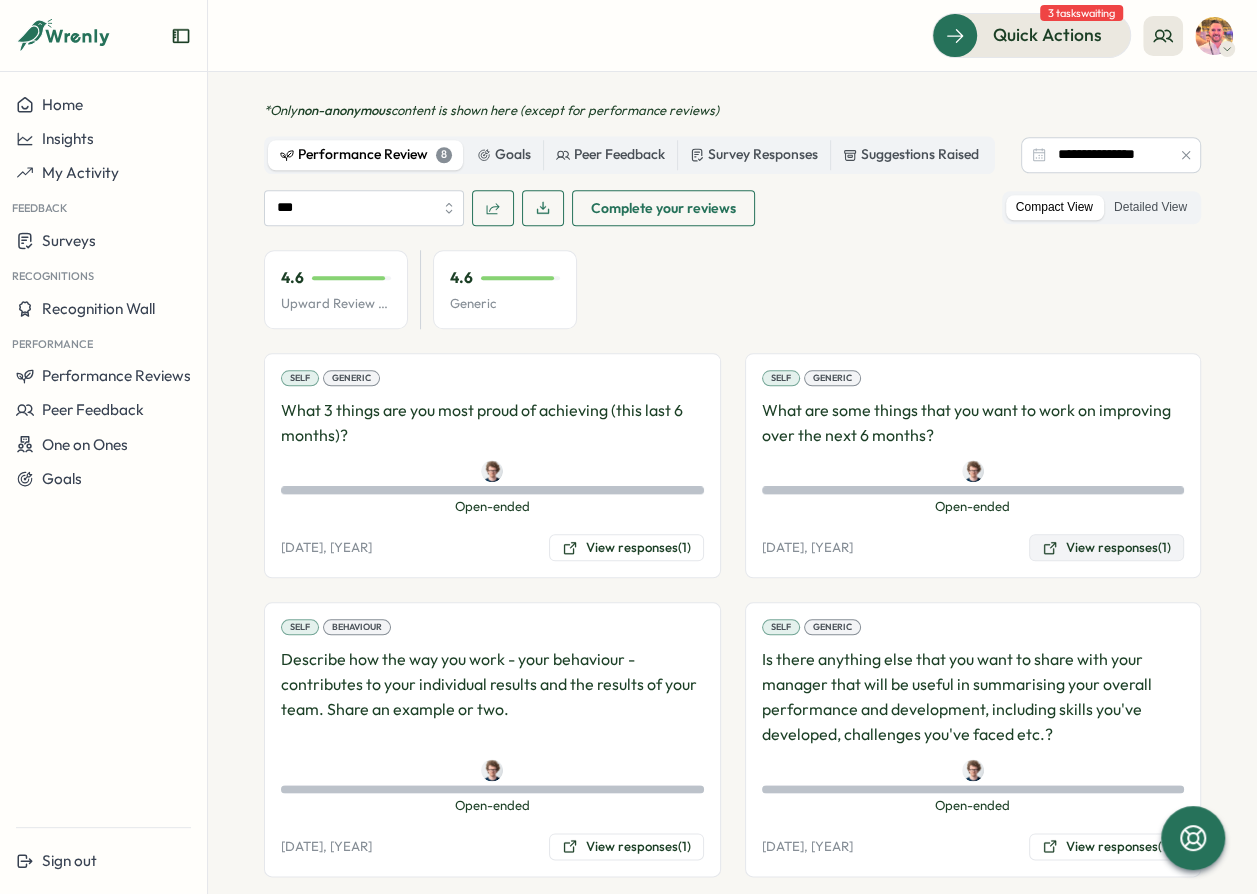 click on "View responses  (1)" at bounding box center [1106, 548] 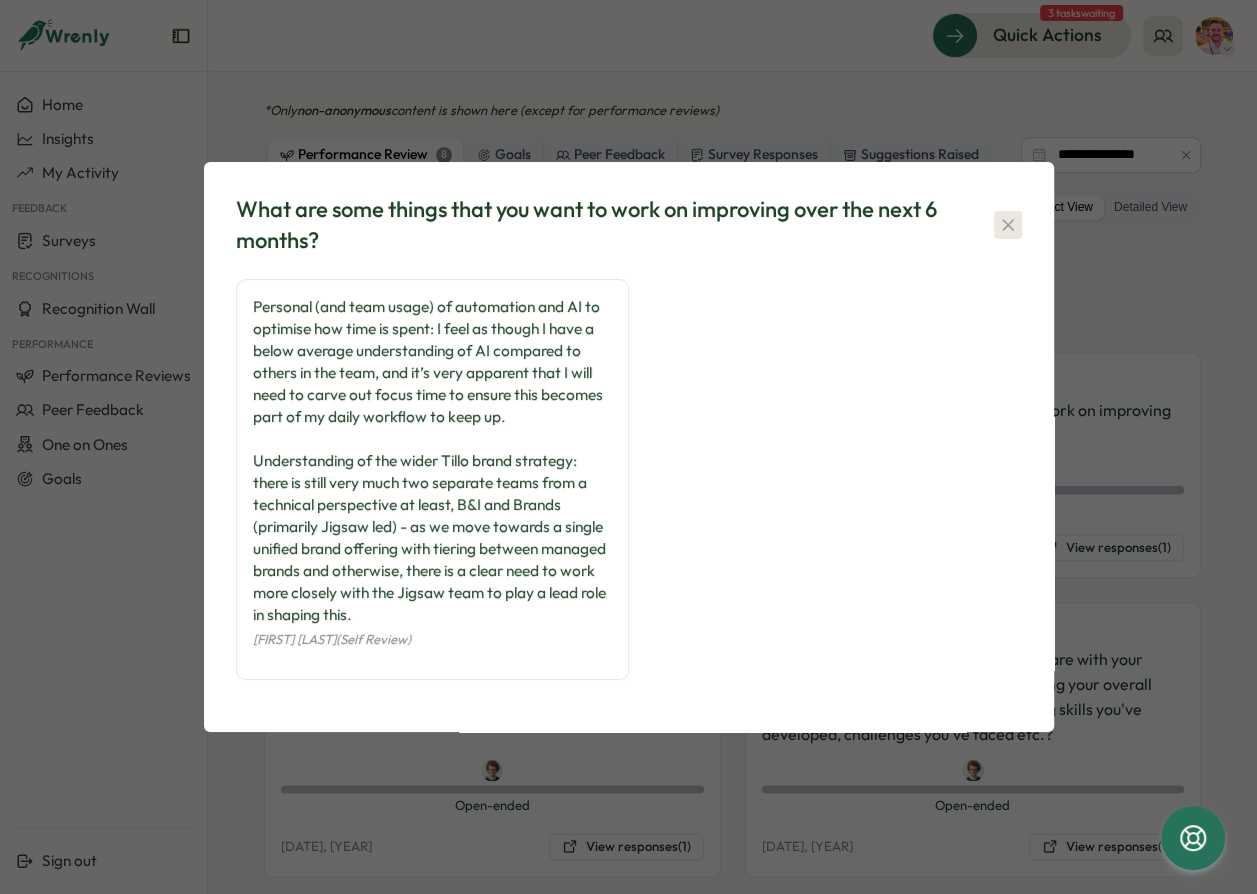 click 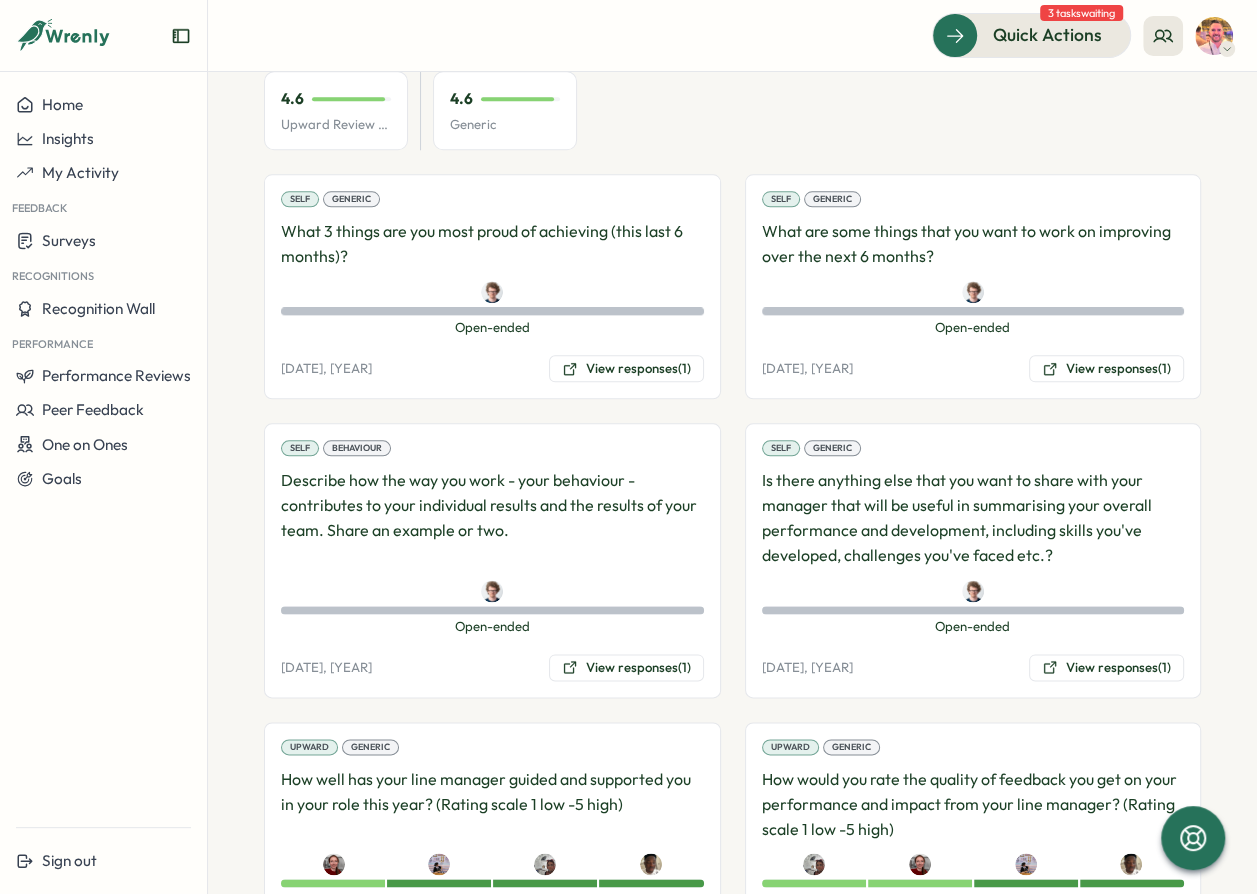 scroll, scrollTop: 1272, scrollLeft: 0, axis: vertical 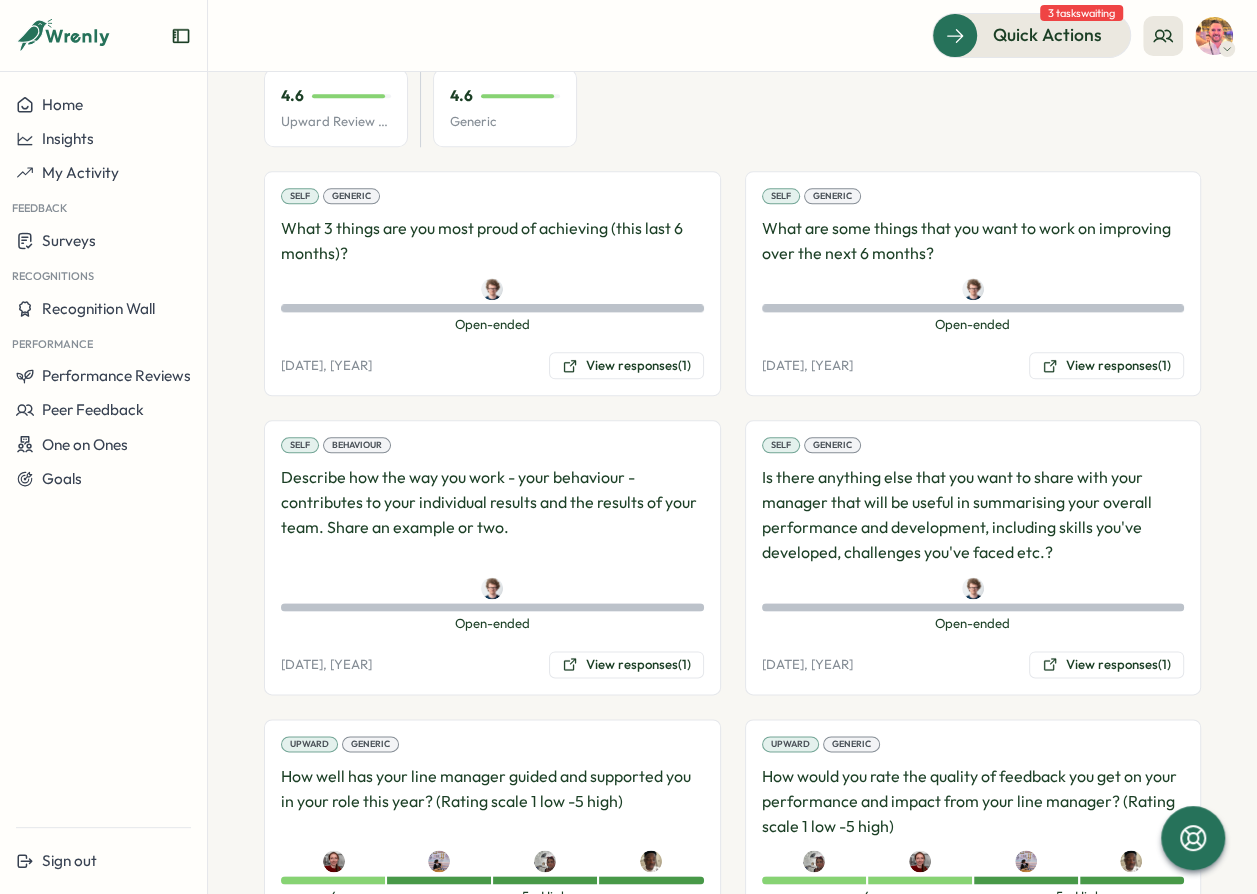 click on "Self Behaviour Describe how the way you work - your behaviour - contributes to your individual results and the results of your team. Share an example or two. Open-ended Open-ended 14 Jul, 2025 View responses  (1)" at bounding box center (492, 557) 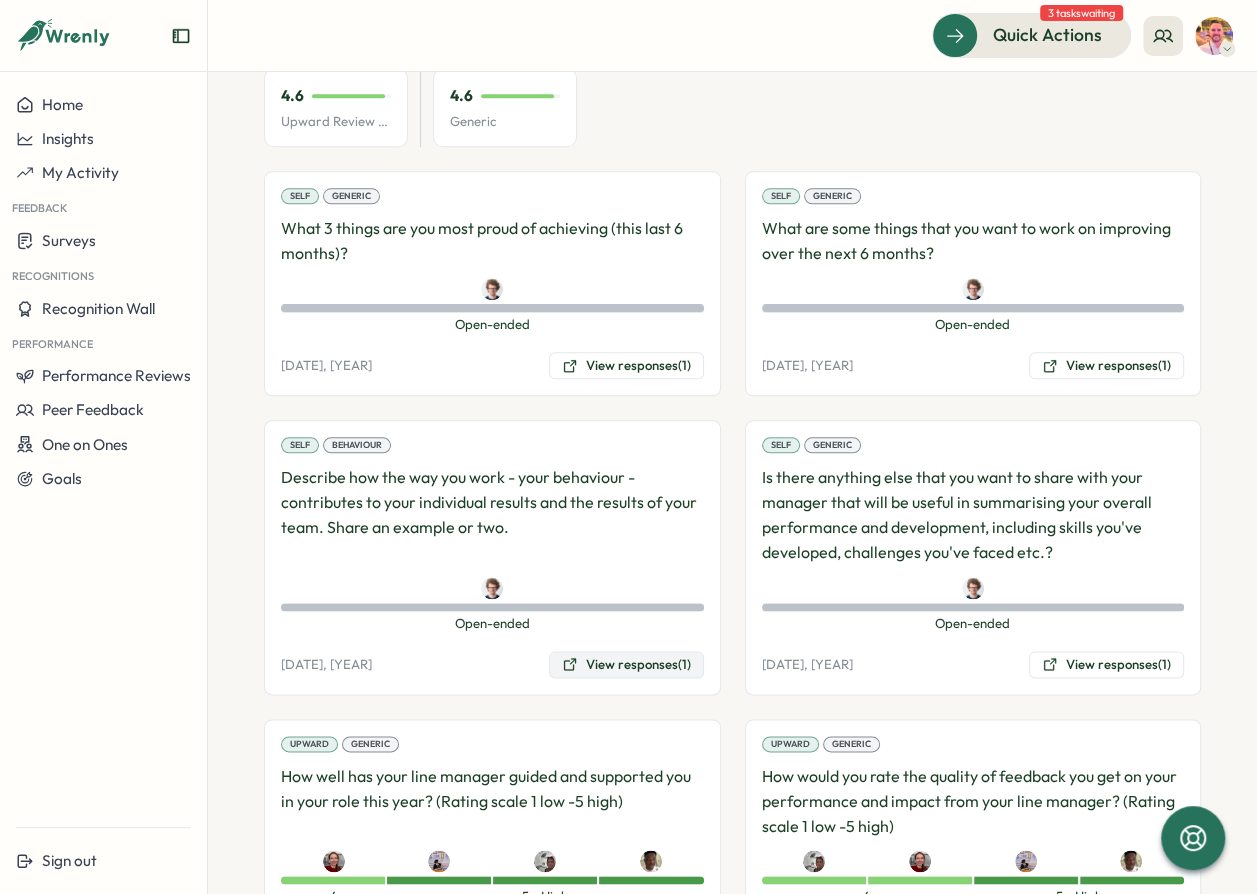 click on "View responses  (1)" at bounding box center [626, 665] 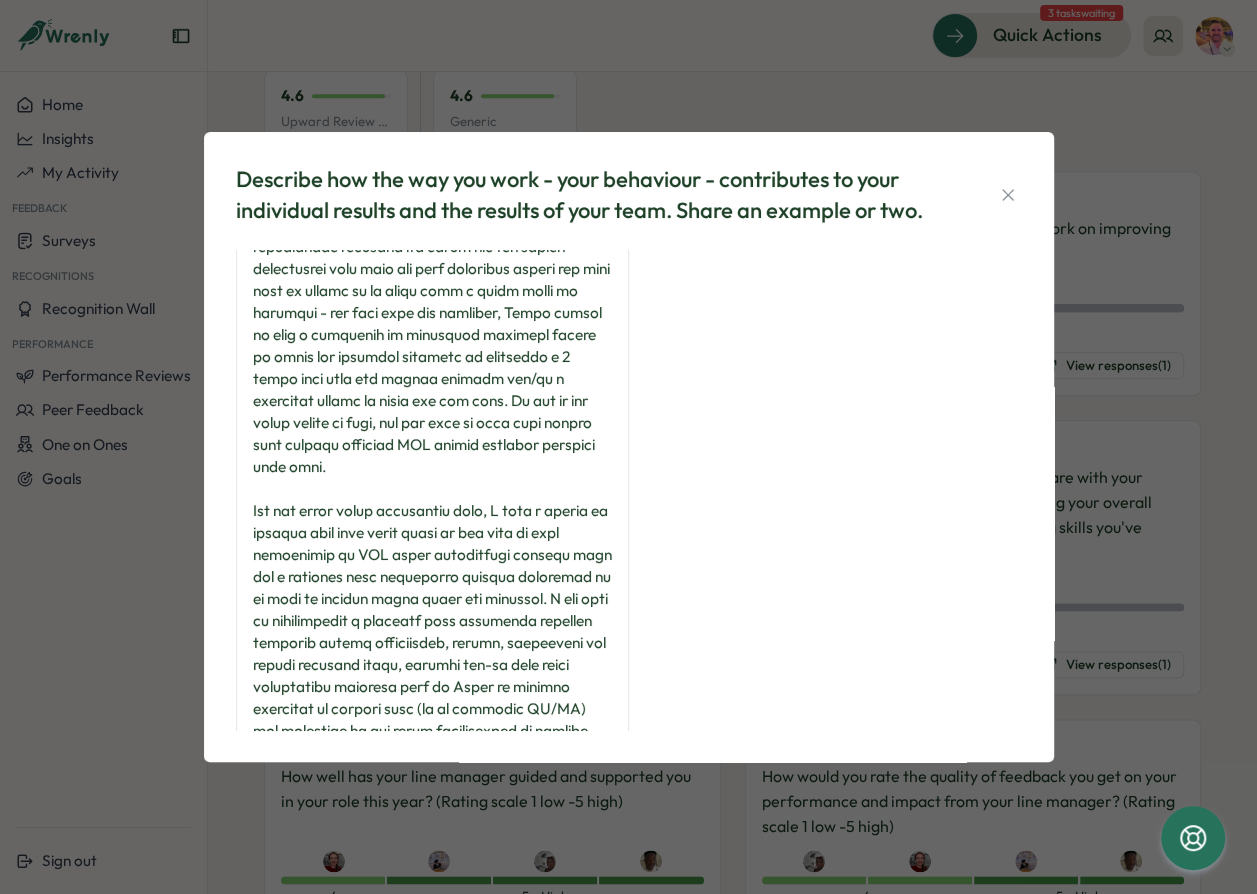 scroll, scrollTop: 886, scrollLeft: 0, axis: vertical 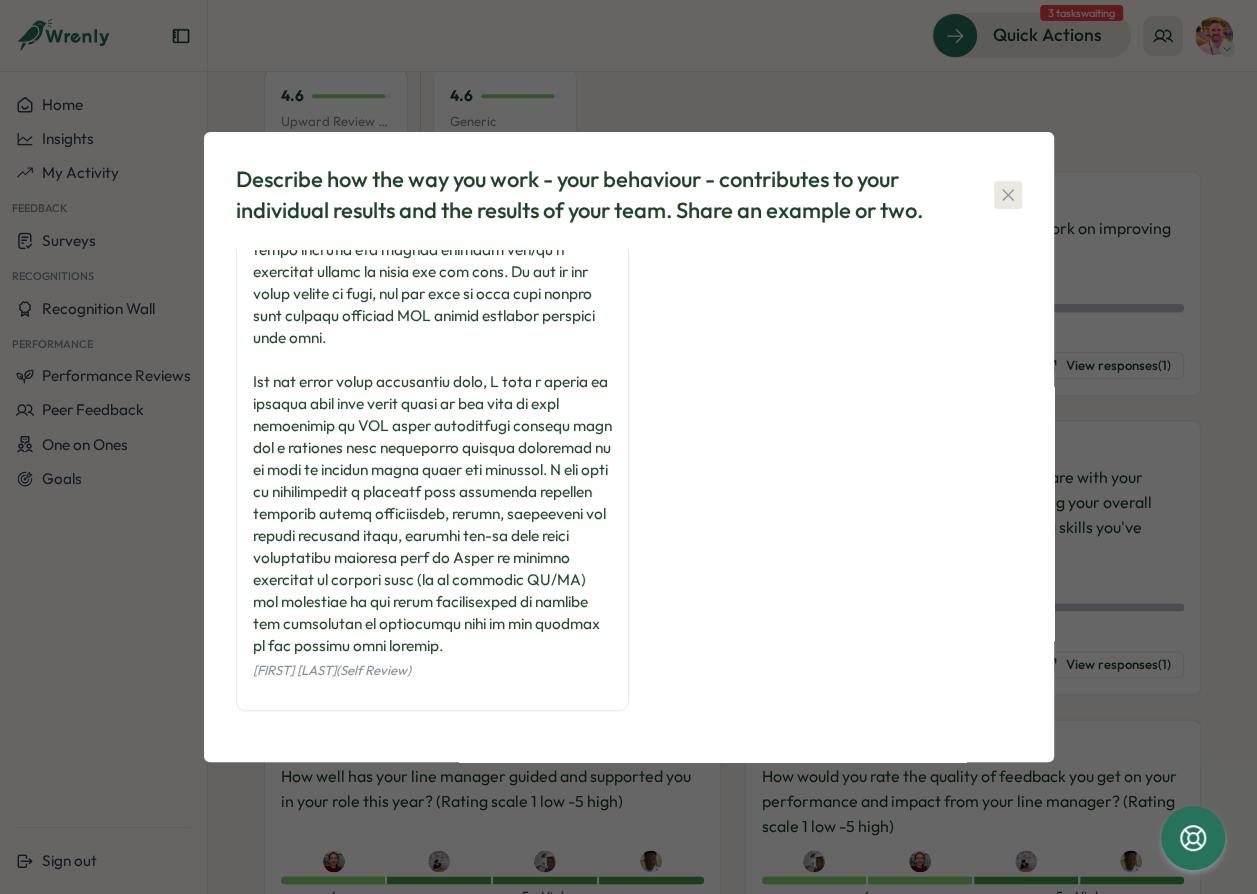 click 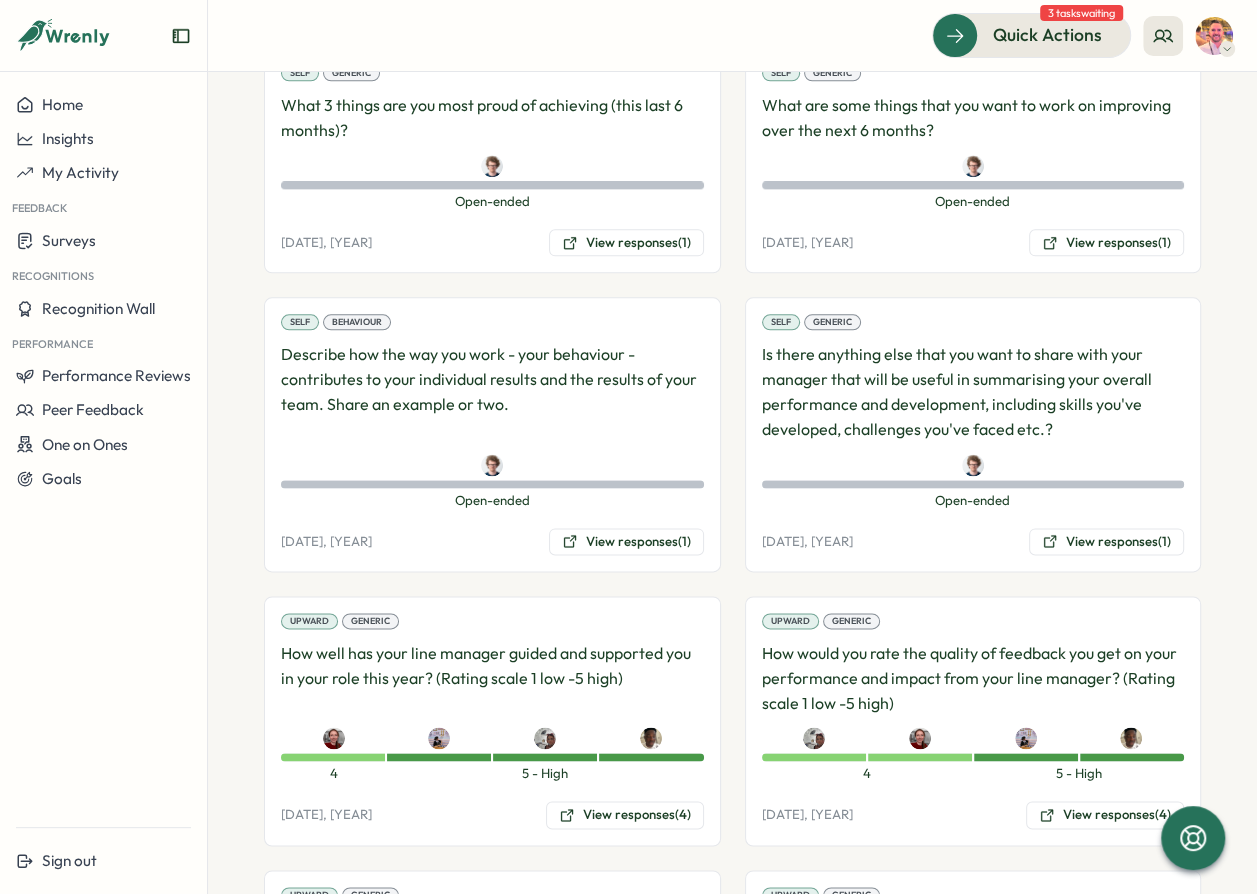 scroll, scrollTop: 1545, scrollLeft: 0, axis: vertical 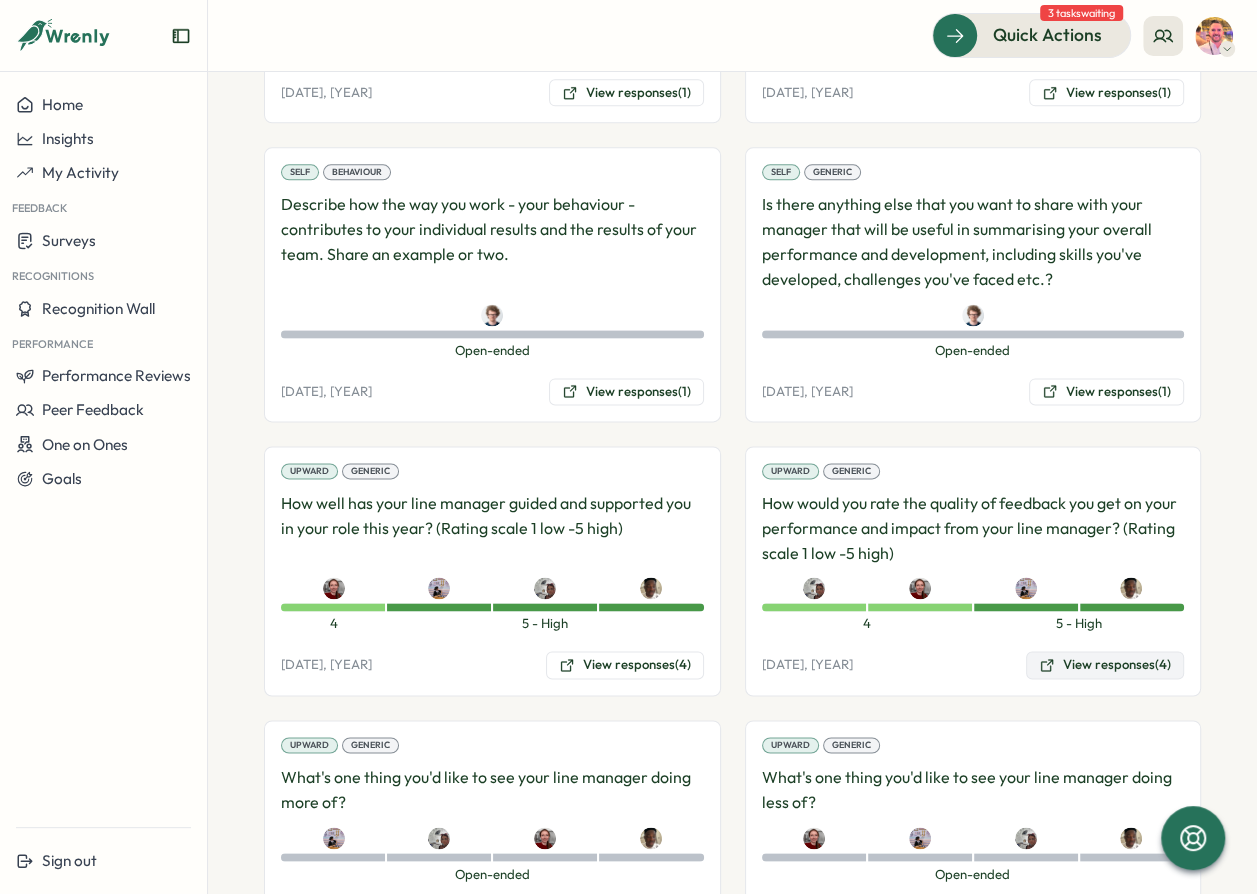 click on "View responses  (4)" at bounding box center [1105, 665] 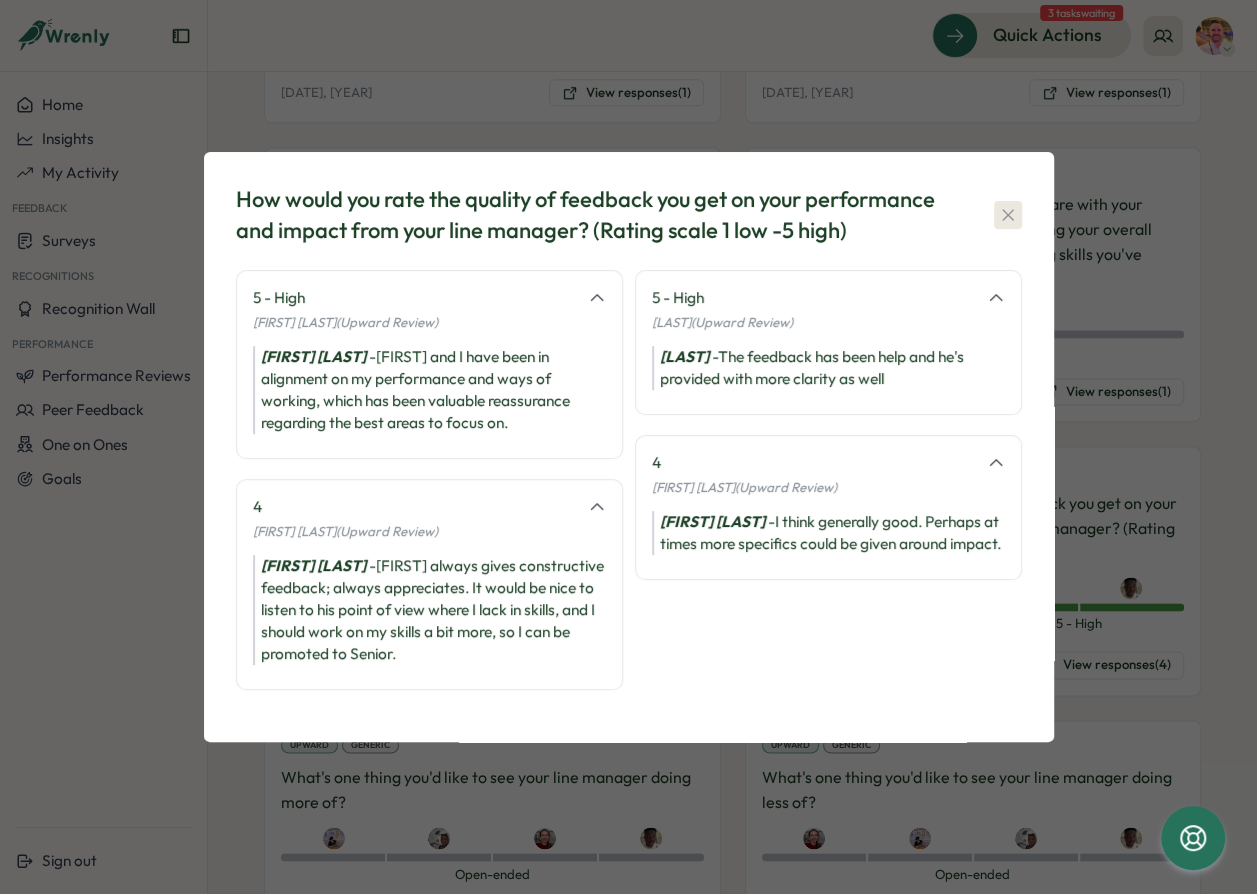 click 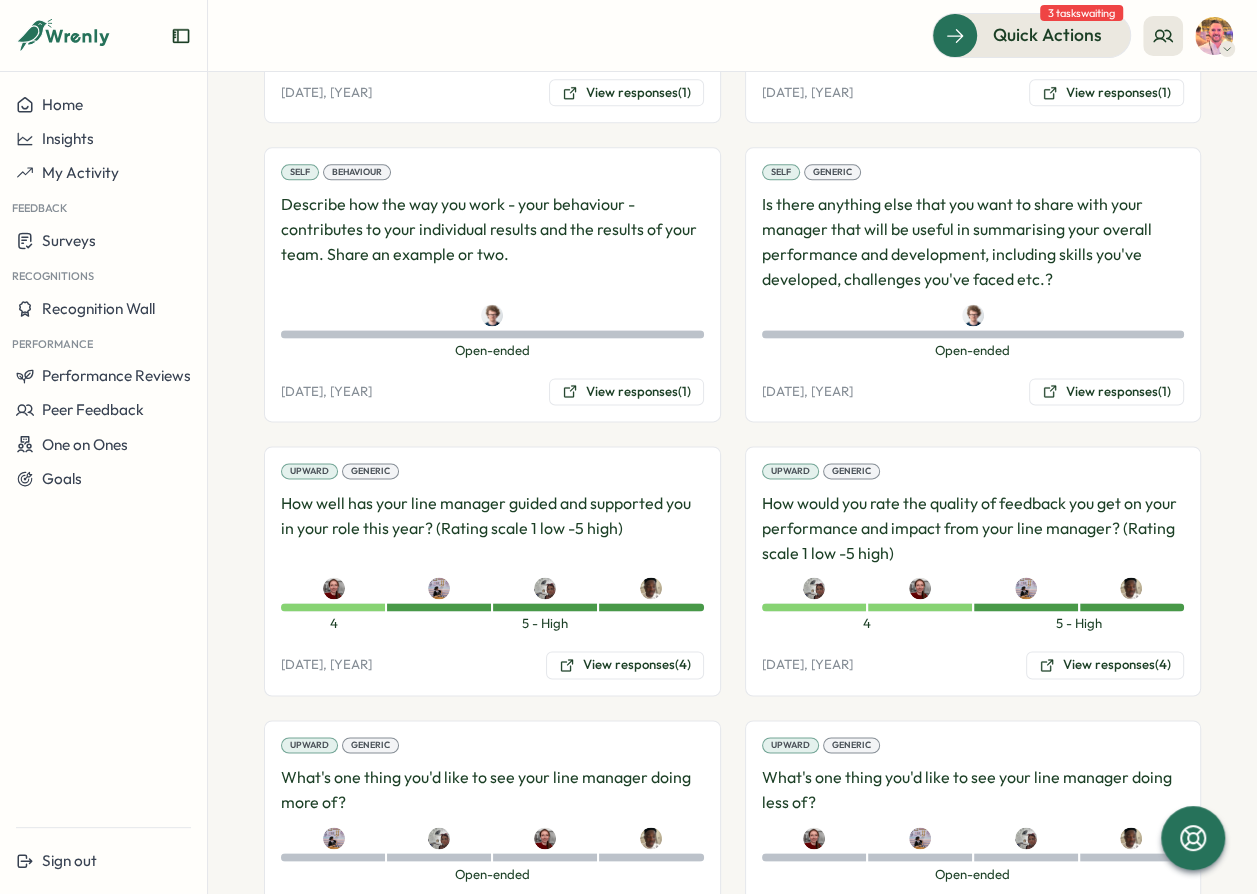 scroll, scrollTop: 1635, scrollLeft: 0, axis: vertical 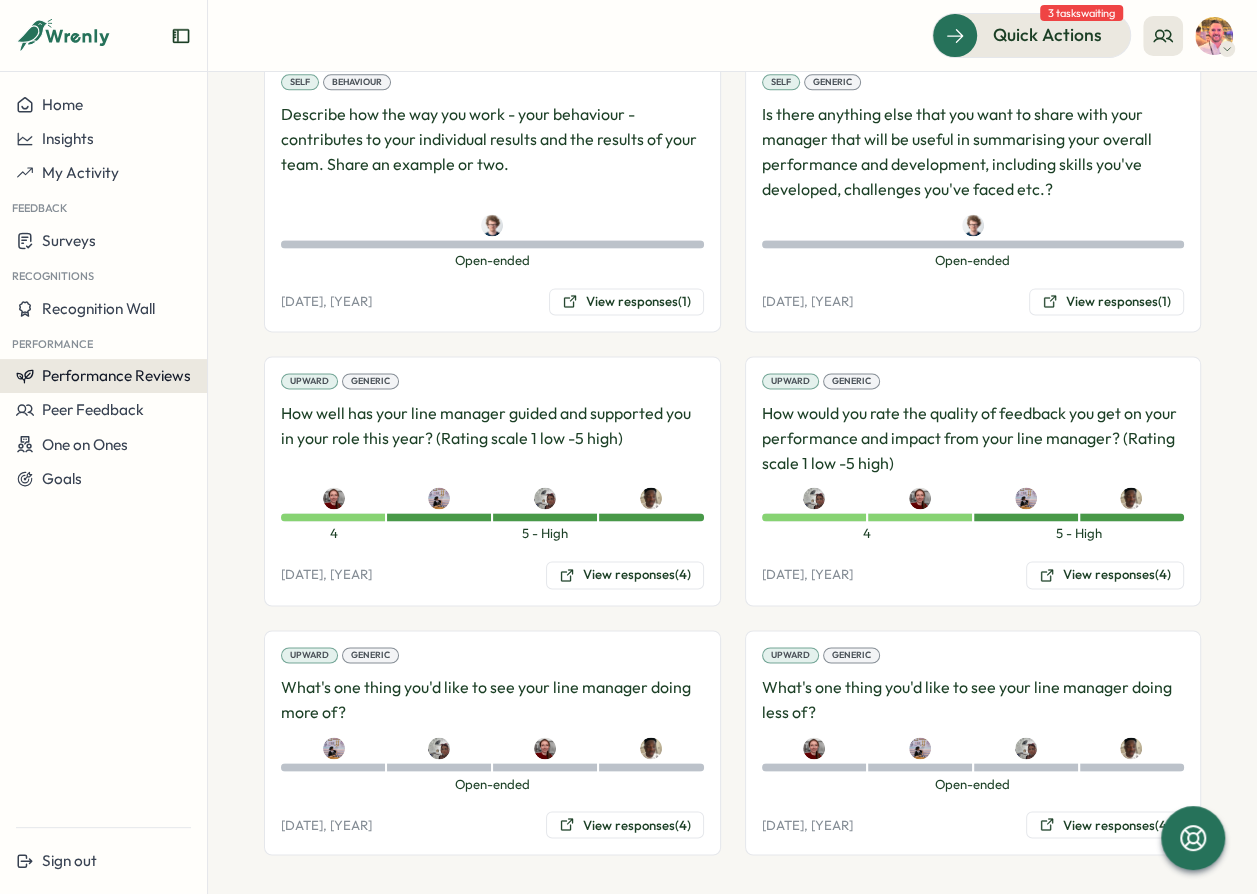 click on "Performance Reviews" at bounding box center (116, 375) 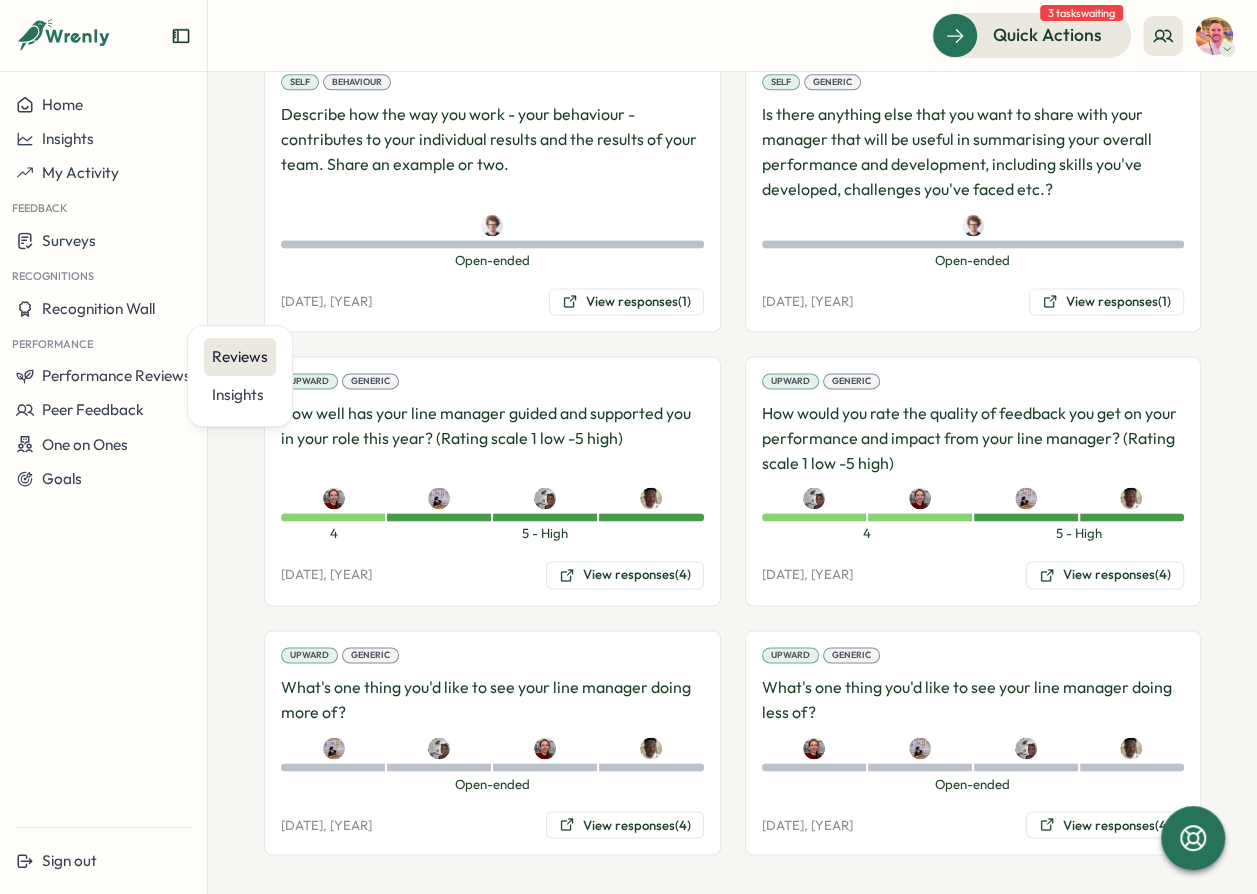 click on "Reviews" at bounding box center [240, 357] 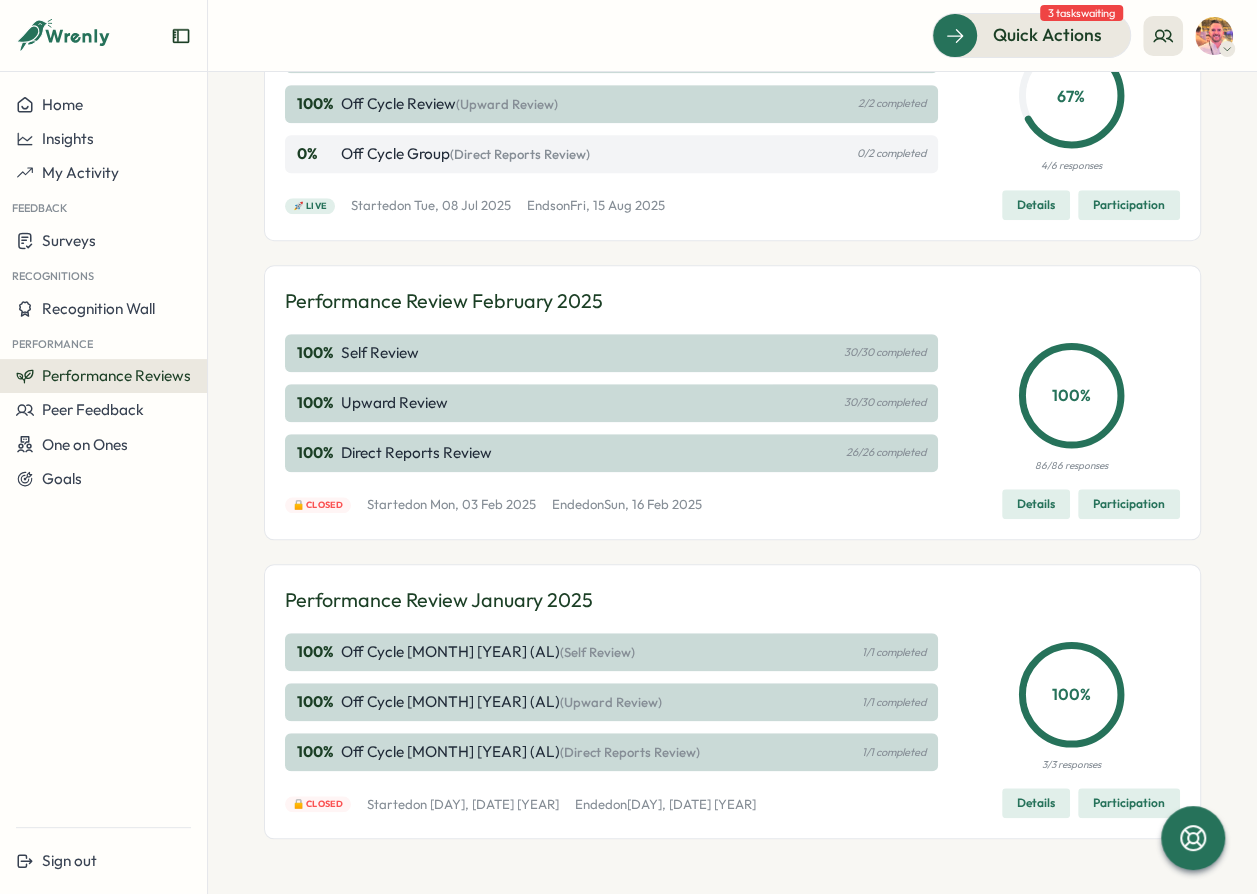 scroll, scrollTop: 1051, scrollLeft: 0, axis: vertical 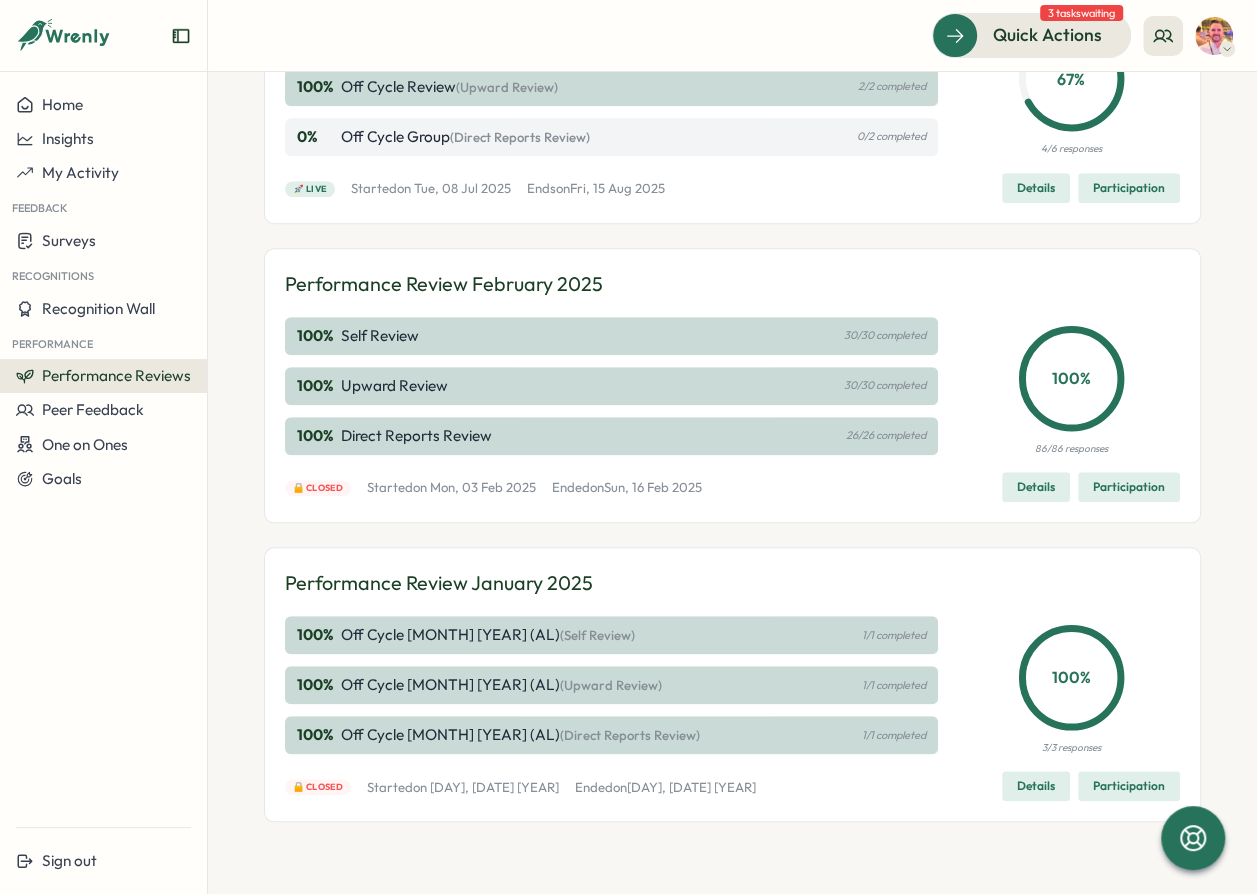click on "Off Cycle February 2025 (AL)  (Self Review)" at bounding box center [488, 635] 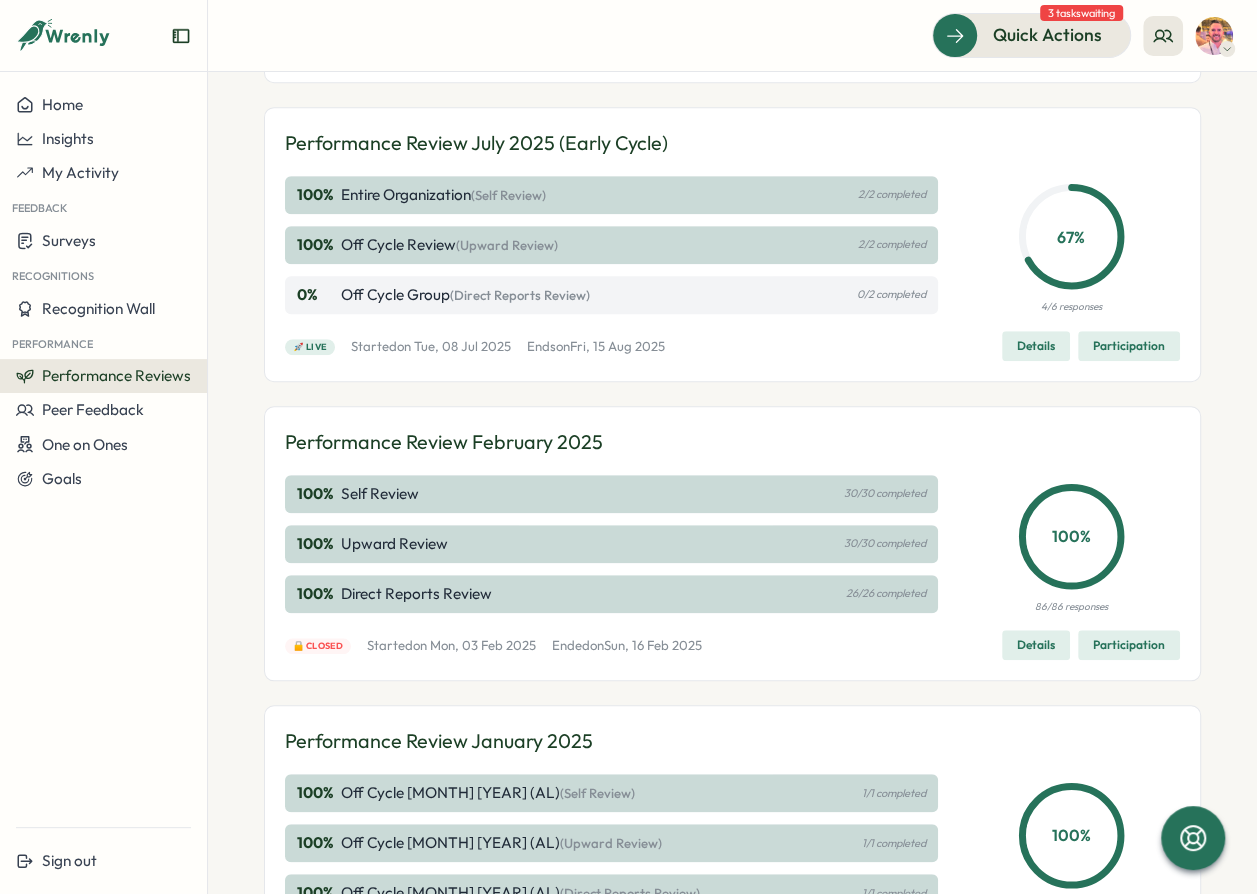 scroll, scrollTop: 778, scrollLeft: 0, axis: vertical 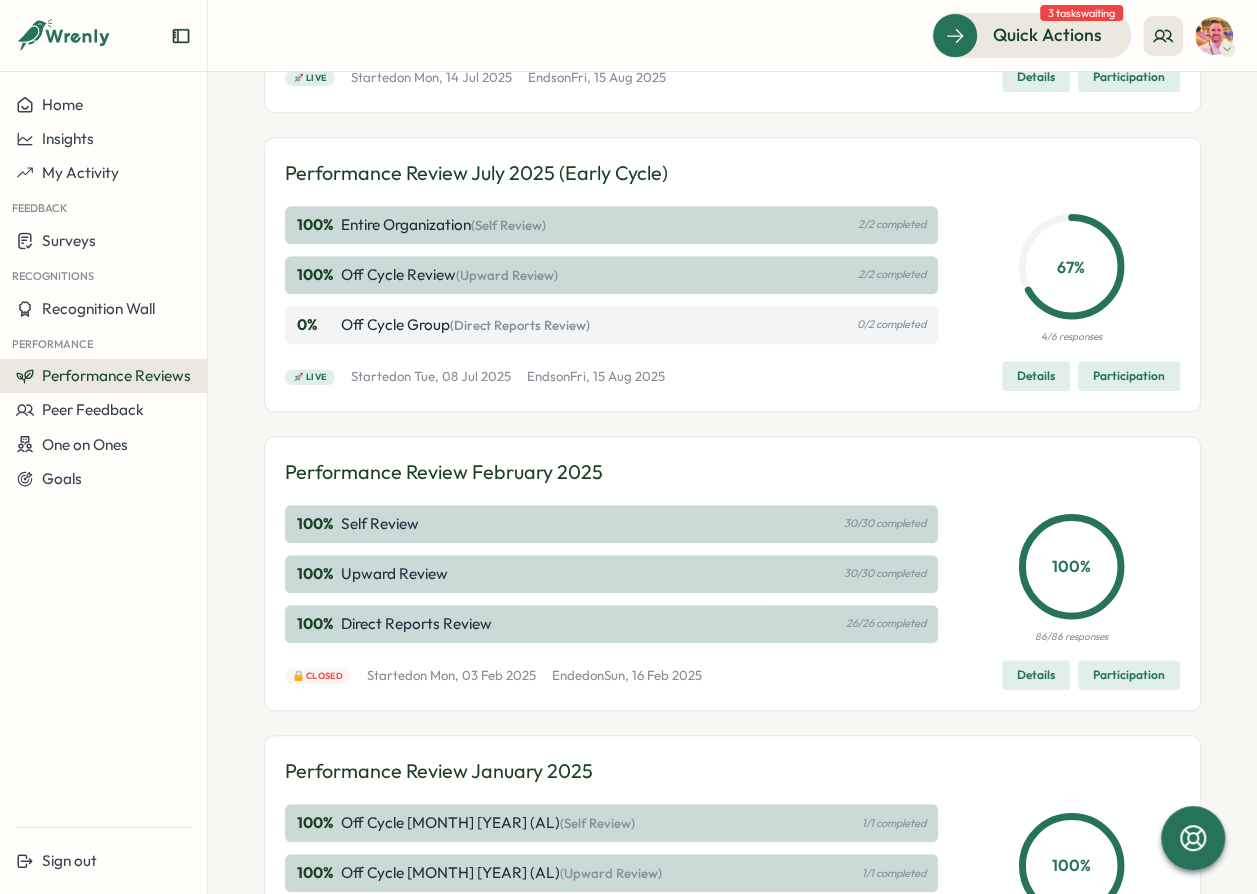 click on "30/30 completed" at bounding box center (885, 523) 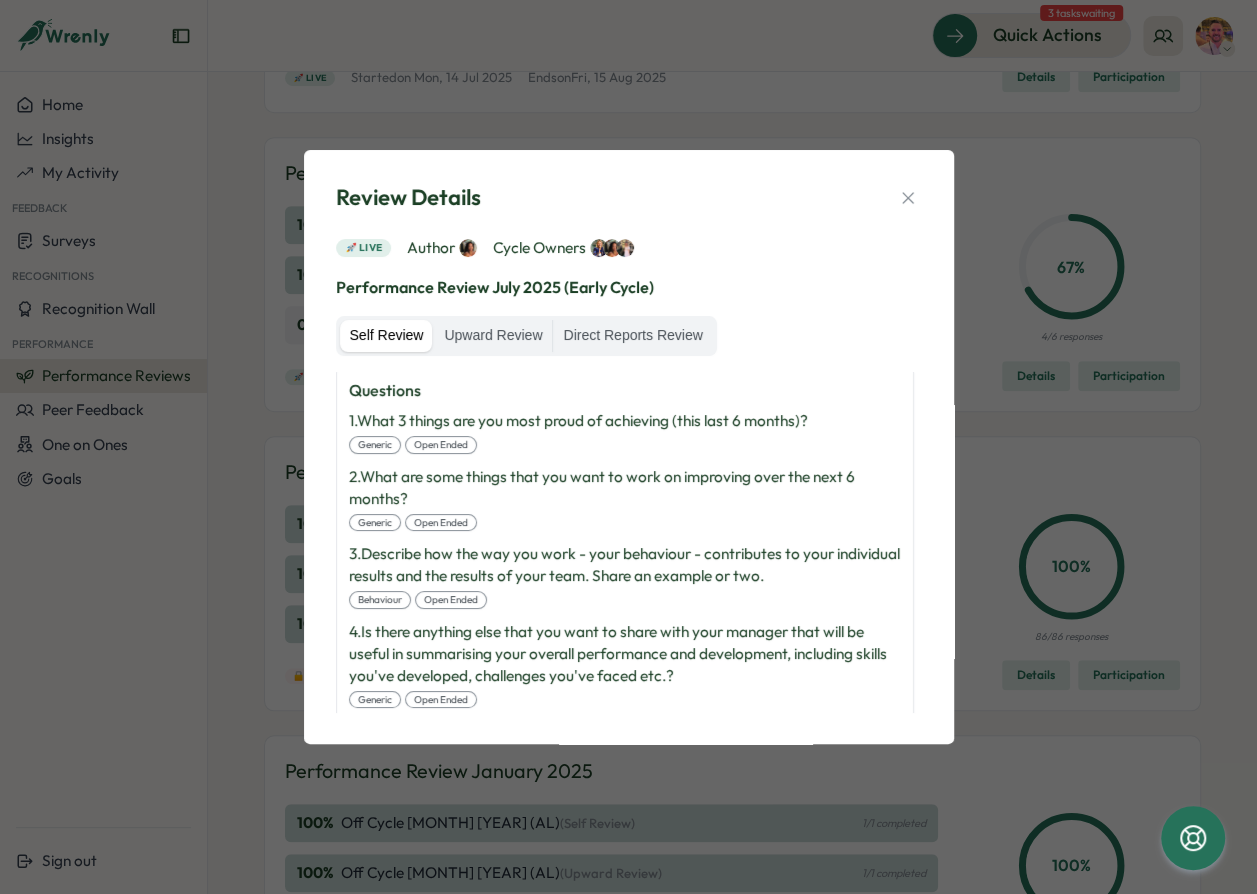 scroll, scrollTop: 332, scrollLeft: 0, axis: vertical 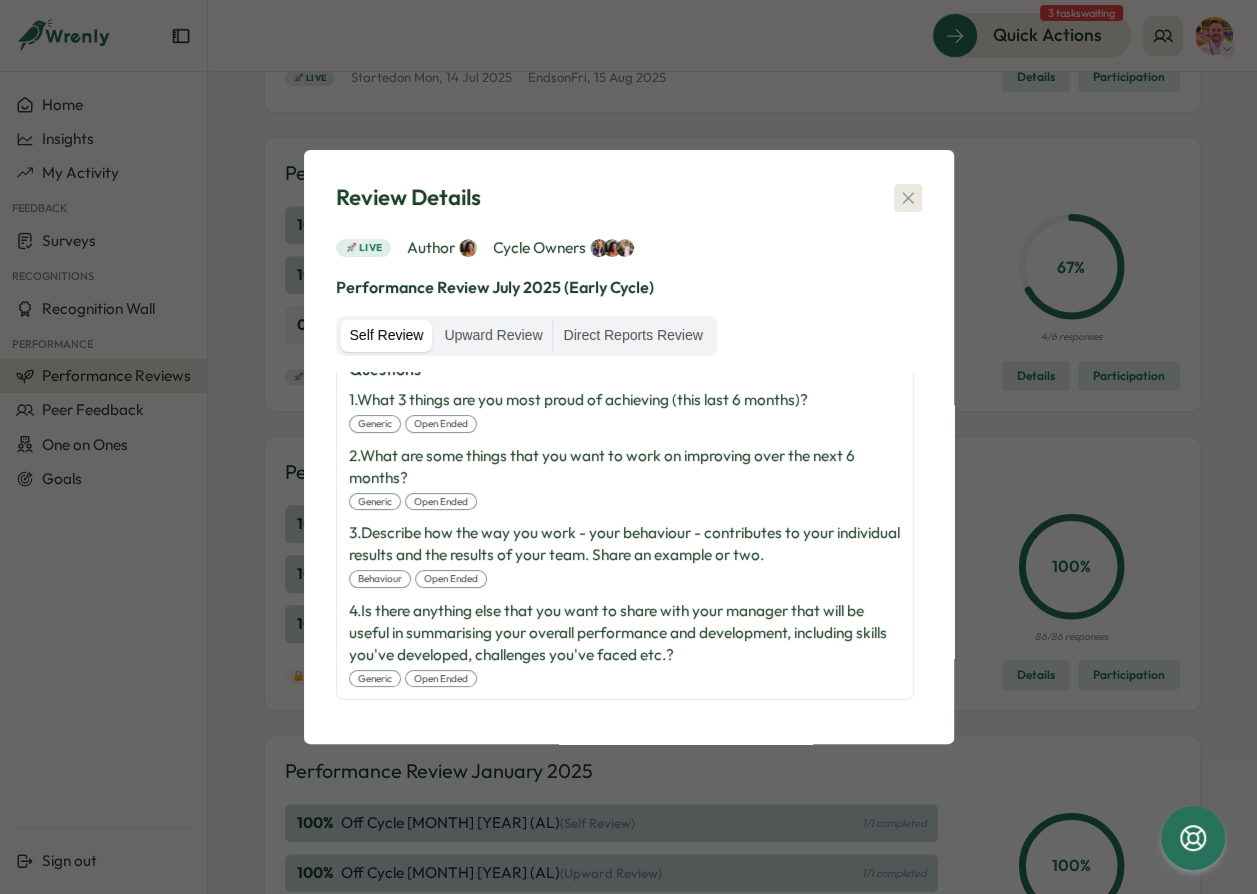 click 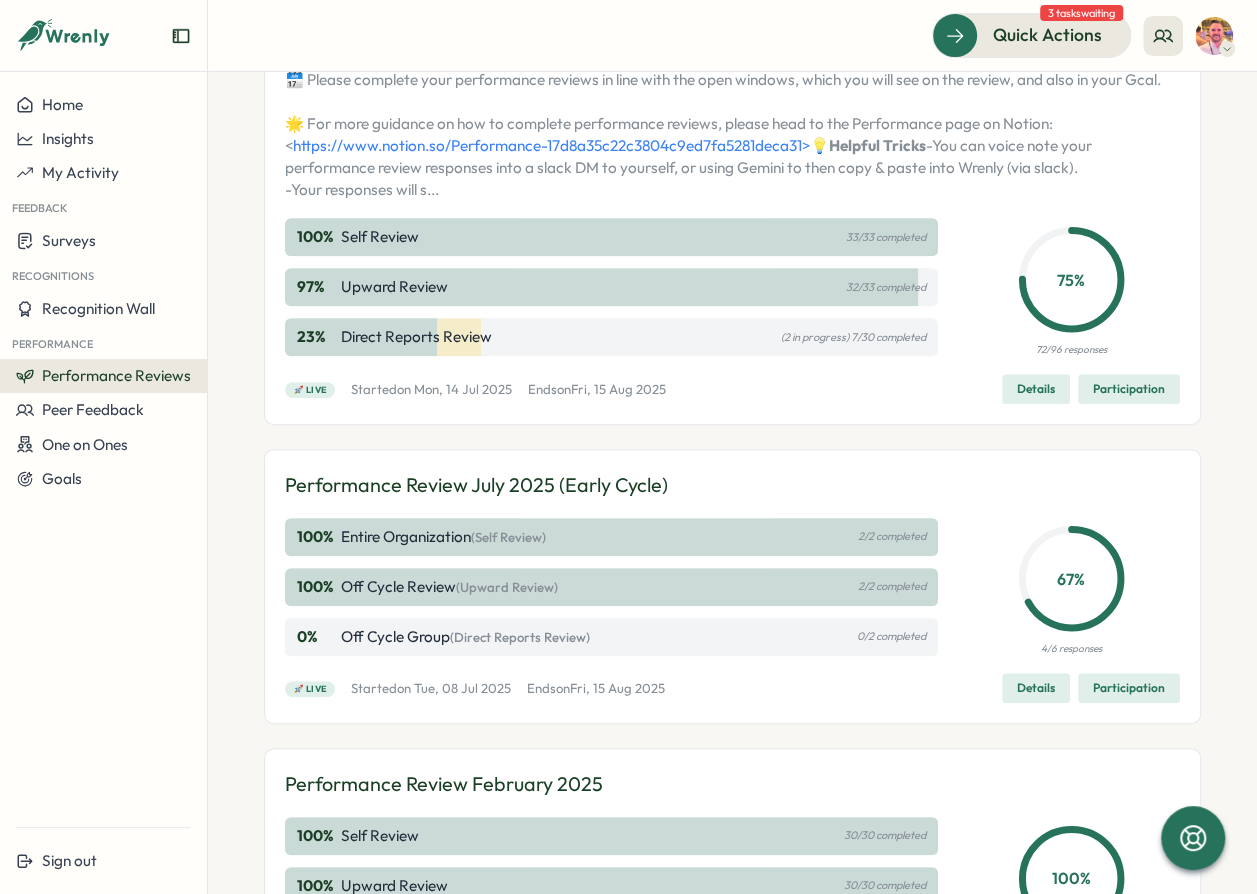scroll, scrollTop: 415, scrollLeft: 0, axis: vertical 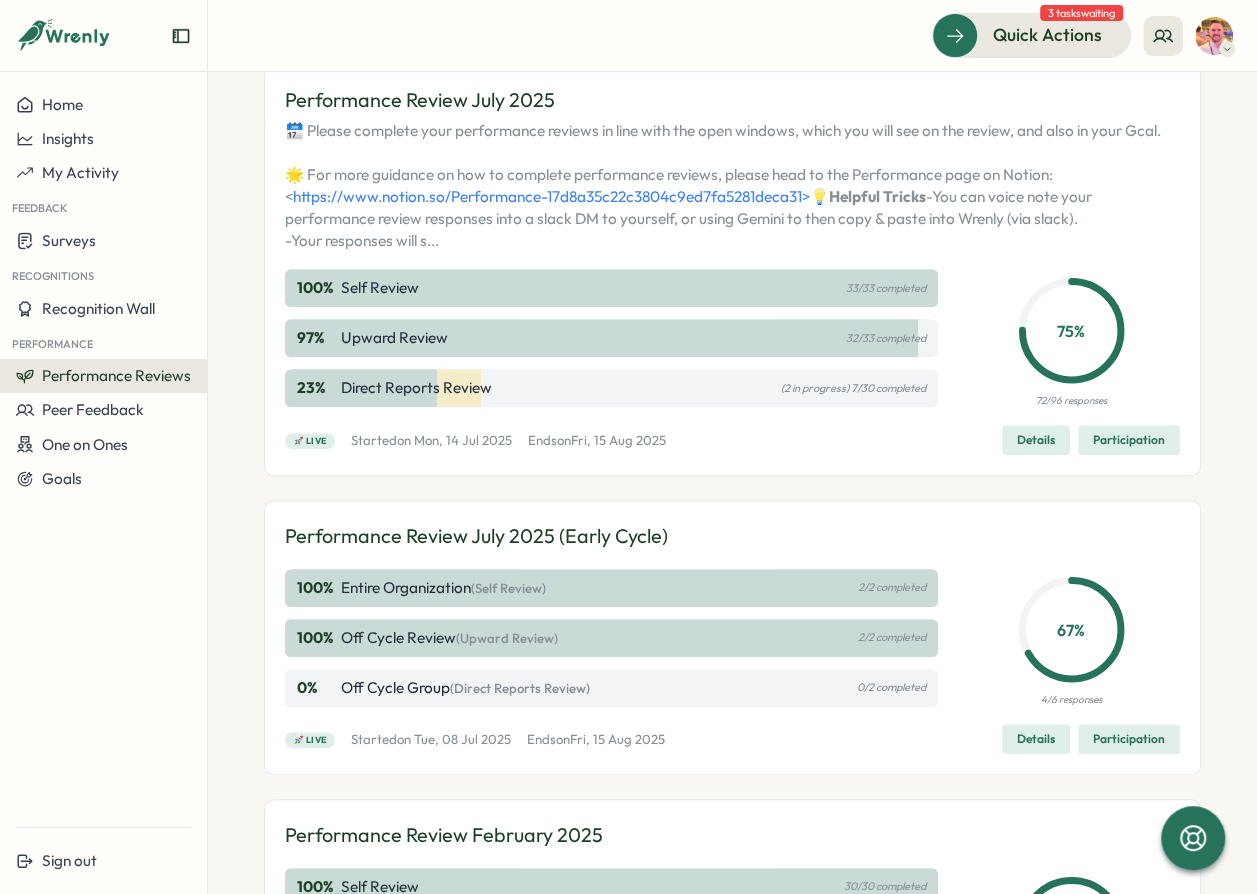 click on "Details" at bounding box center (1036, 440) 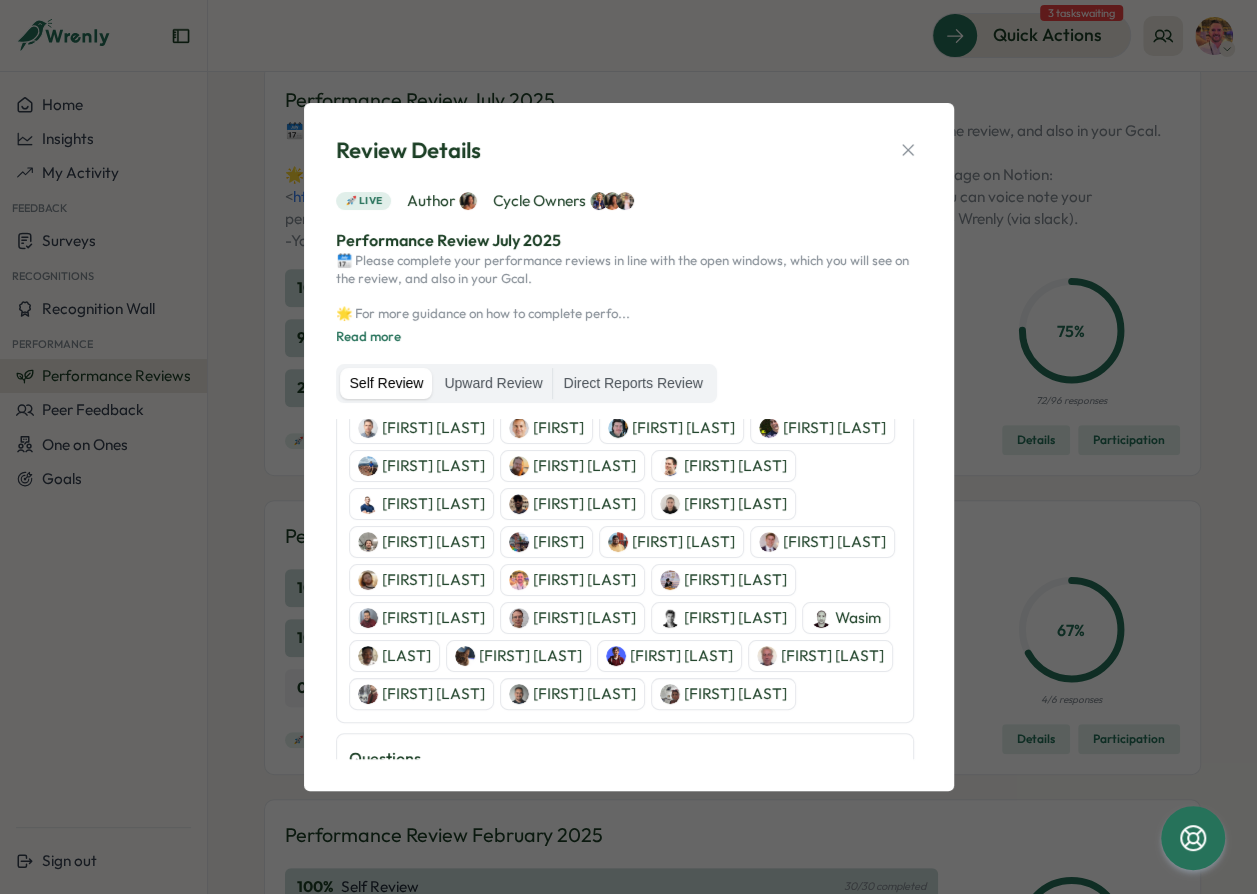 scroll, scrollTop: 363, scrollLeft: 0, axis: vertical 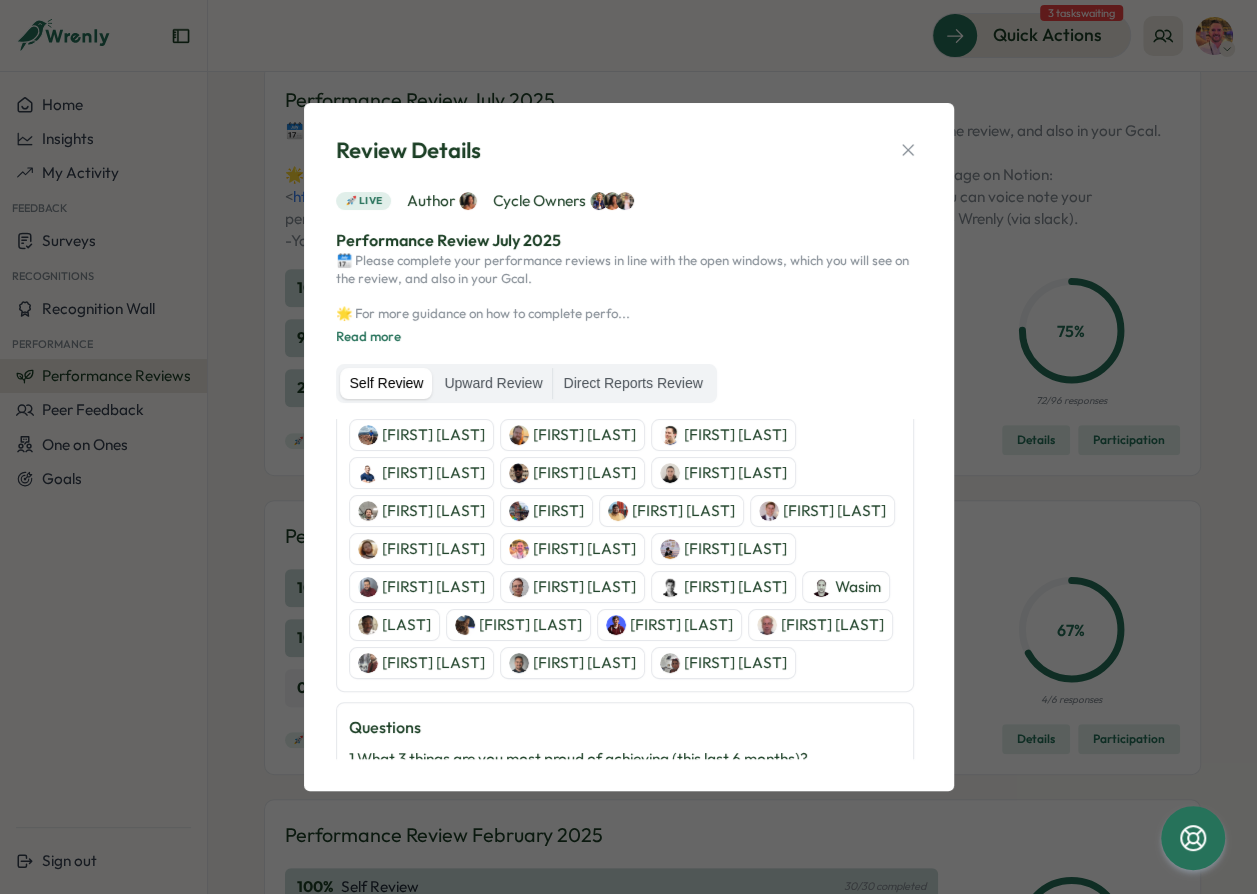 click on "Greg Youngman" at bounding box center (433, 511) 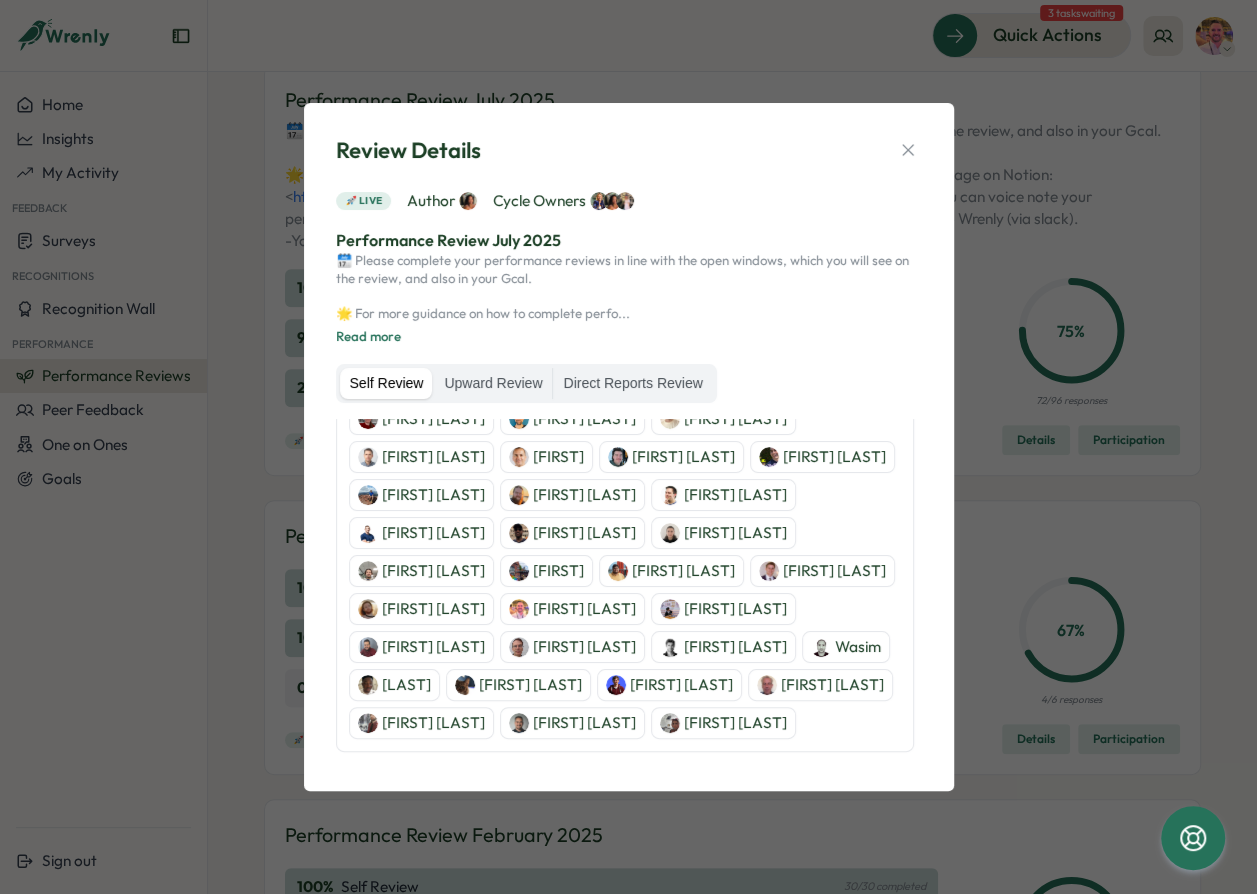 scroll, scrollTop: 272, scrollLeft: 0, axis: vertical 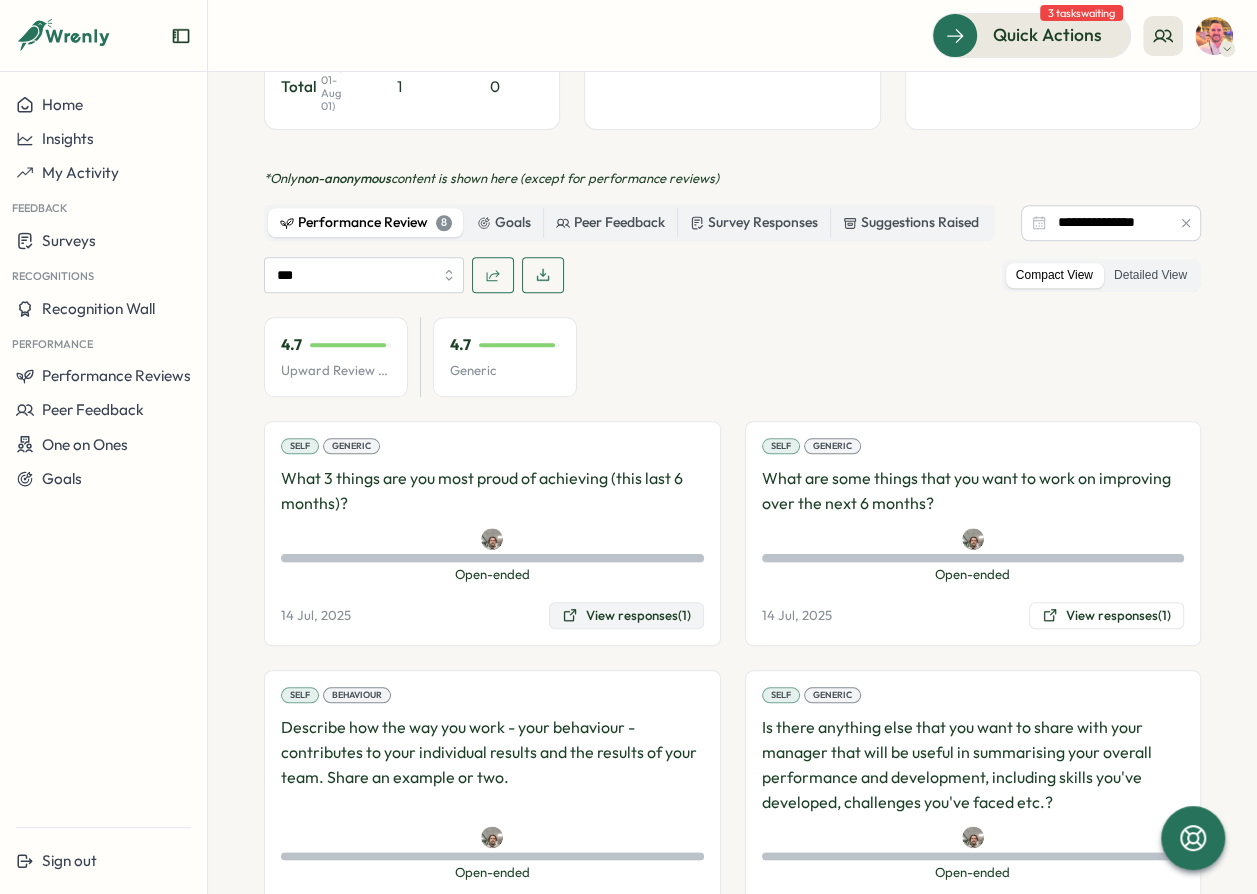 click on "View responses  (1)" at bounding box center [626, 616] 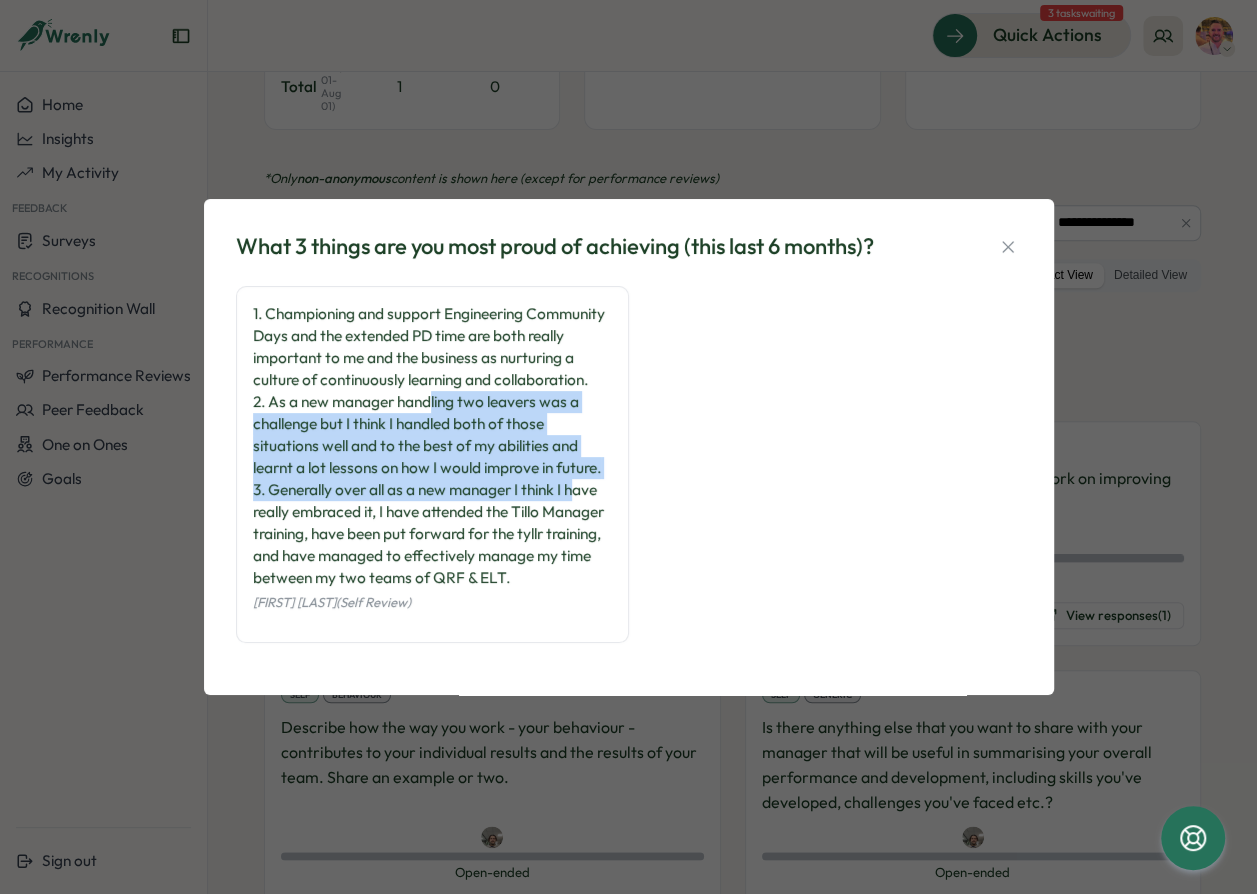 drag, startPoint x: 431, startPoint y: 412, endPoint x: 578, endPoint y: 500, distance: 171.32718 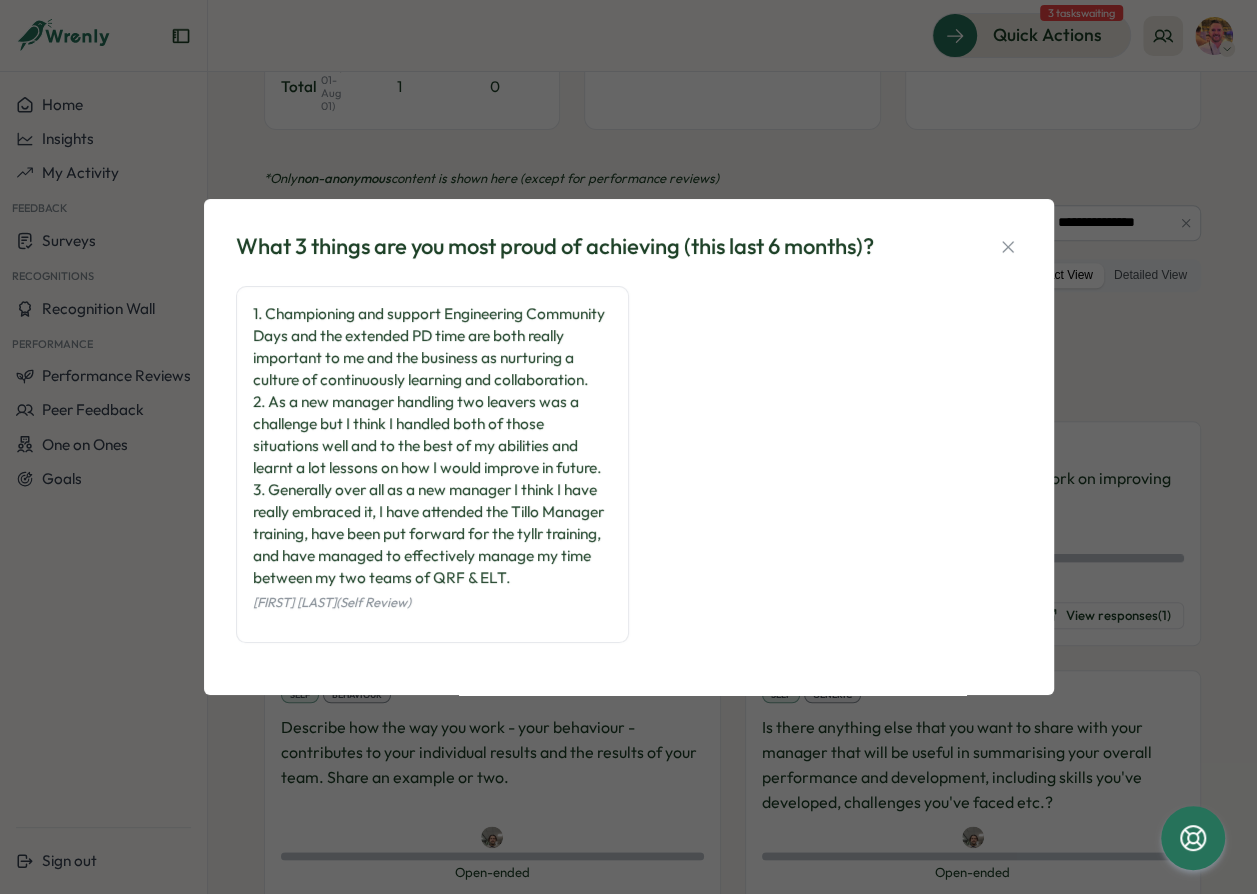 click on "1. Championing and support Engineering Community Days and the extended PD time are both really important to me and the business as nurturing a culture of continuously learning and collaboration.
2. As a new manager handling two leavers was a challenge but I think I handled both of those situations well and to the best of my abilities and learnt a lot lessons on how I would improve in future.
3. Generally over all as a new manager I think I have really embraced it, I have attended the Tillo Manager training, have been put forward for the tyllr training, and have managed to effectively manage my time between my two teams of QRF & ELT." at bounding box center [432, 446] 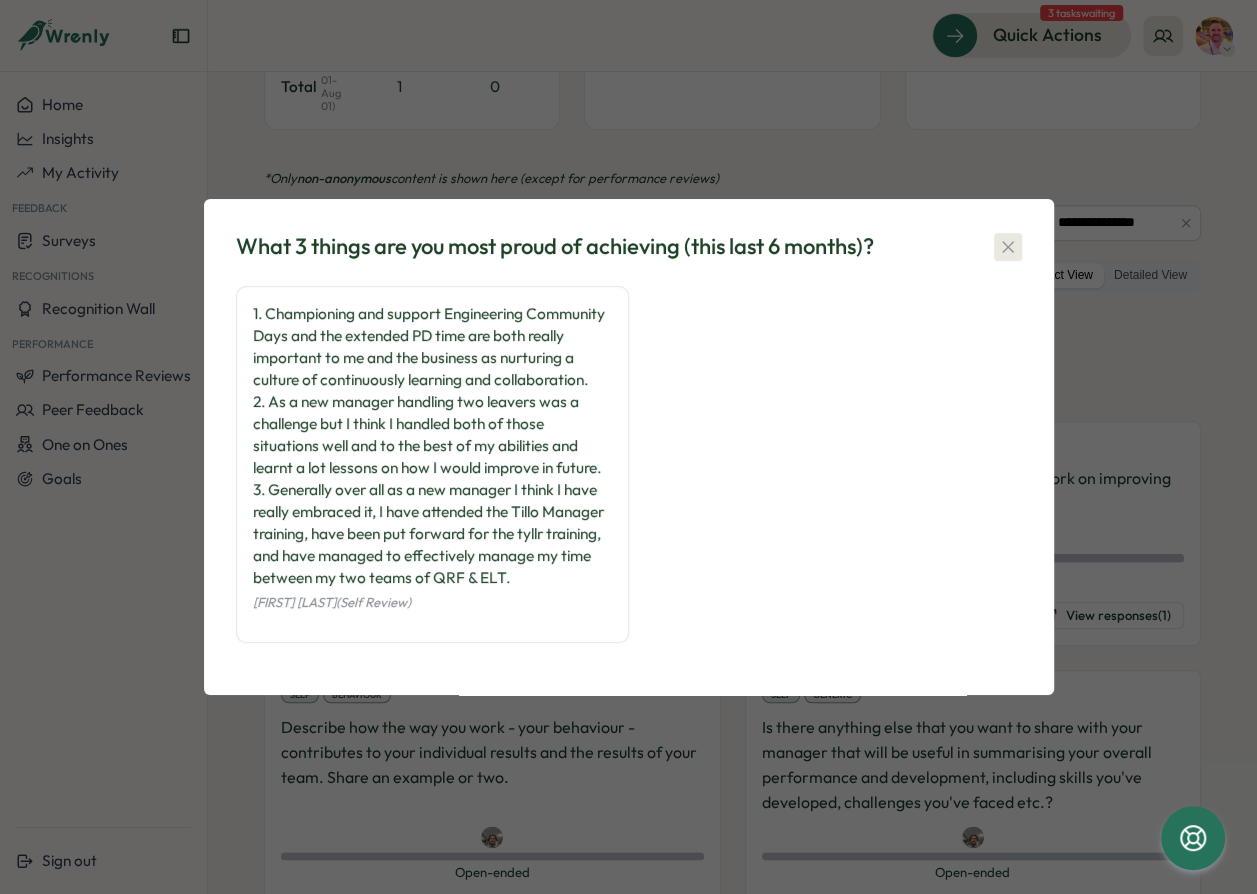 click 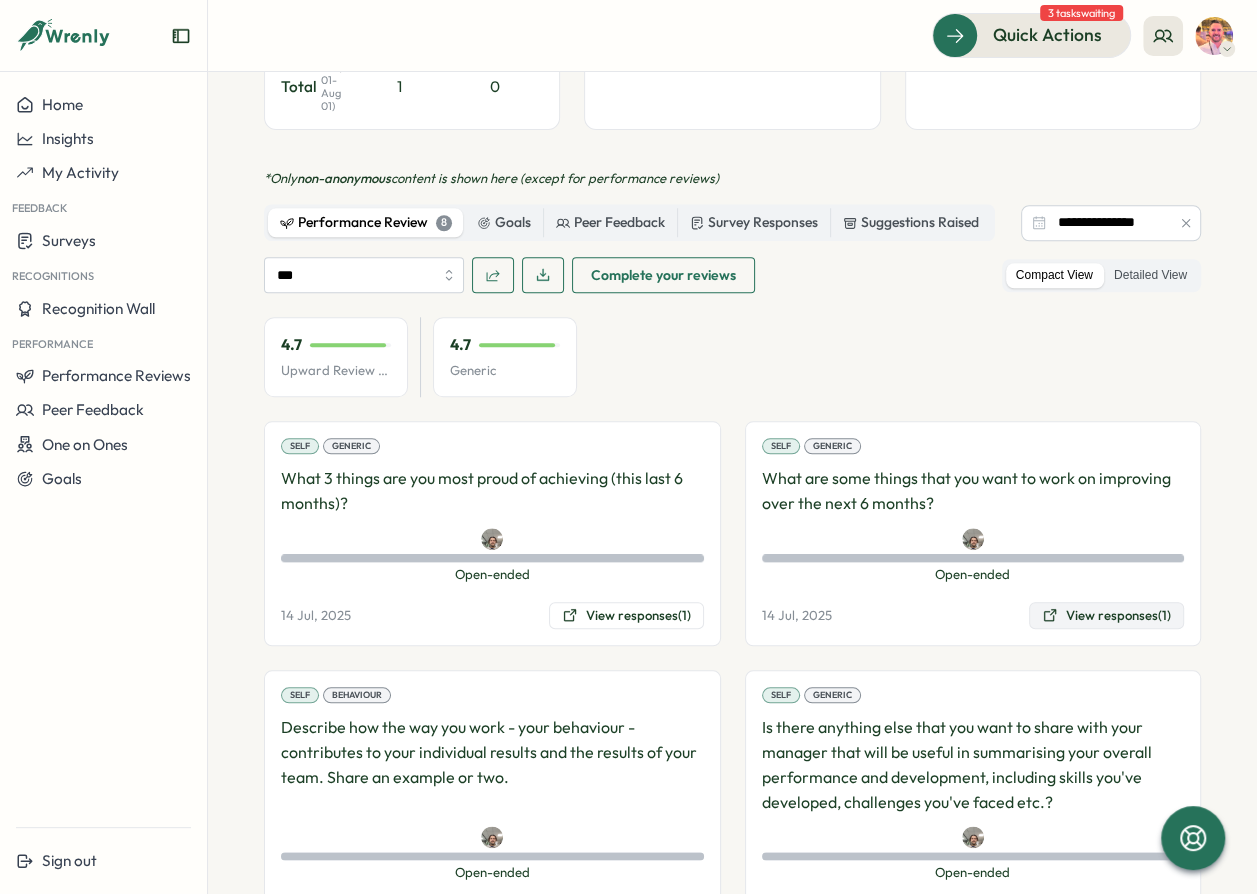click on "View responses  (1)" at bounding box center (1106, 616) 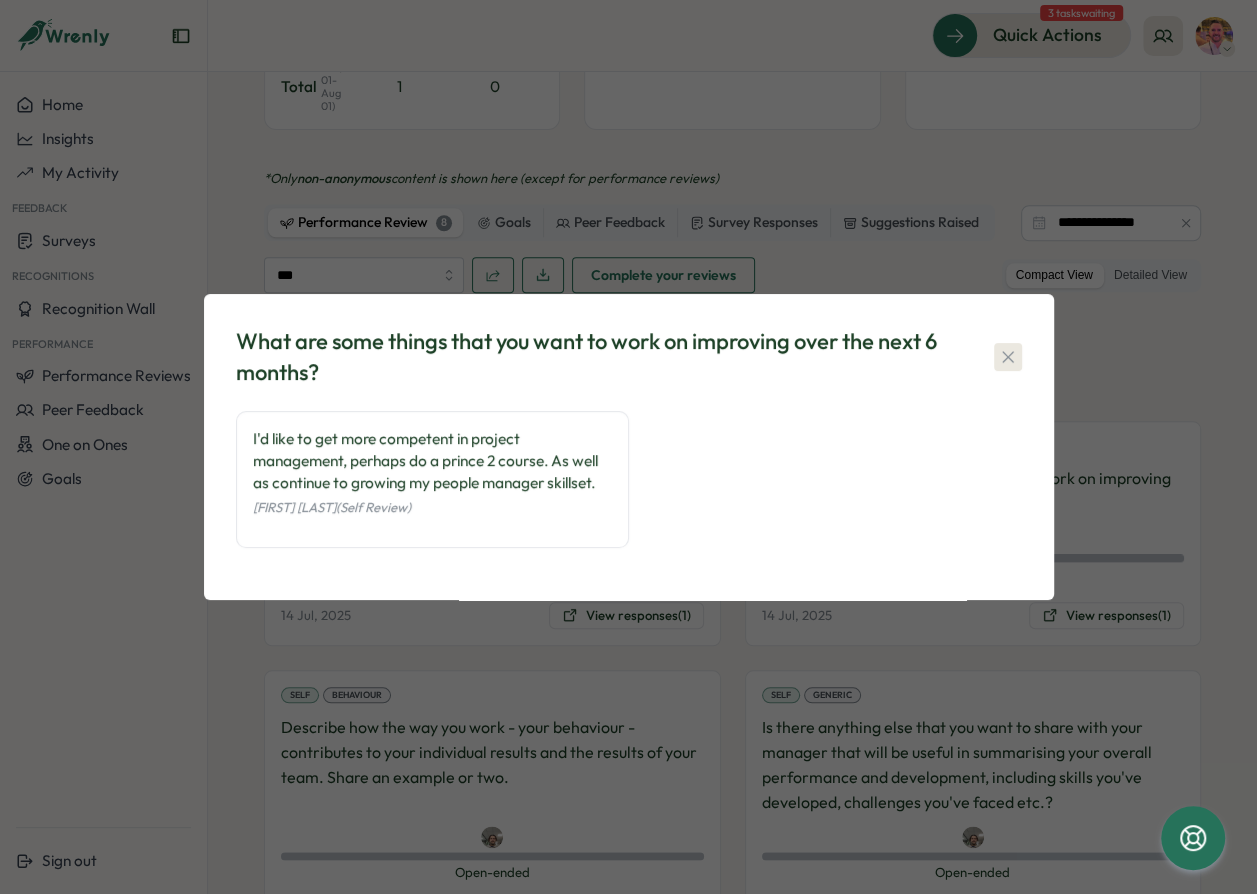 click 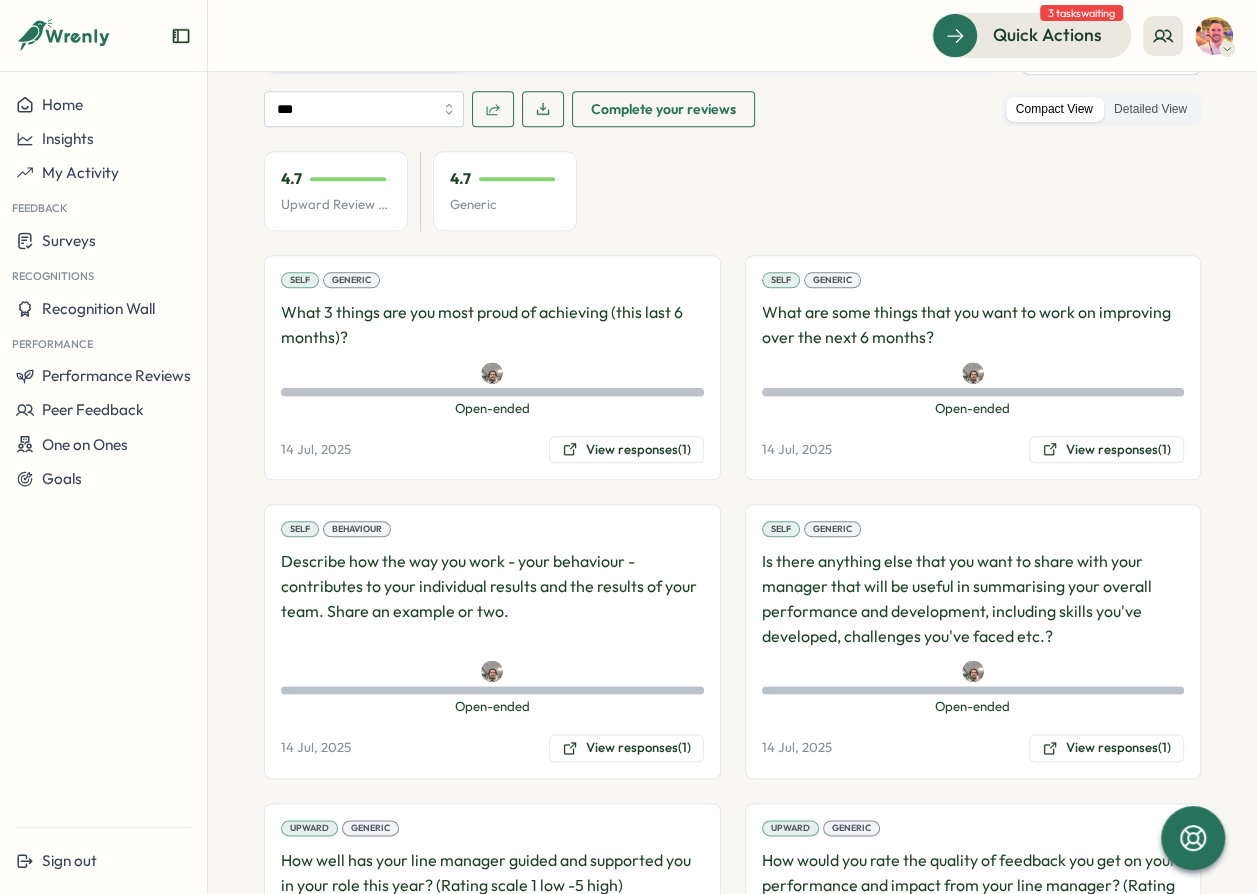 scroll, scrollTop: 1272, scrollLeft: 0, axis: vertical 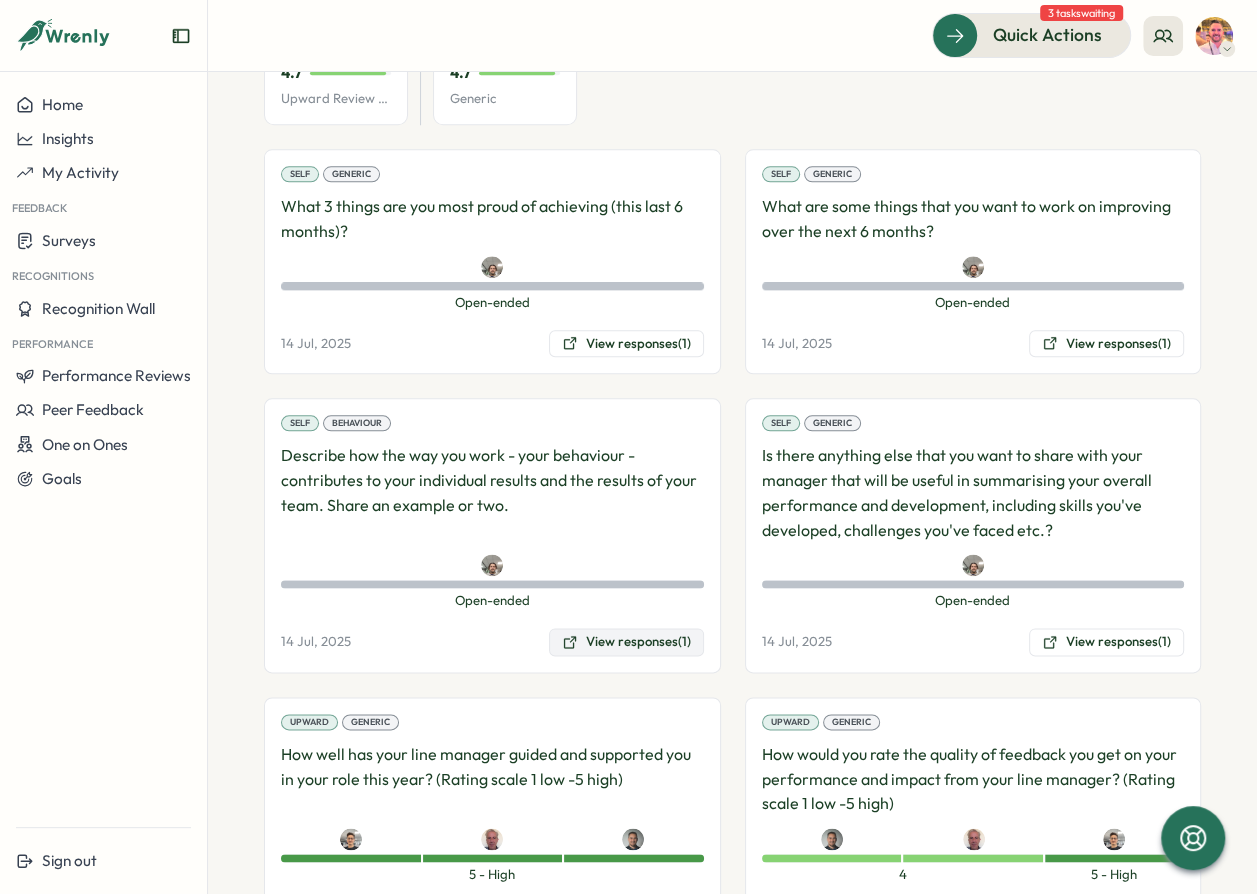 click on "View responses  (1)" at bounding box center (626, 642) 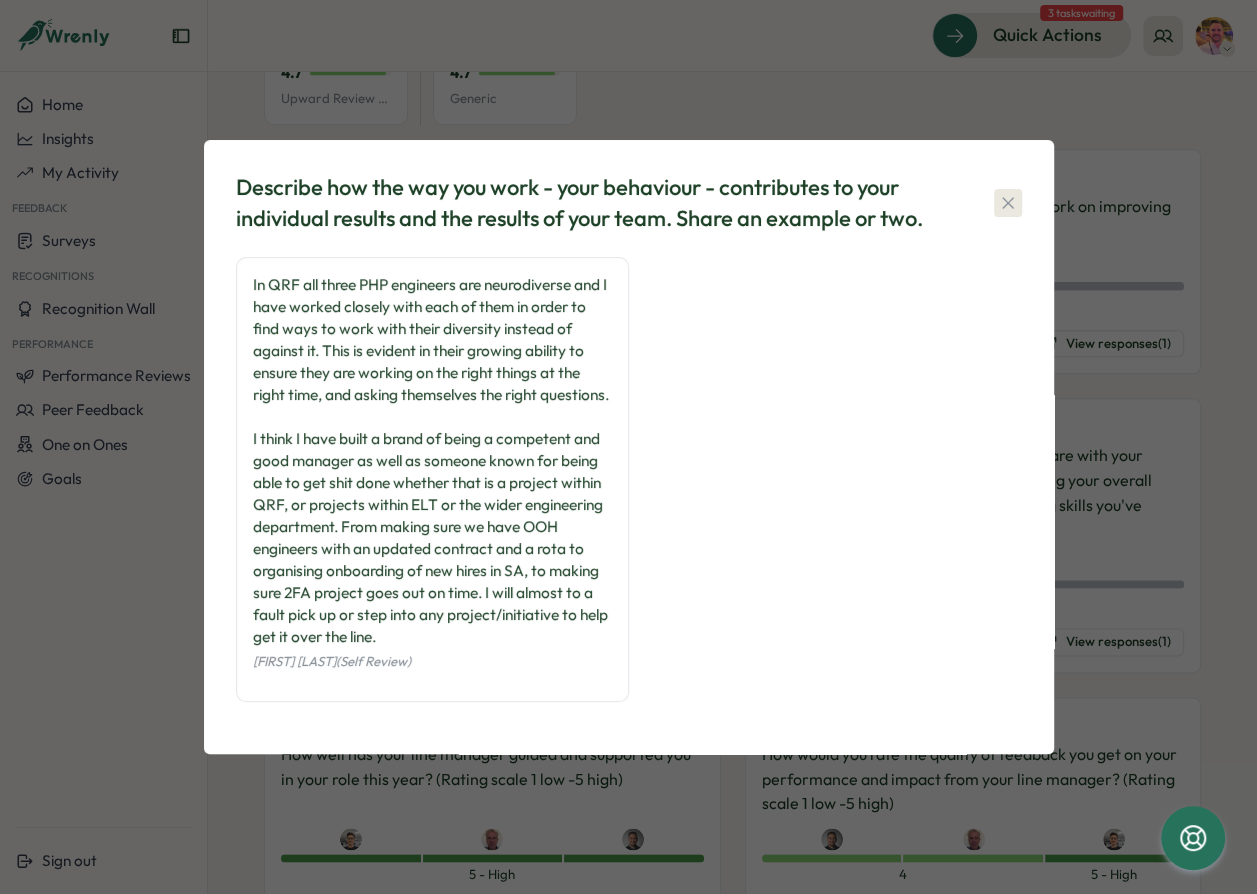 click 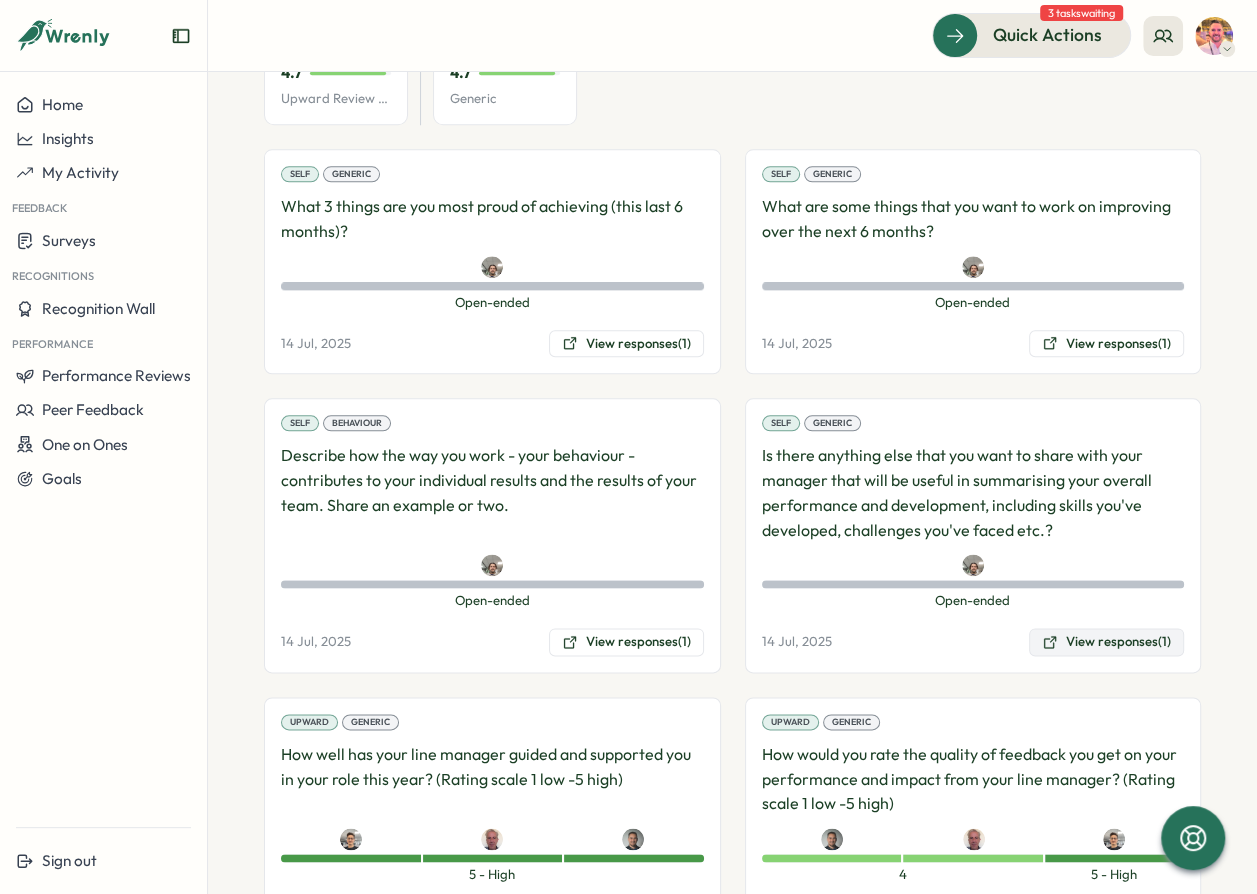 click on "View responses  (1)" at bounding box center (1106, 642) 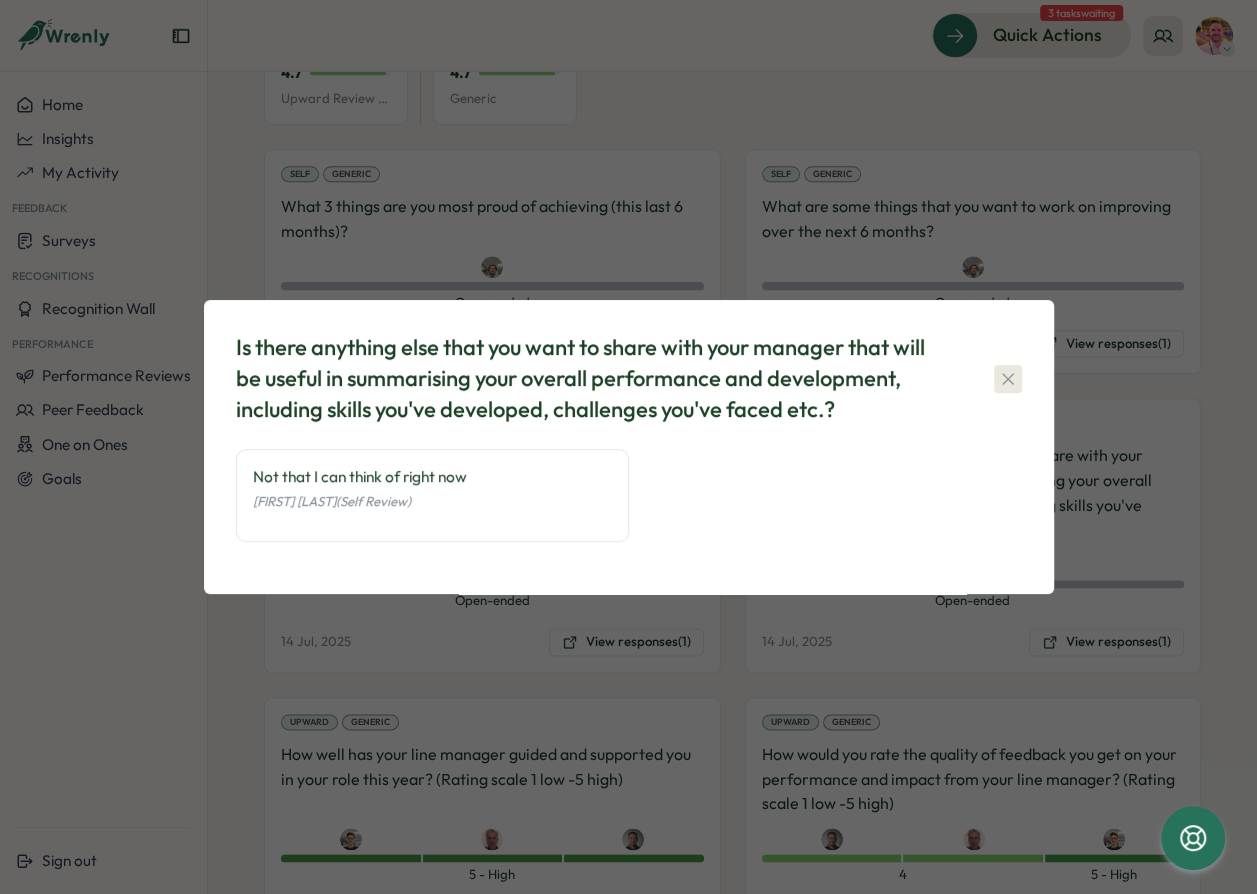 click at bounding box center [1008, 379] 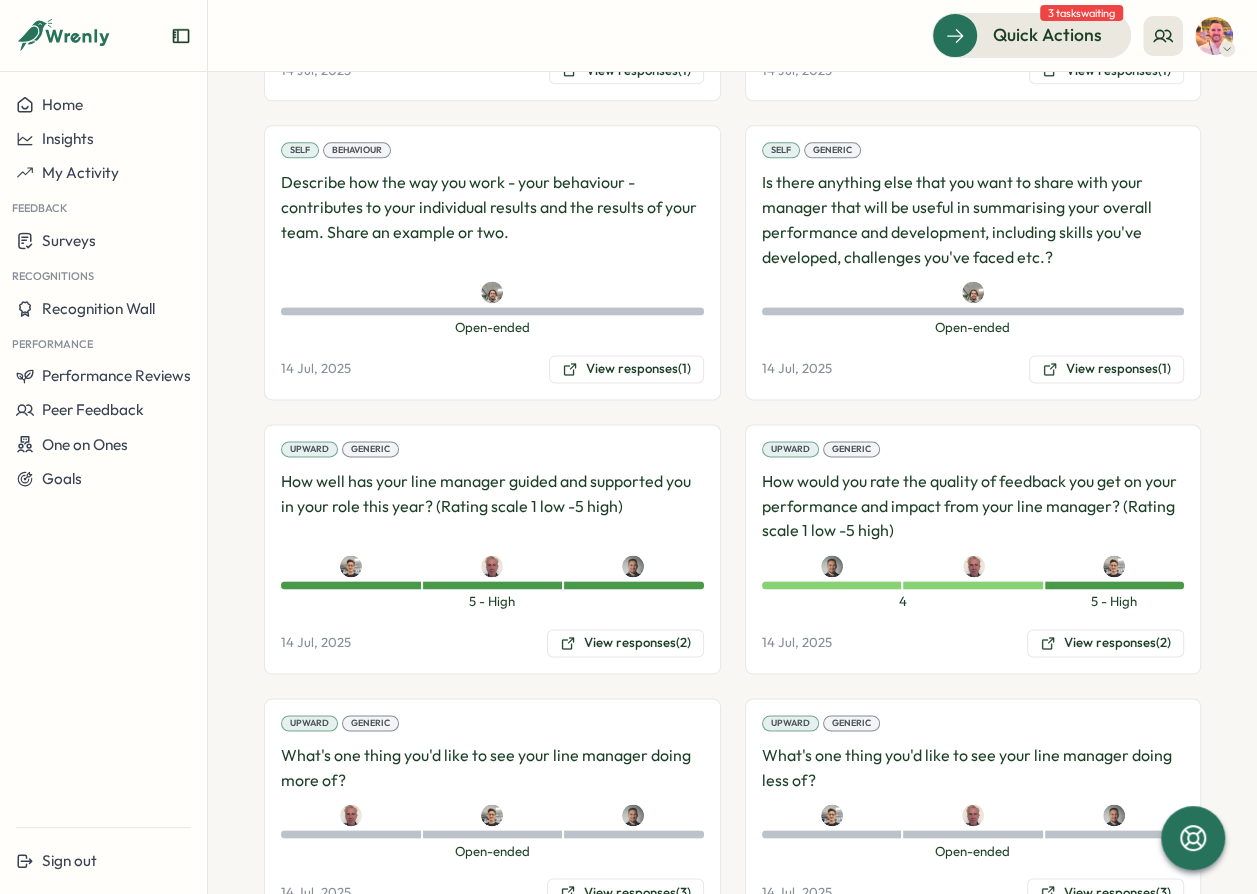 scroll, scrollTop: 1591, scrollLeft: 0, axis: vertical 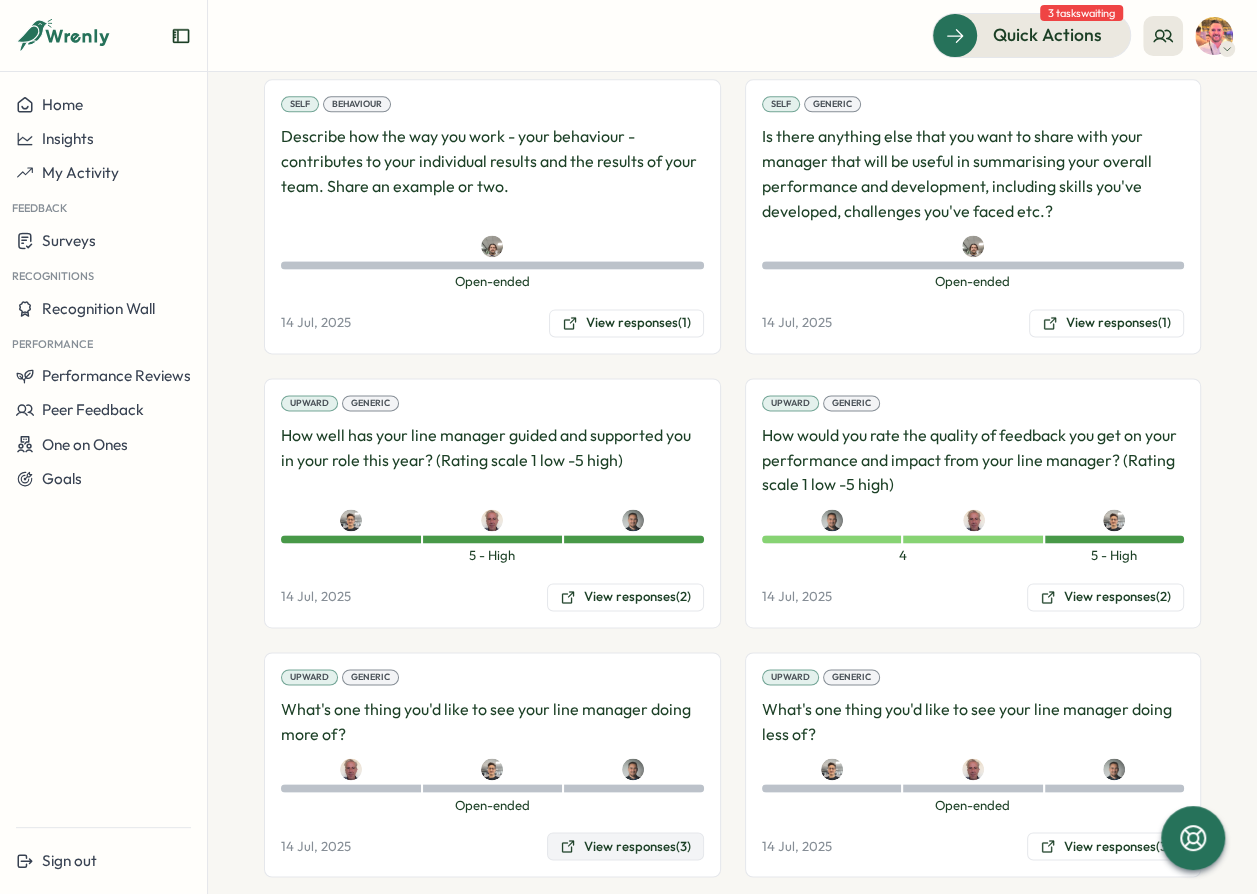 click on "View responses  (3)" at bounding box center (625, 846) 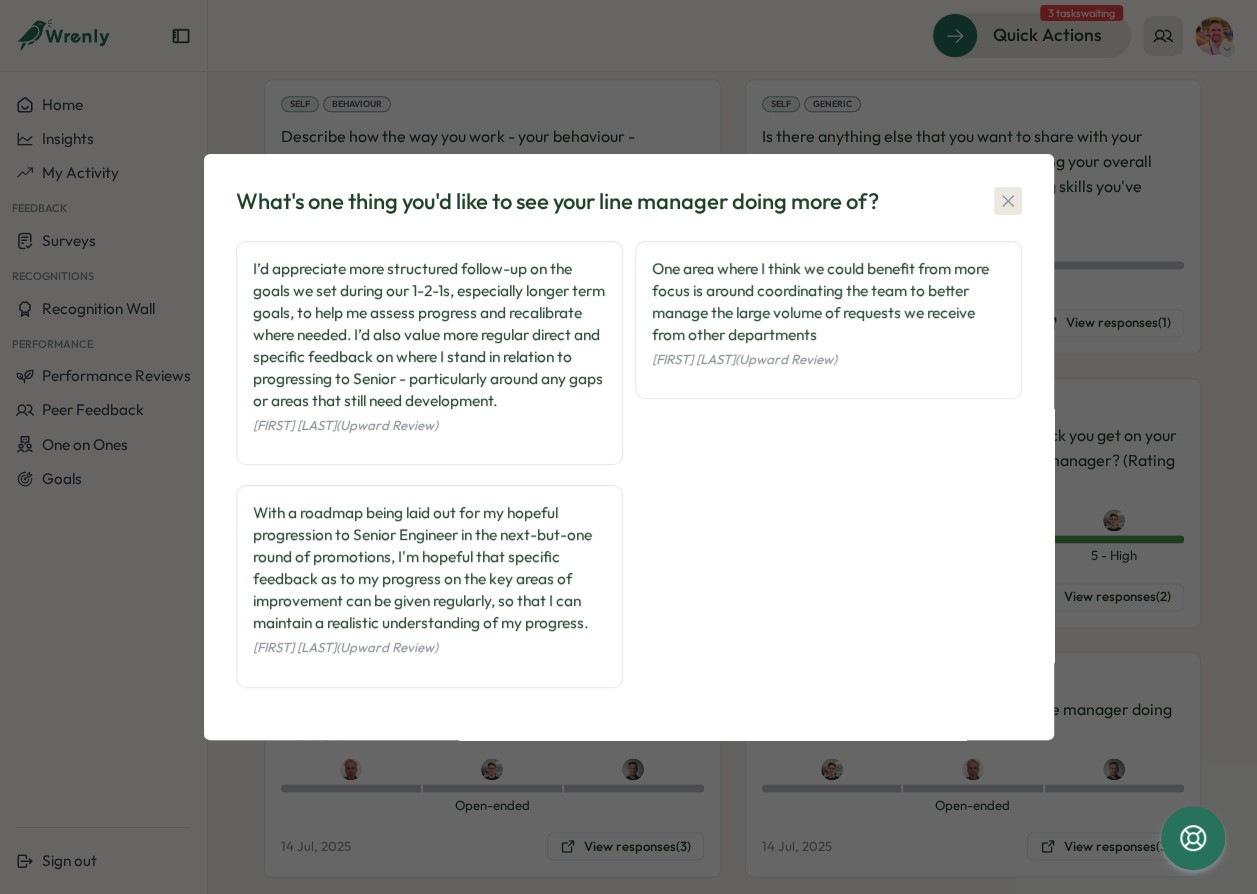 click 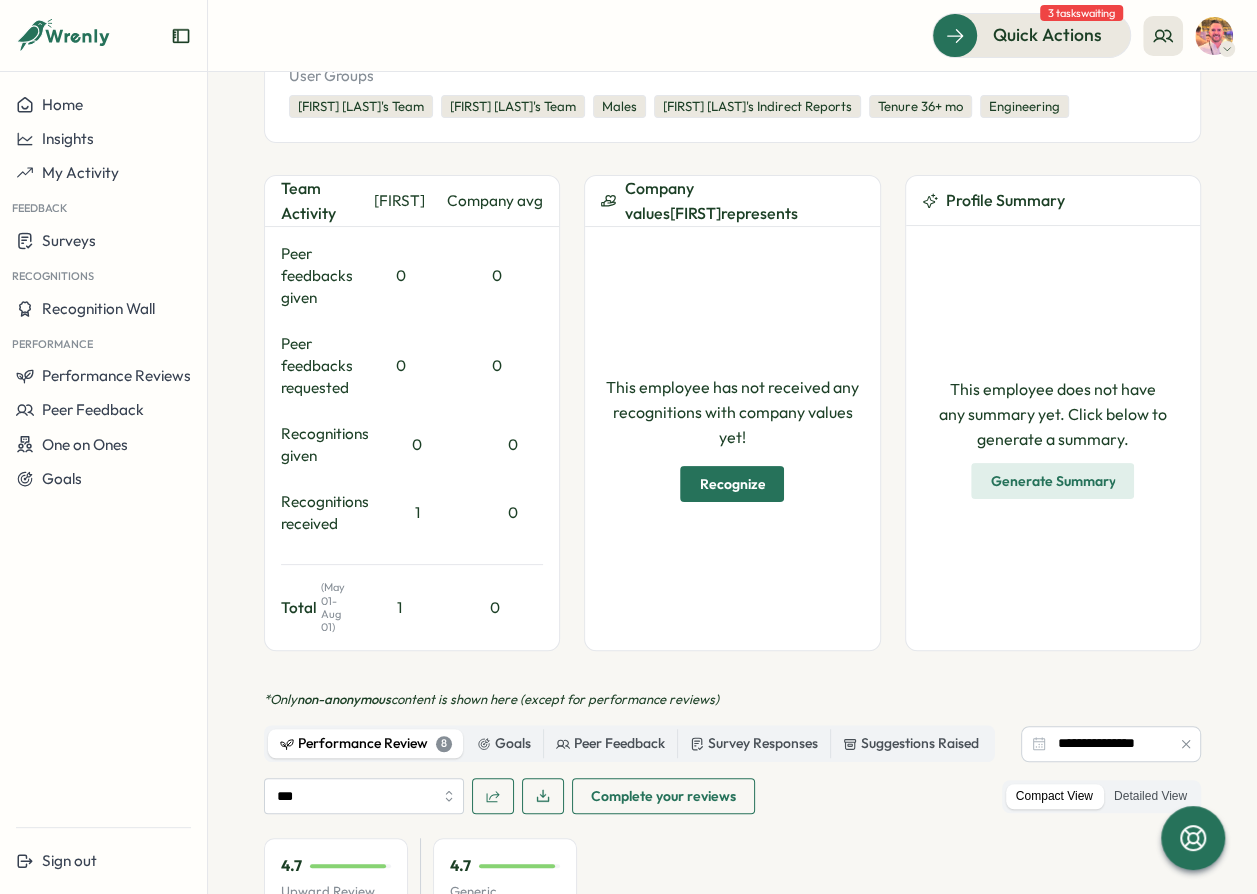 scroll, scrollTop: 318, scrollLeft: 0, axis: vertical 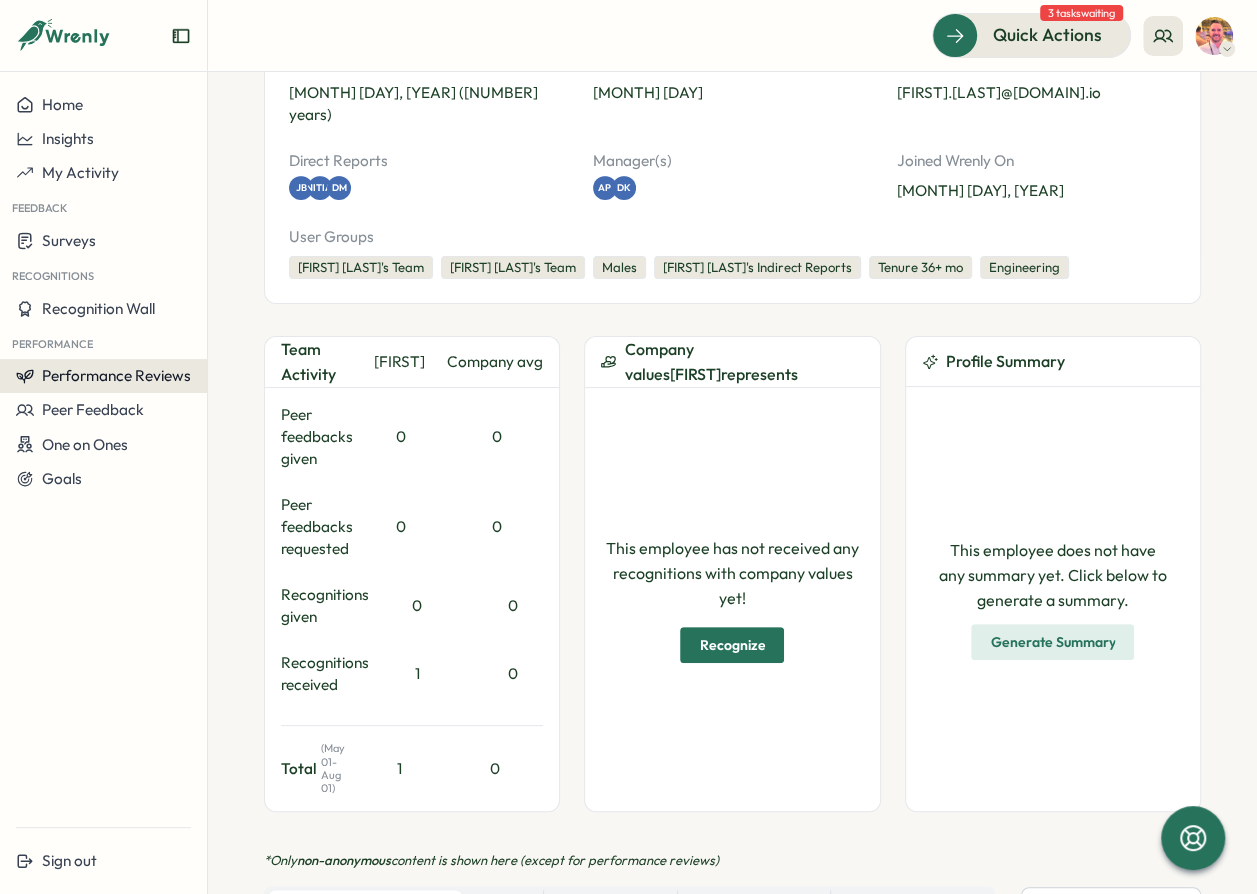 click on "Performance Reviews" at bounding box center [116, 375] 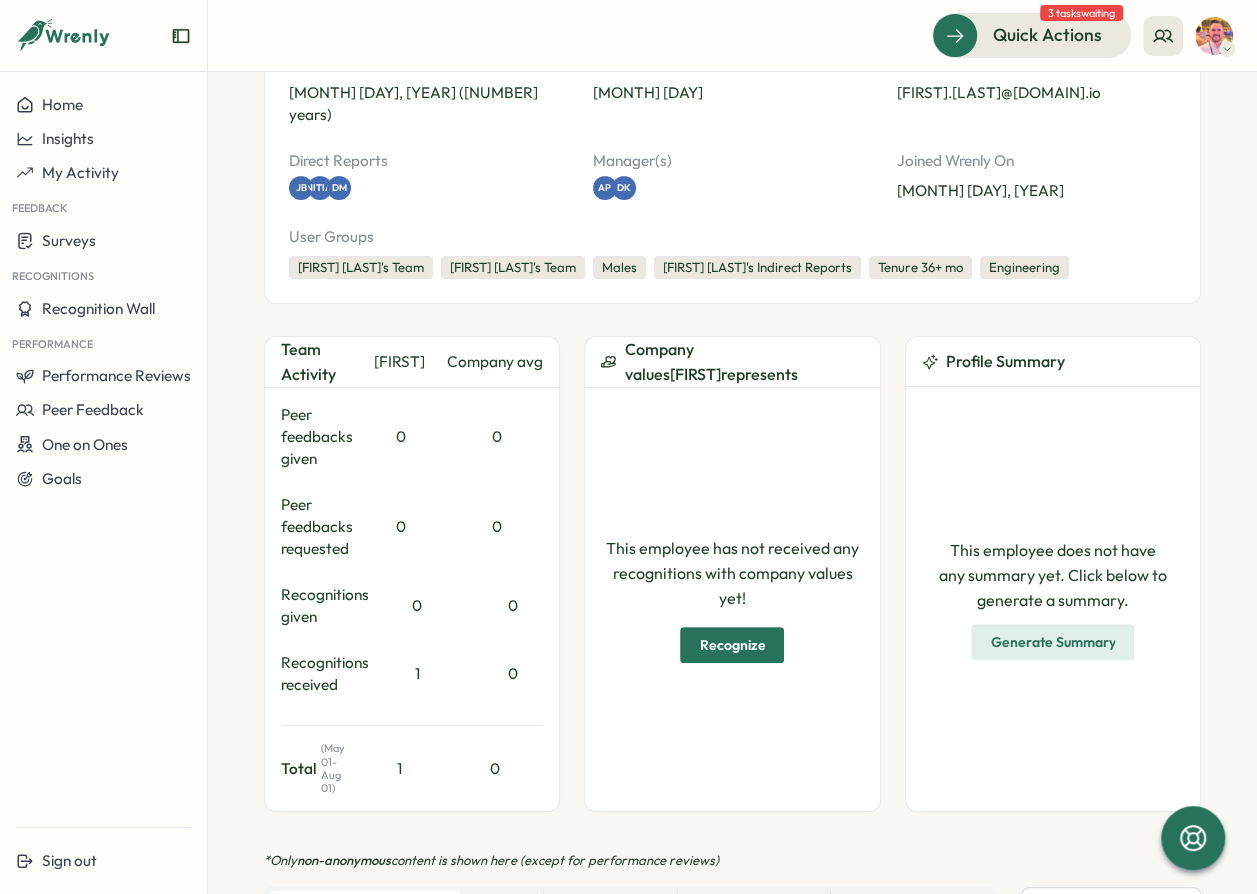 click on "Peer Feedback" at bounding box center [610, 905] 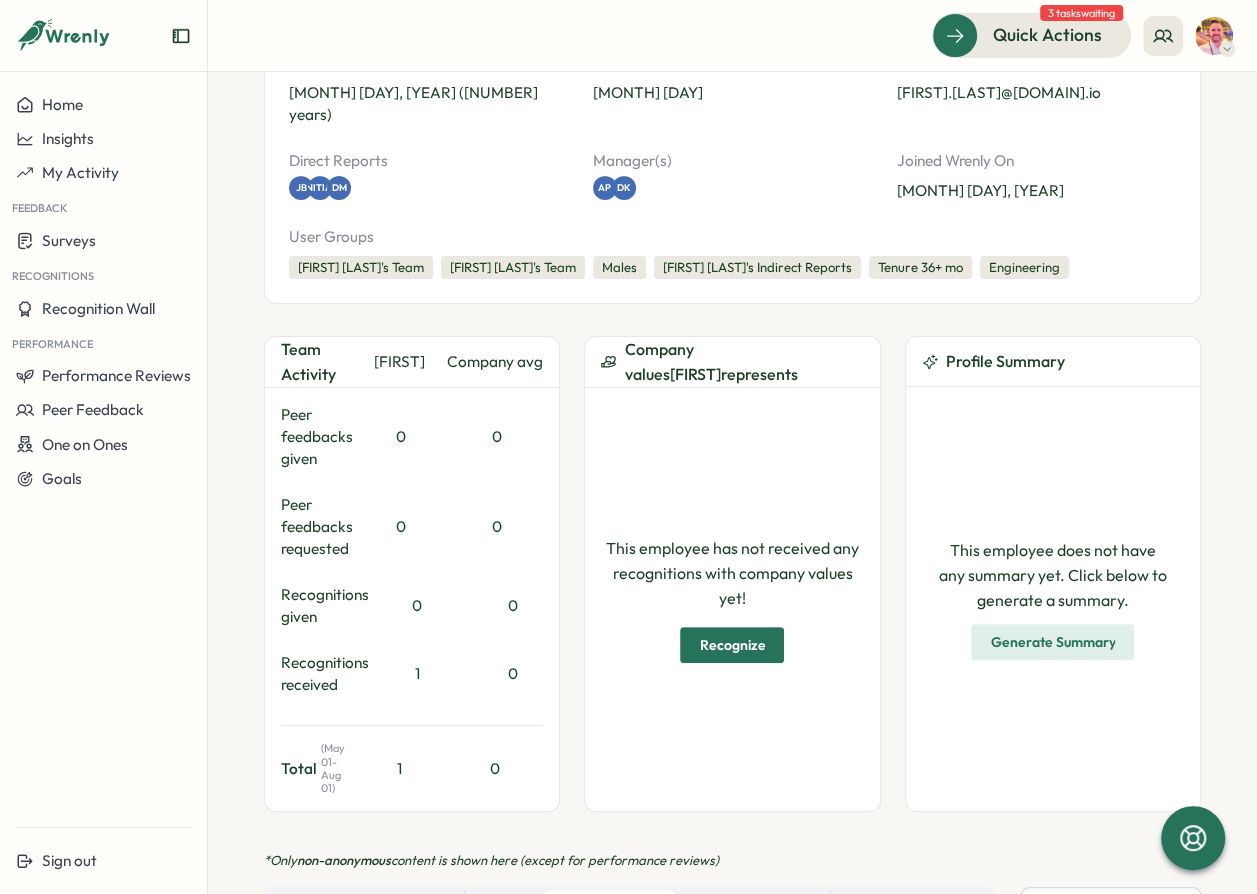 click on "Goals" at bounding box center [504, 905] 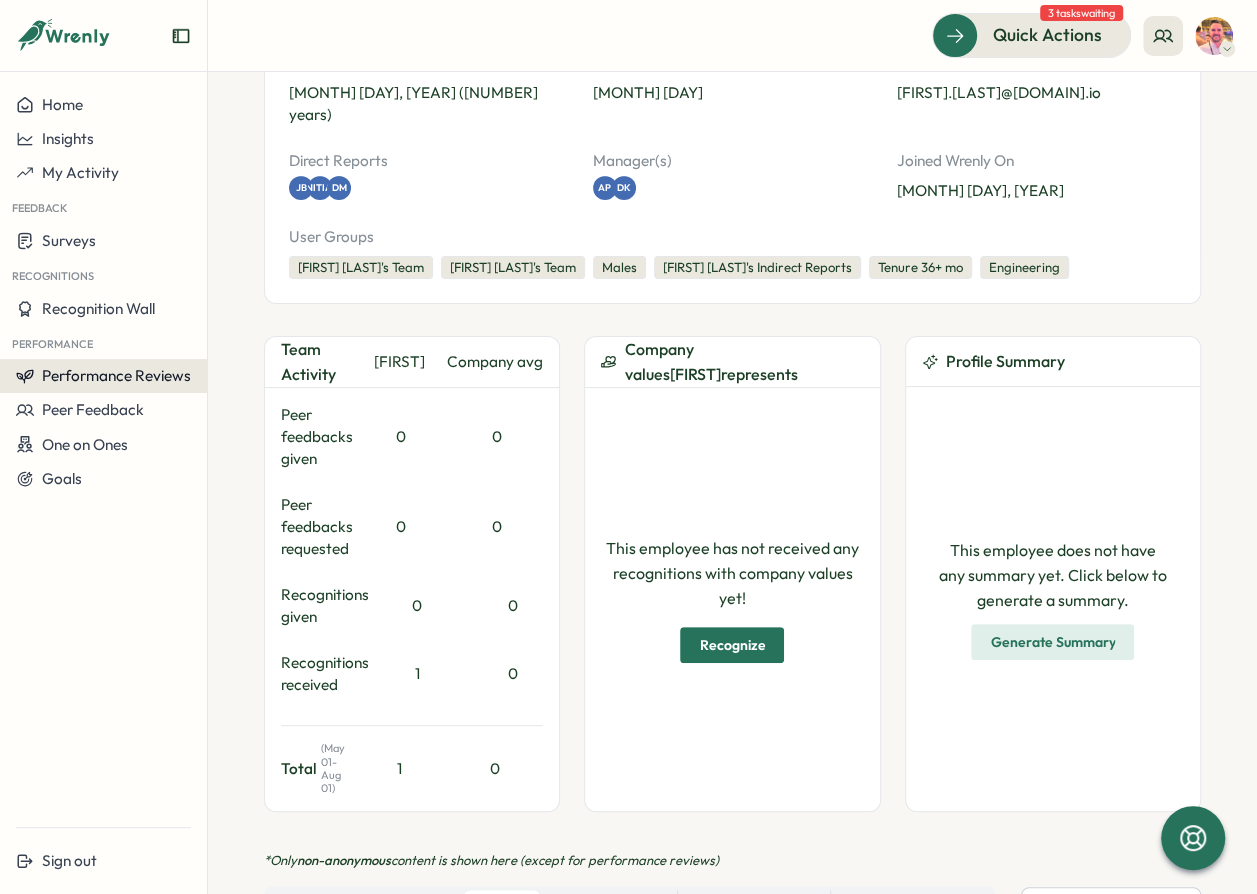 click on "Performance Reviews" at bounding box center (116, 375) 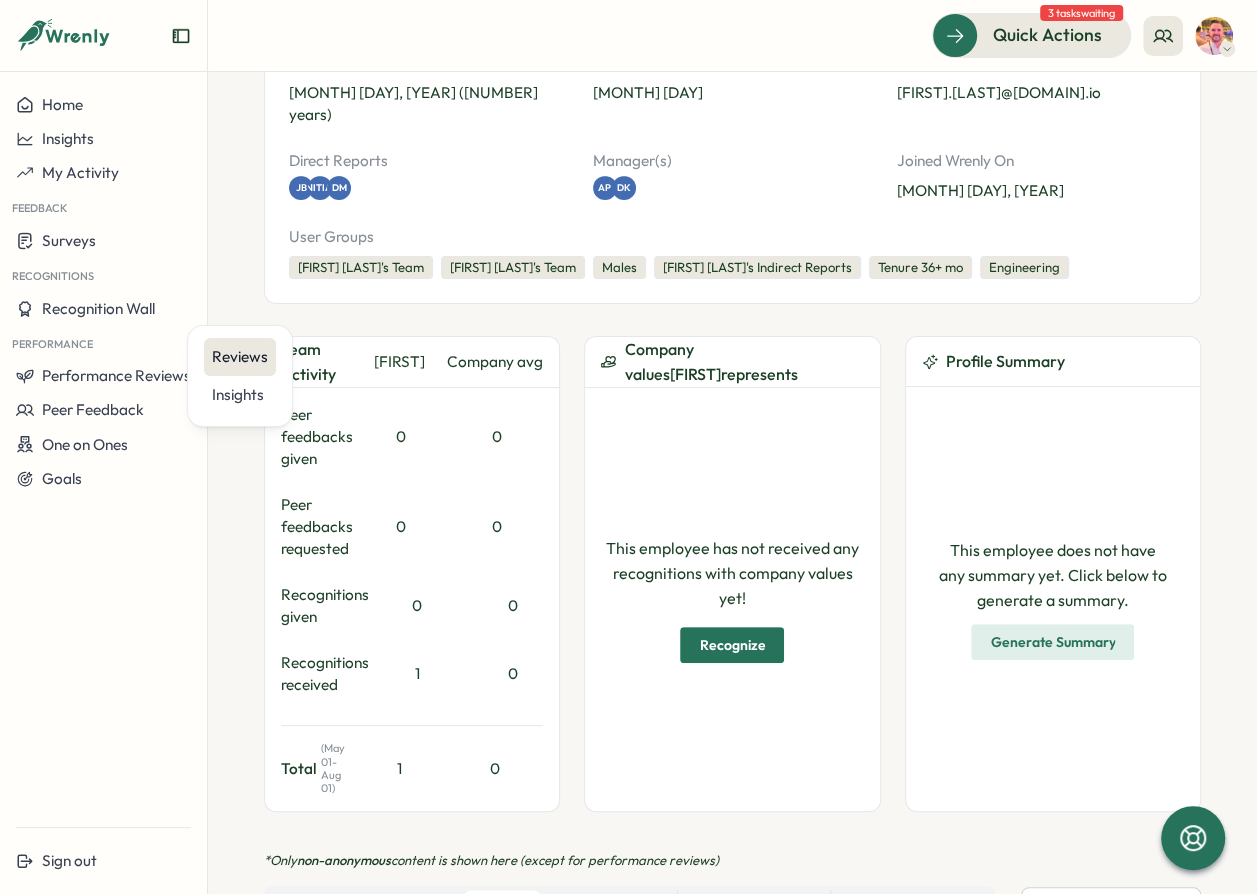 click on "Reviews" at bounding box center (240, 357) 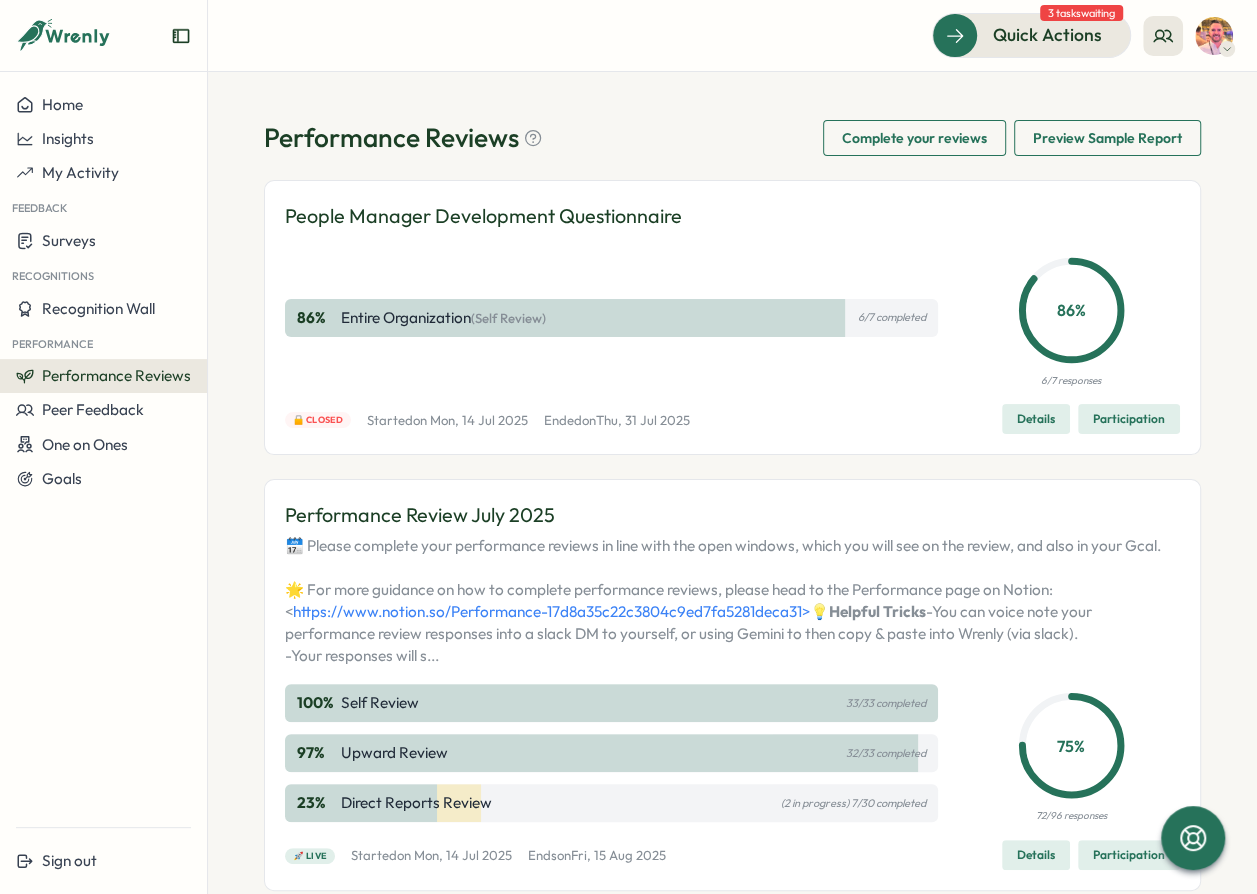 click on "Performance Reviews" at bounding box center [116, 375] 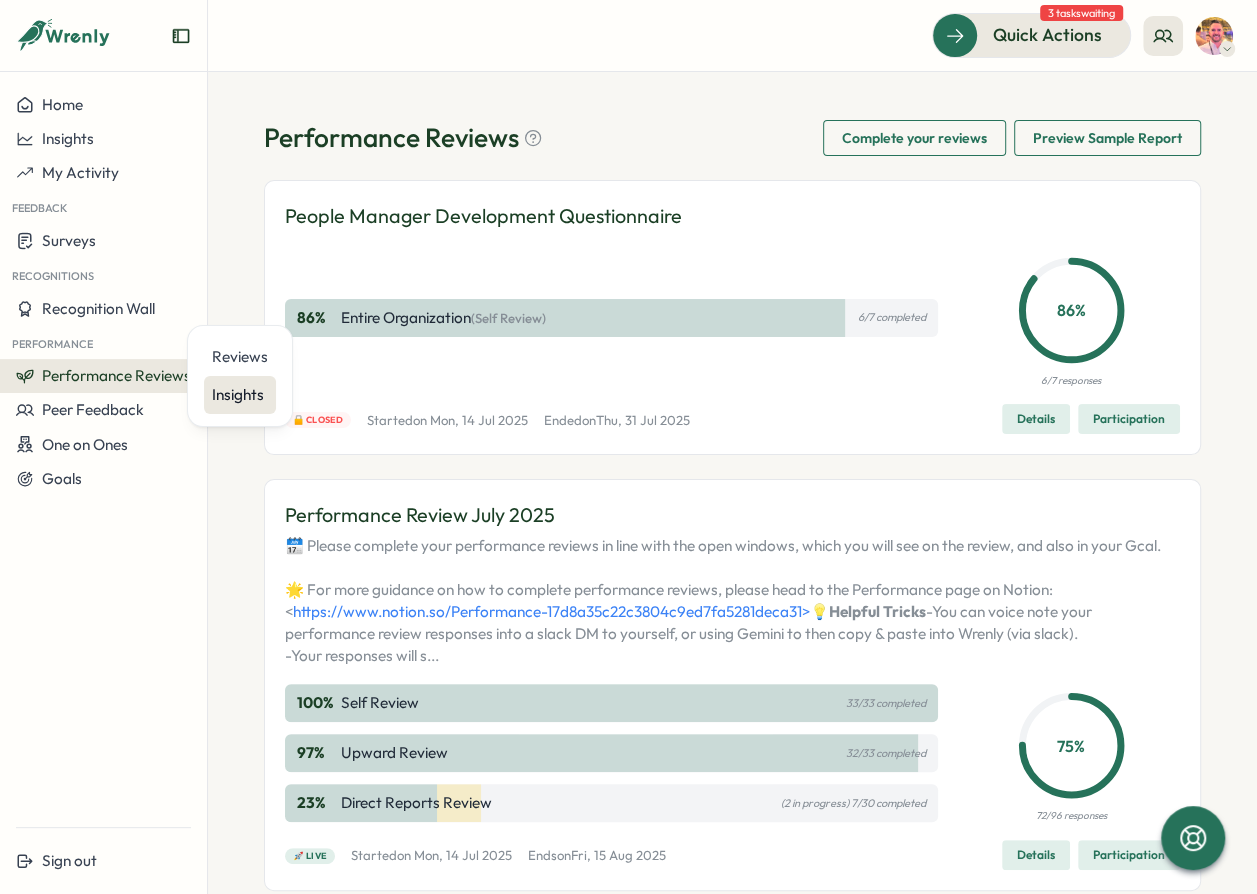click on "Insights" at bounding box center [240, 395] 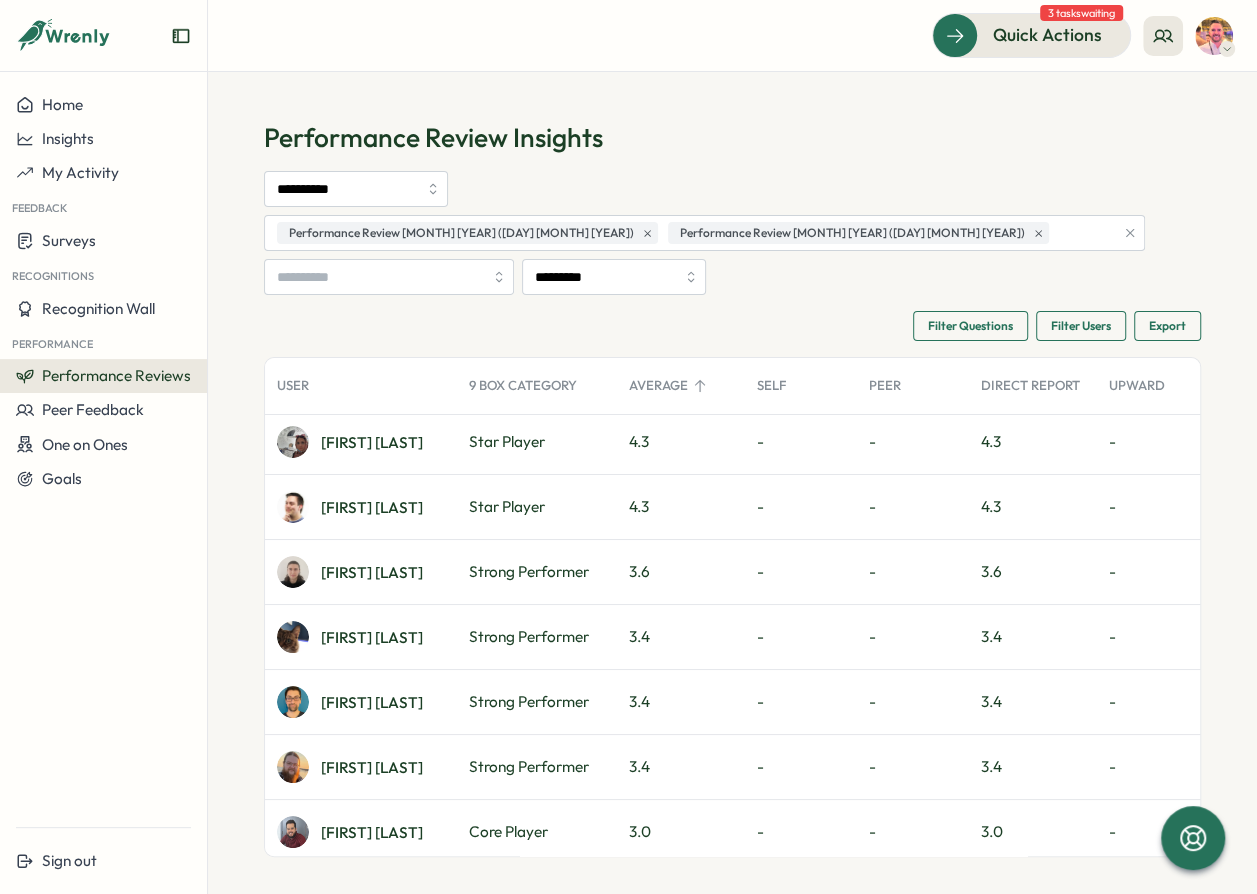 scroll, scrollTop: 0, scrollLeft: 0, axis: both 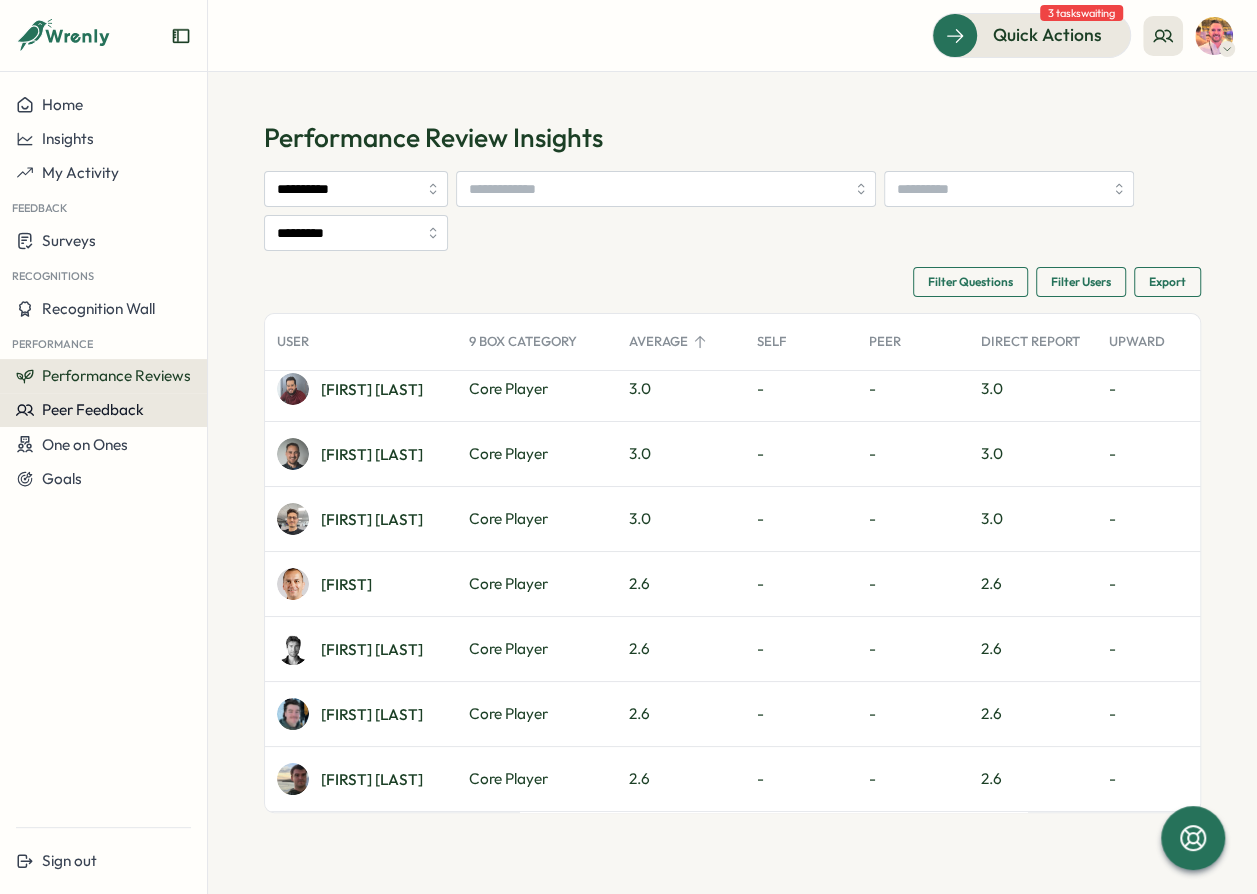 click on "Peer Feedback" at bounding box center [93, 409] 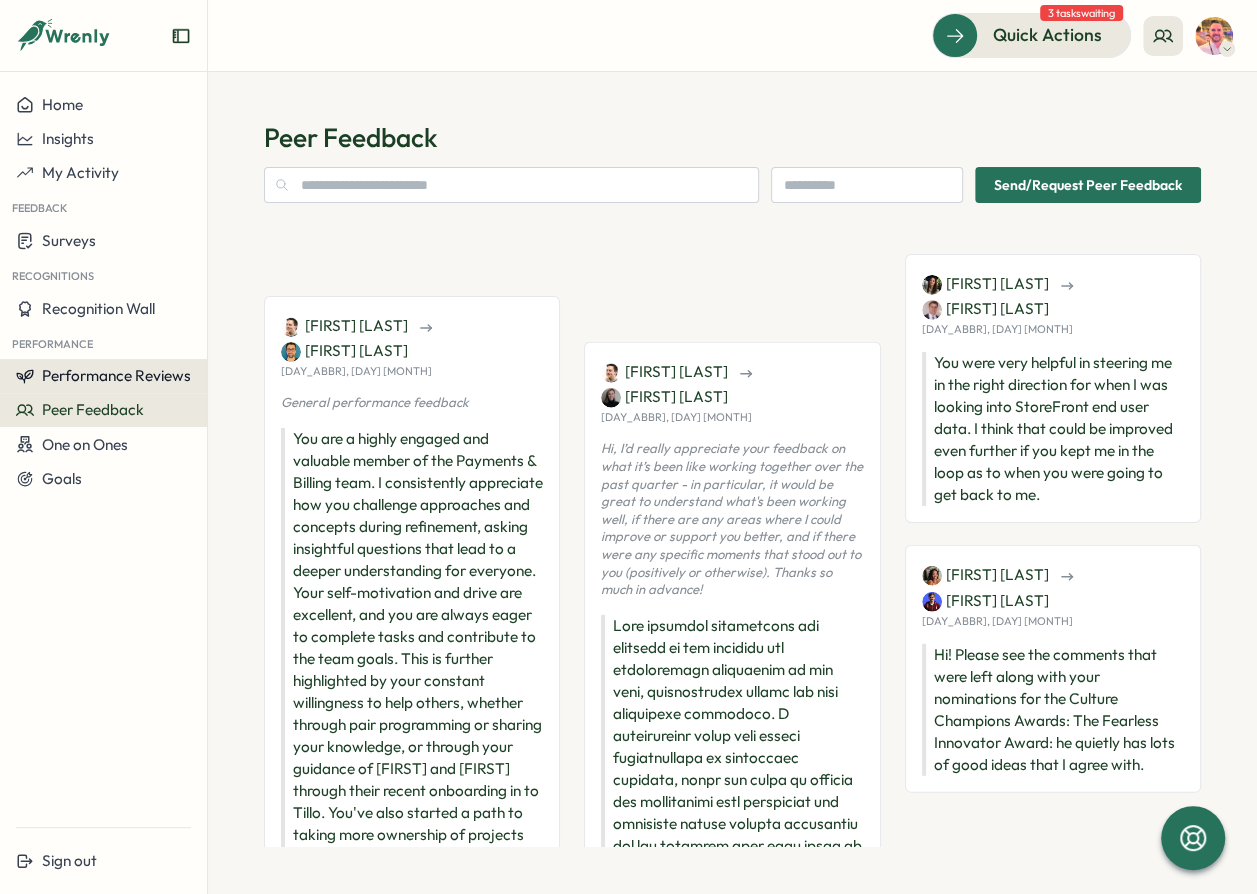 click on "Performance Reviews" at bounding box center (116, 375) 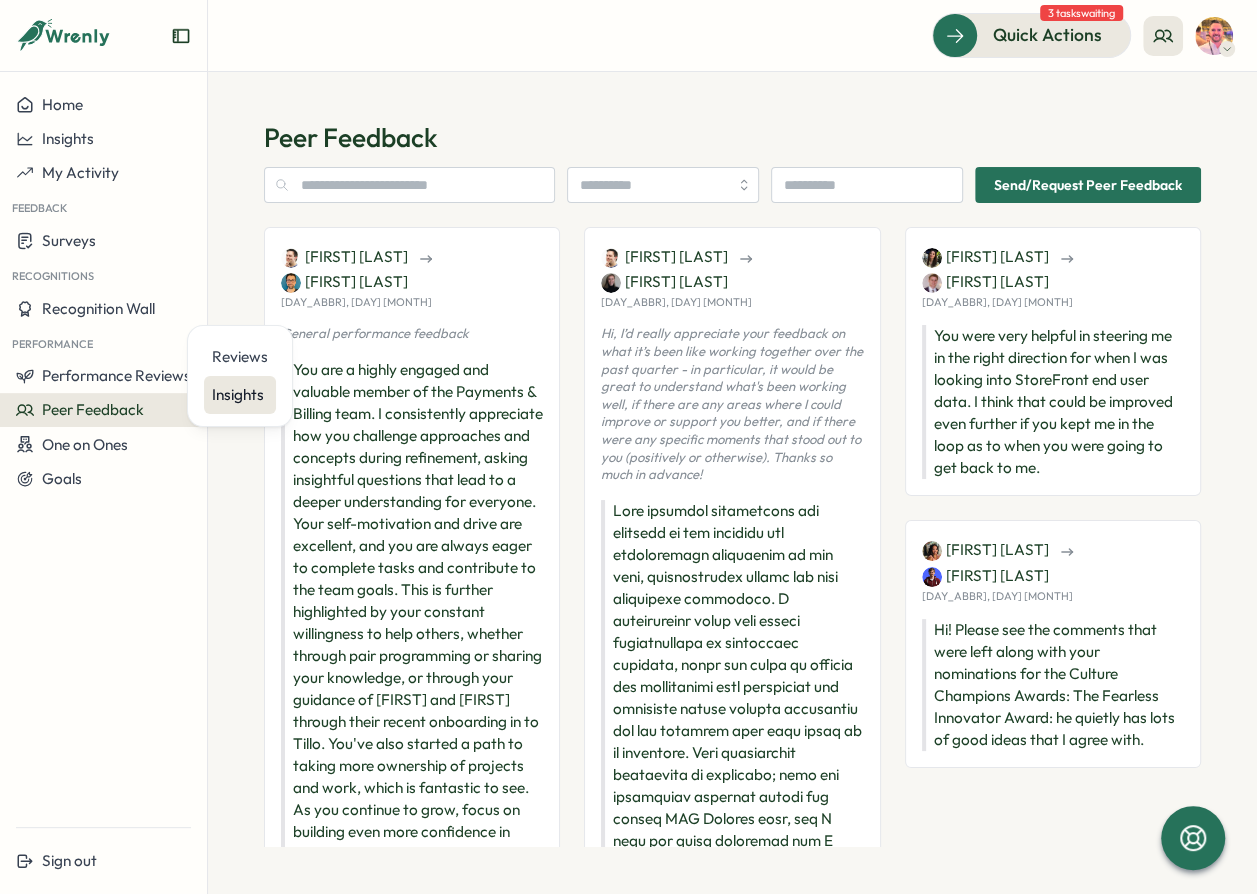 click on "Insights" at bounding box center [240, 395] 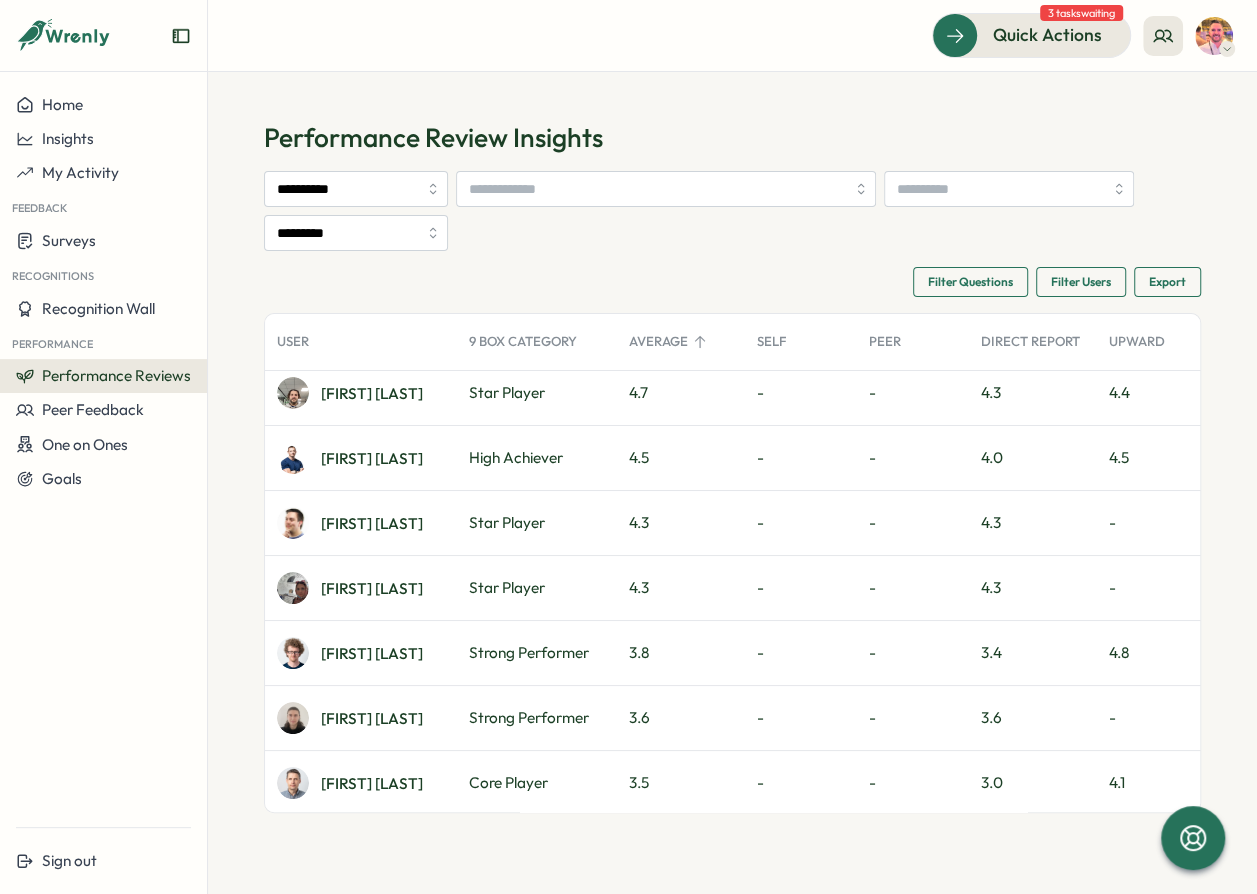 scroll, scrollTop: 0, scrollLeft: 0, axis: both 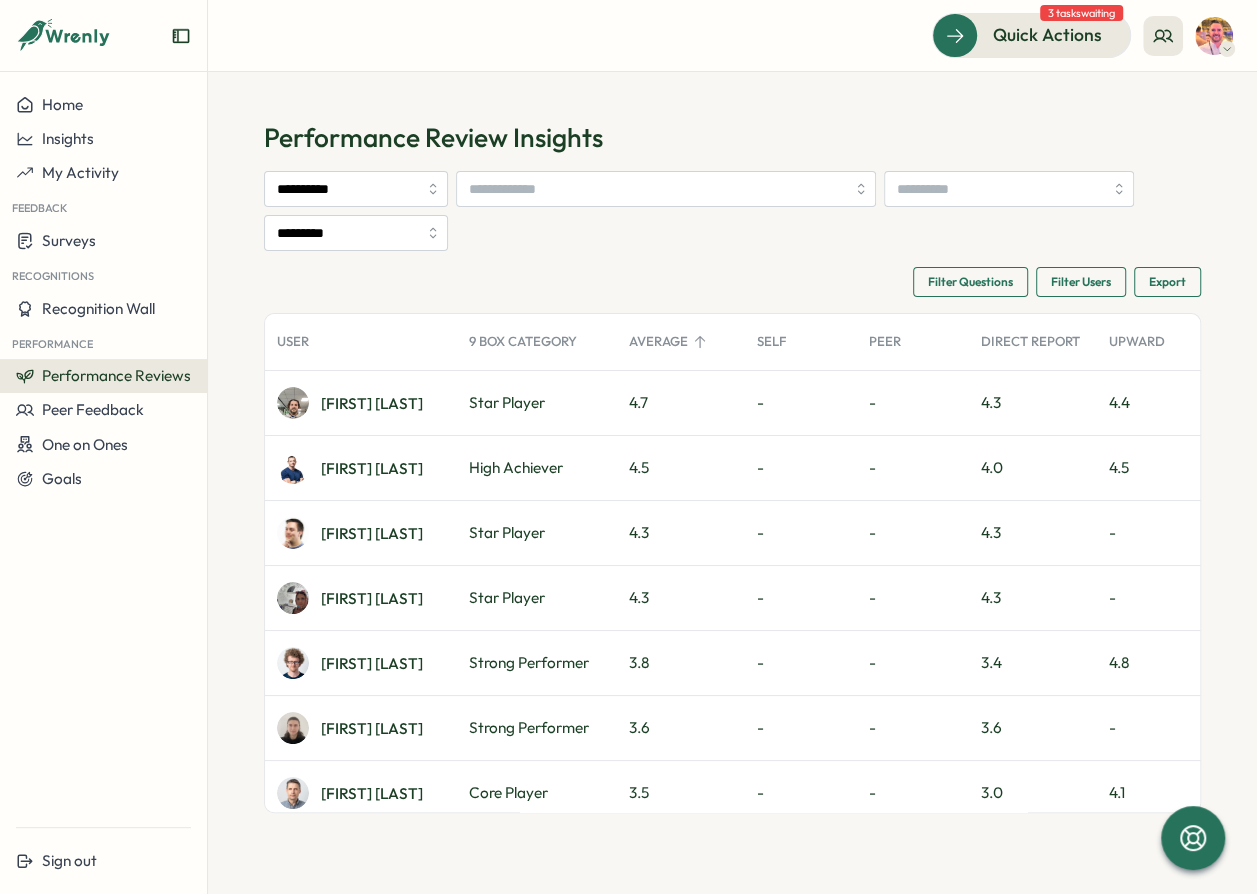 click on "Performance Reviews" at bounding box center [116, 375] 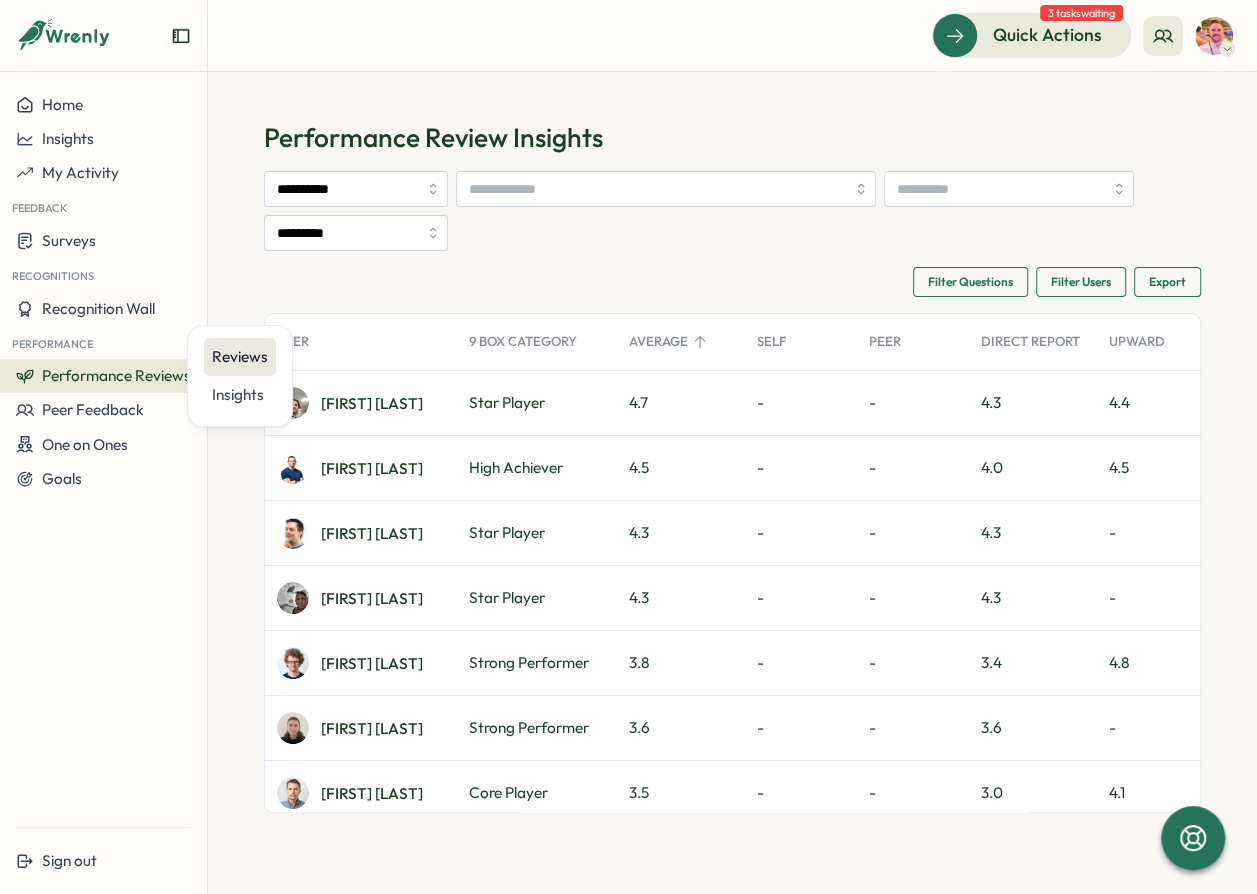 click on "Reviews" at bounding box center [240, 357] 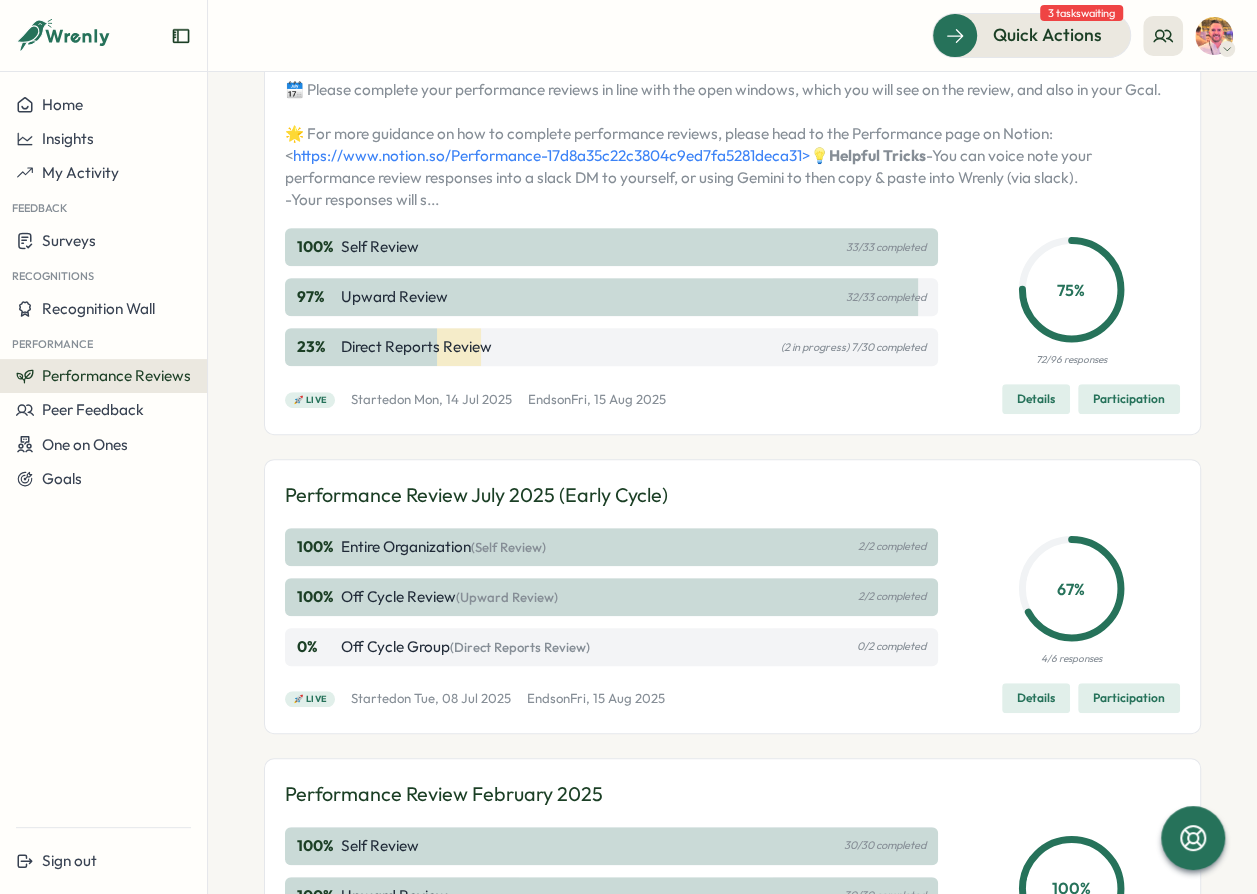 scroll, scrollTop: 545, scrollLeft: 0, axis: vertical 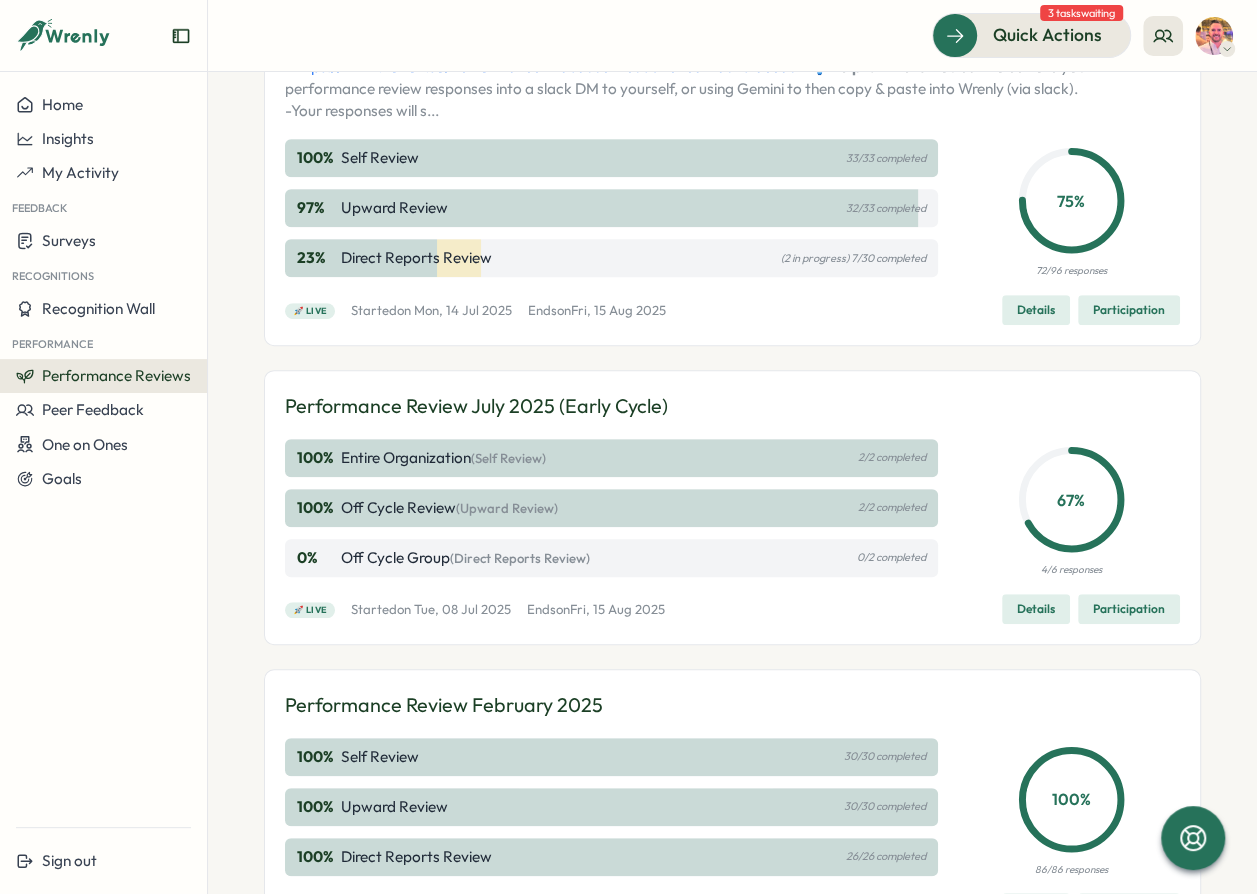 click on "100 % Self Review 33/33 completed" at bounding box center [611, 158] 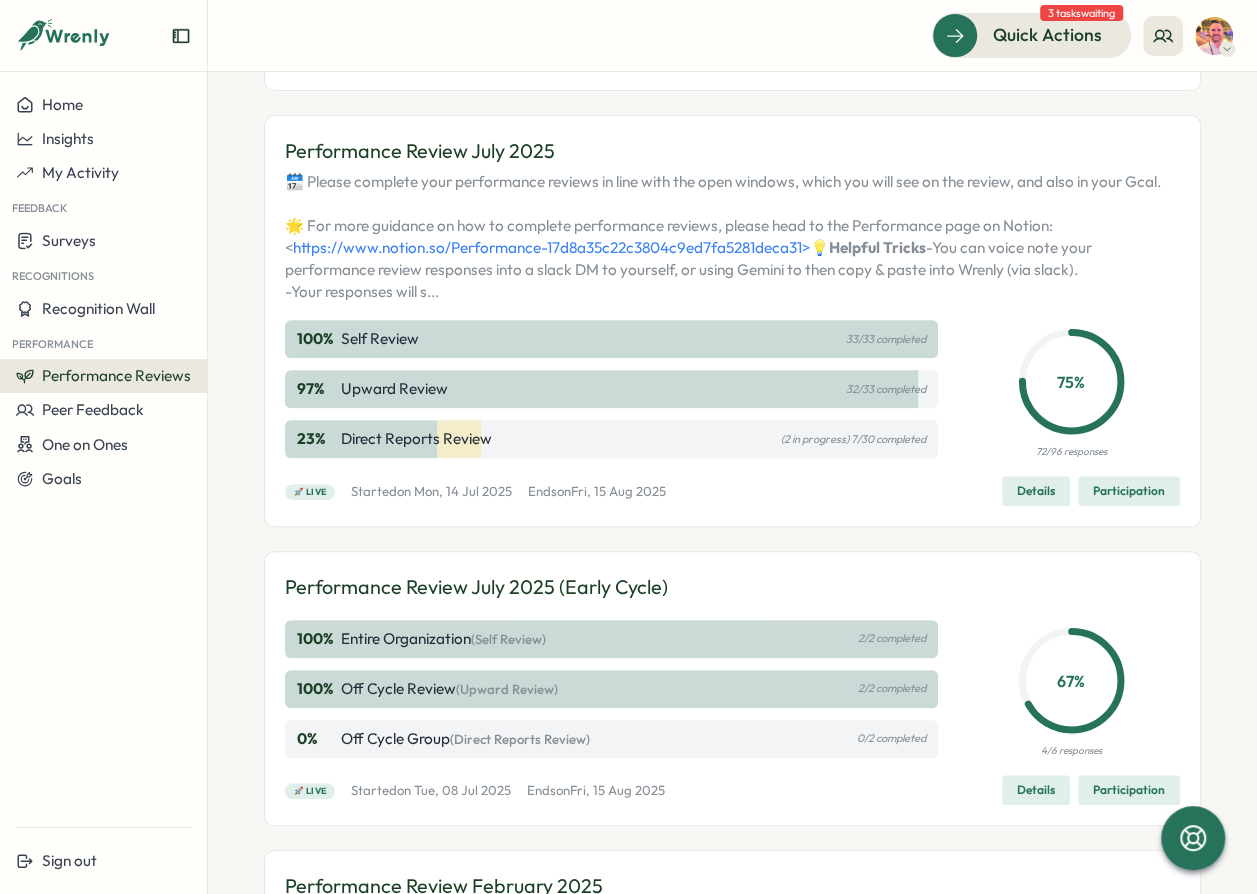 scroll, scrollTop: 363, scrollLeft: 0, axis: vertical 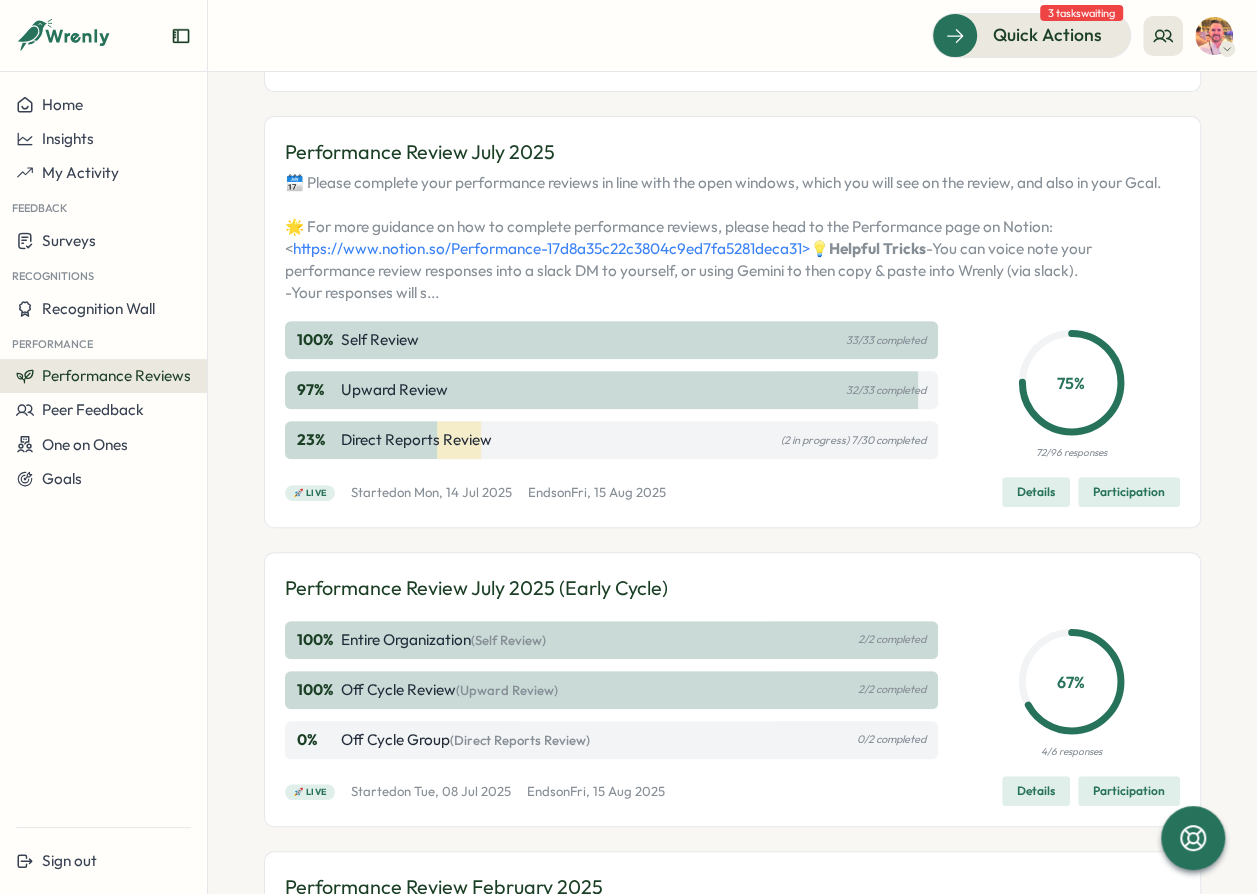 click on "Details" at bounding box center (1036, 492) 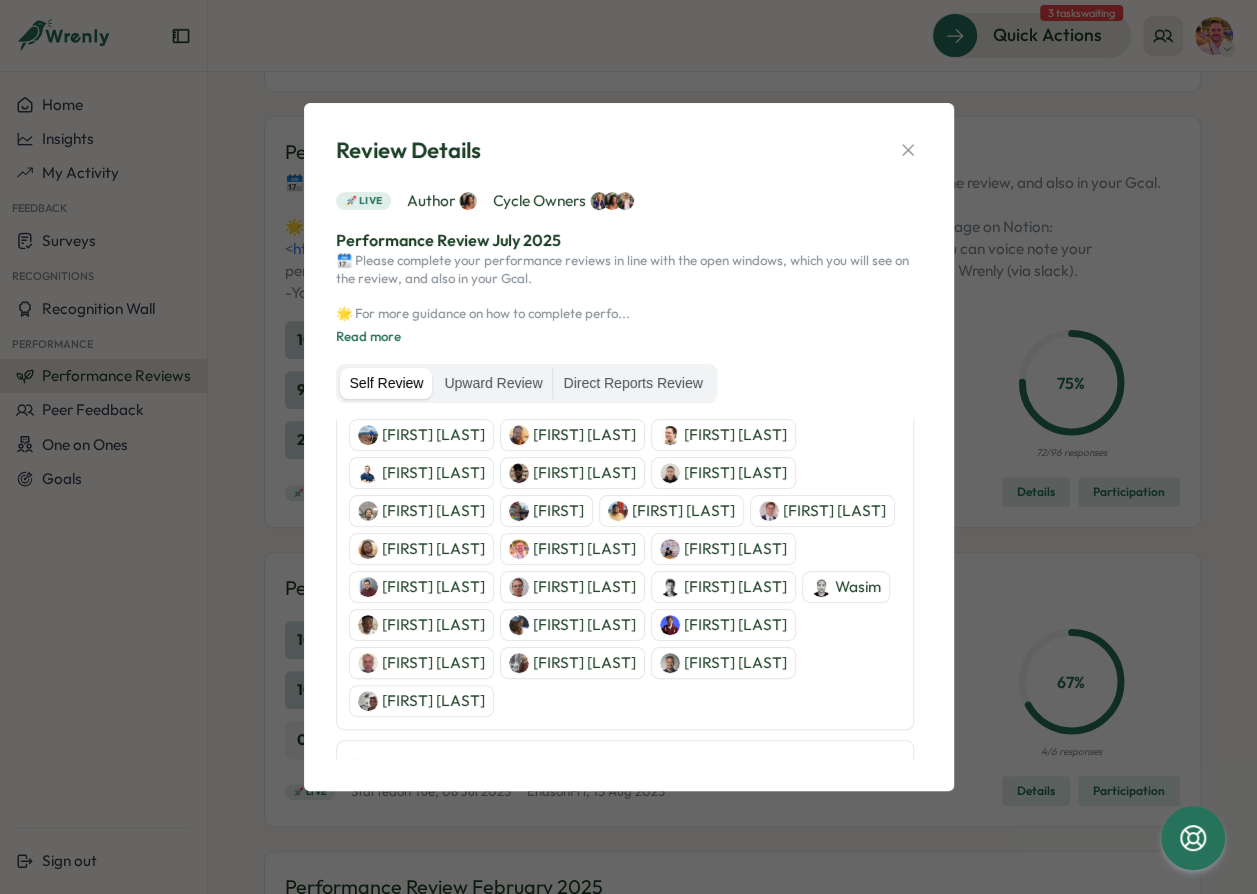 scroll, scrollTop: 454, scrollLeft: 0, axis: vertical 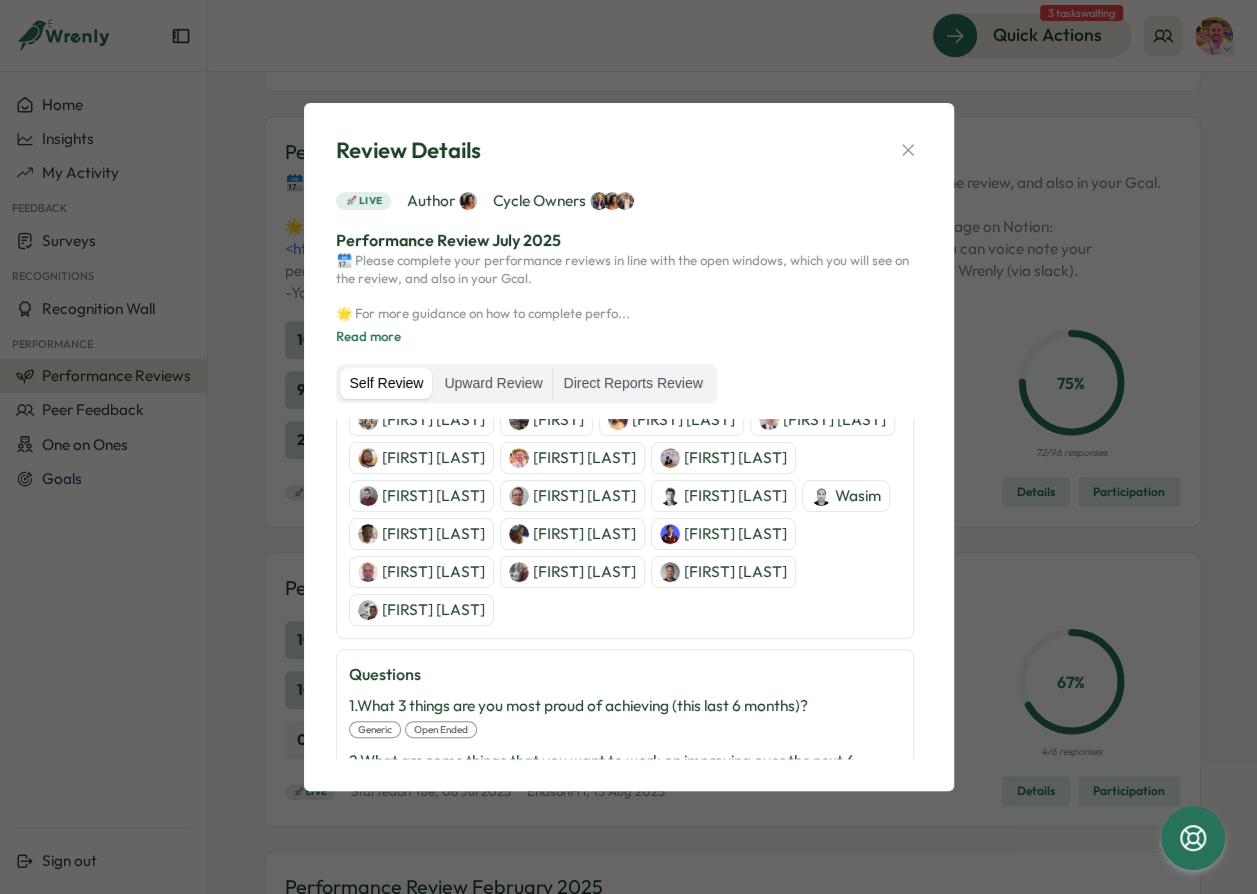 click on "Wasim" at bounding box center [858, 496] 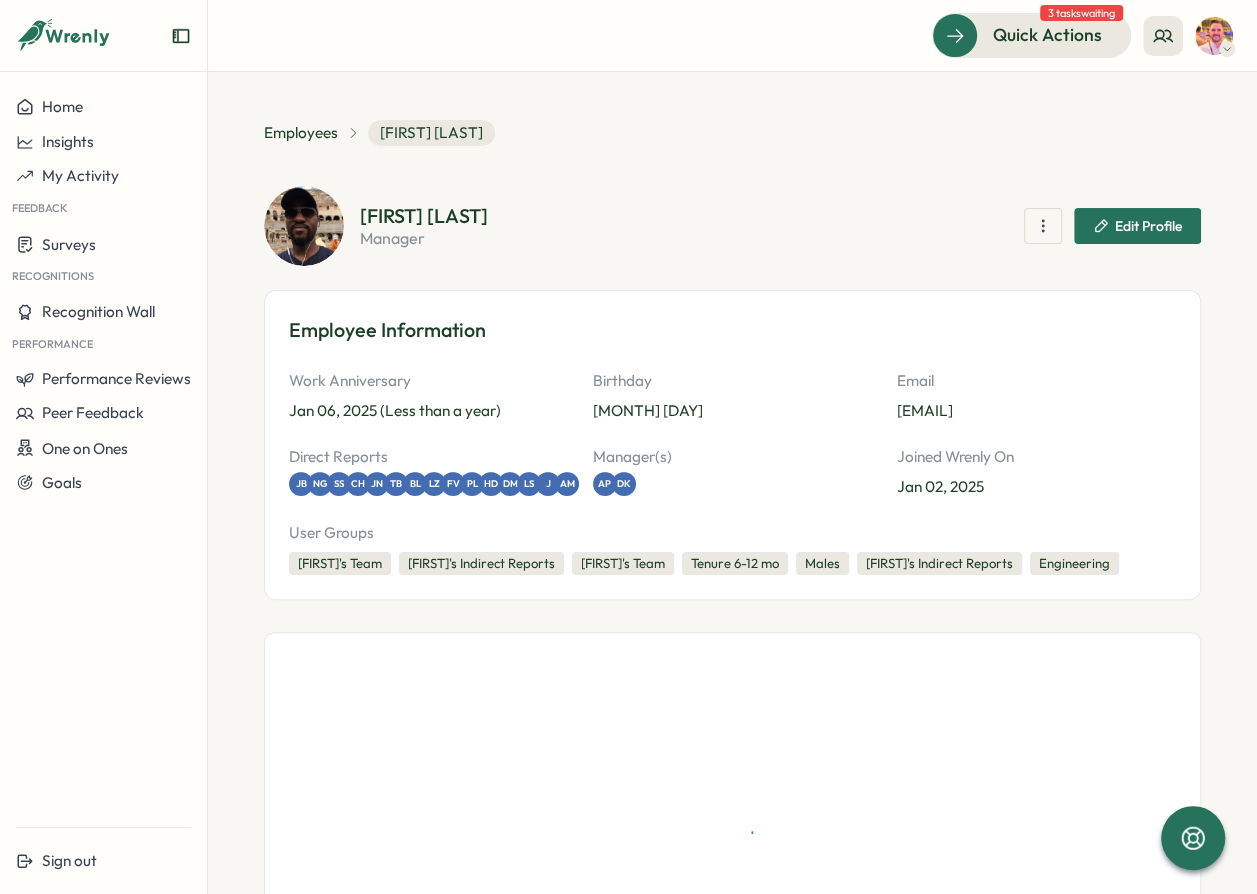 scroll, scrollTop: 0, scrollLeft: 0, axis: both 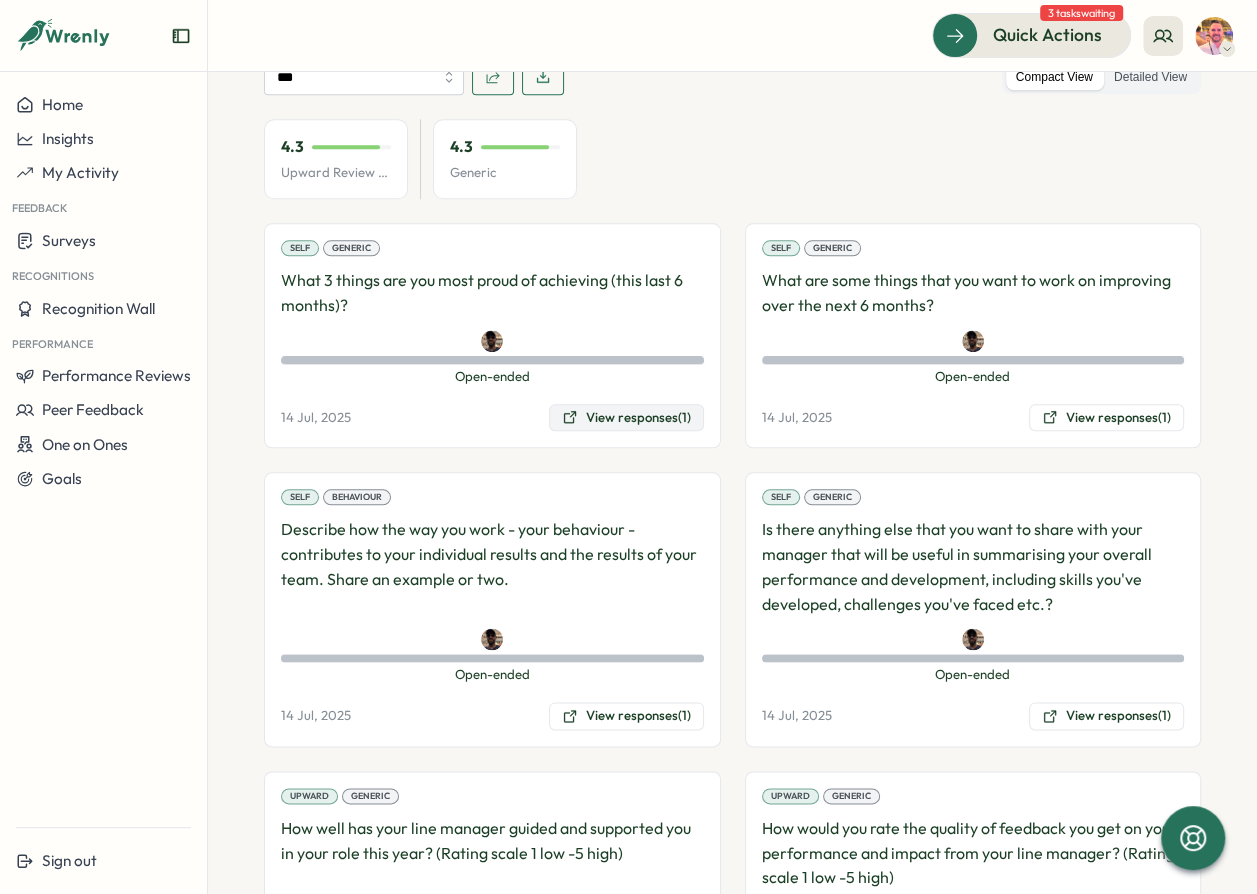 click on "View responses  (1)" at bounding box center (626, 418) 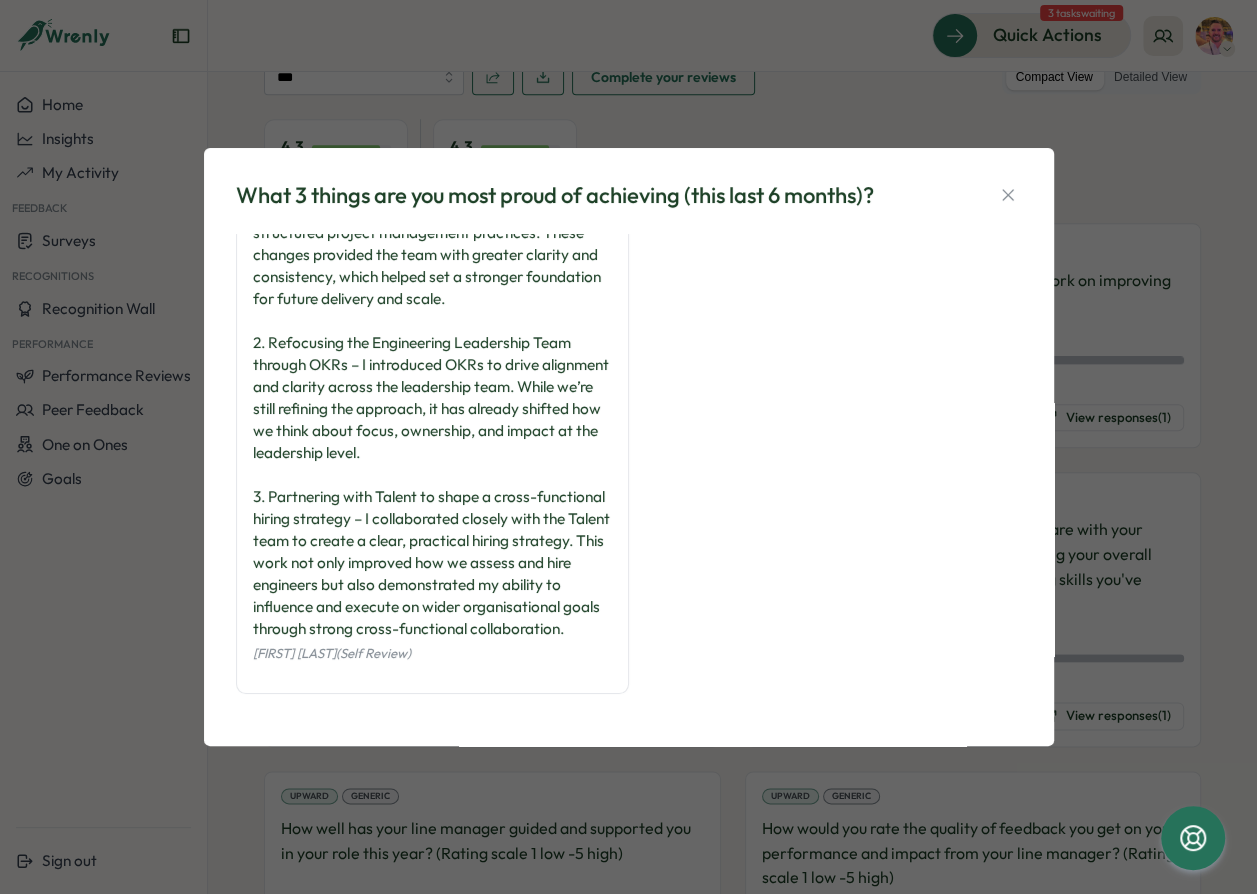 scroll, scrollTop: 116, scrollLeft: 0, axis: vertical 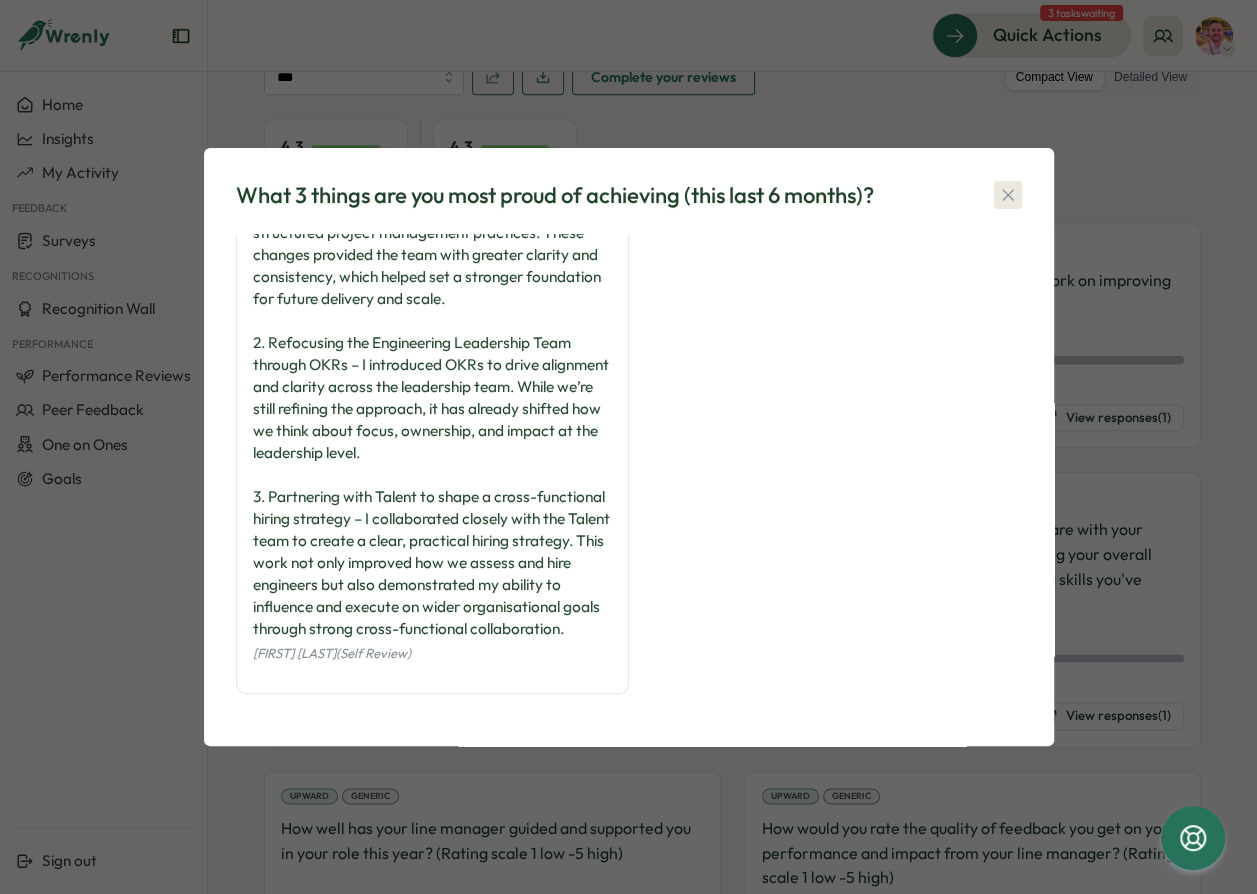 click 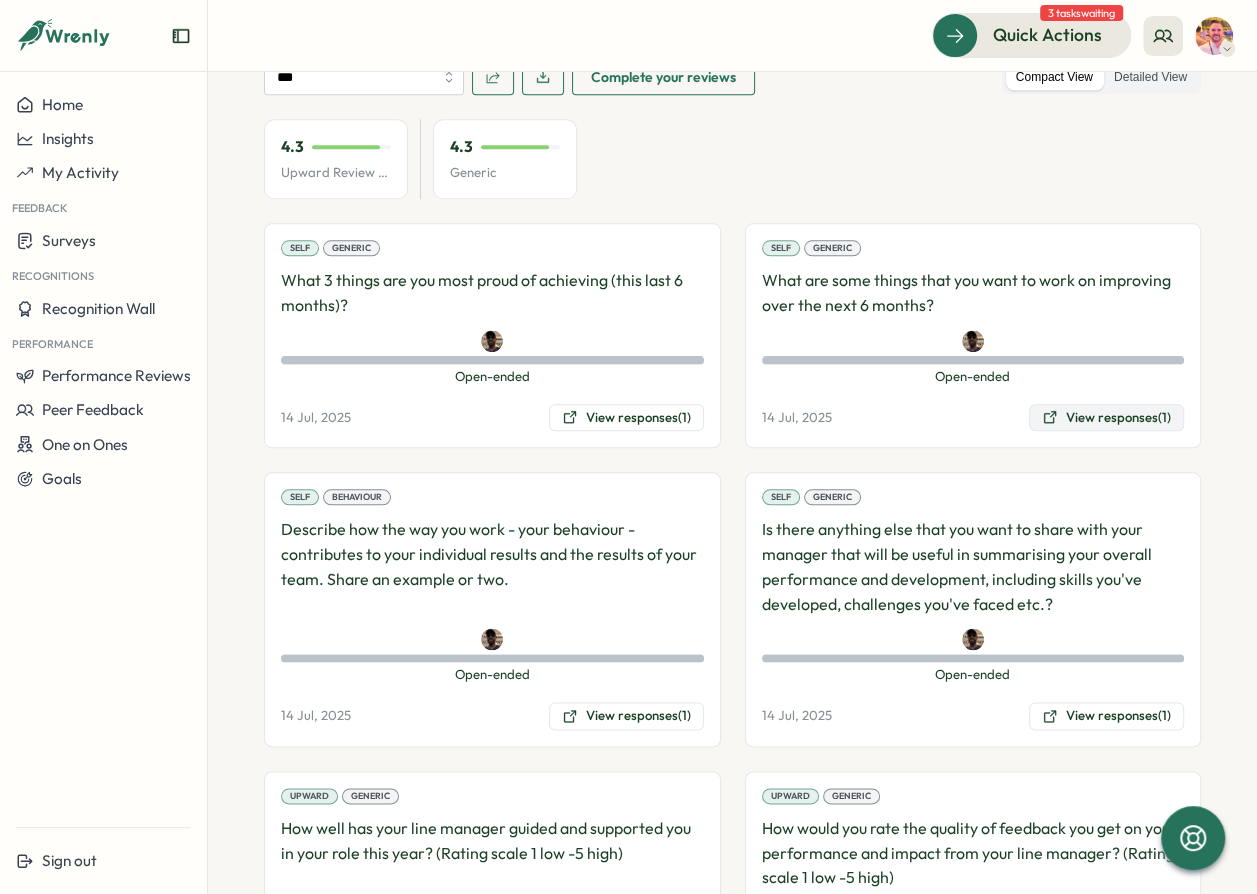click on "View responses  (1)" at bounding box center (1106, 418) 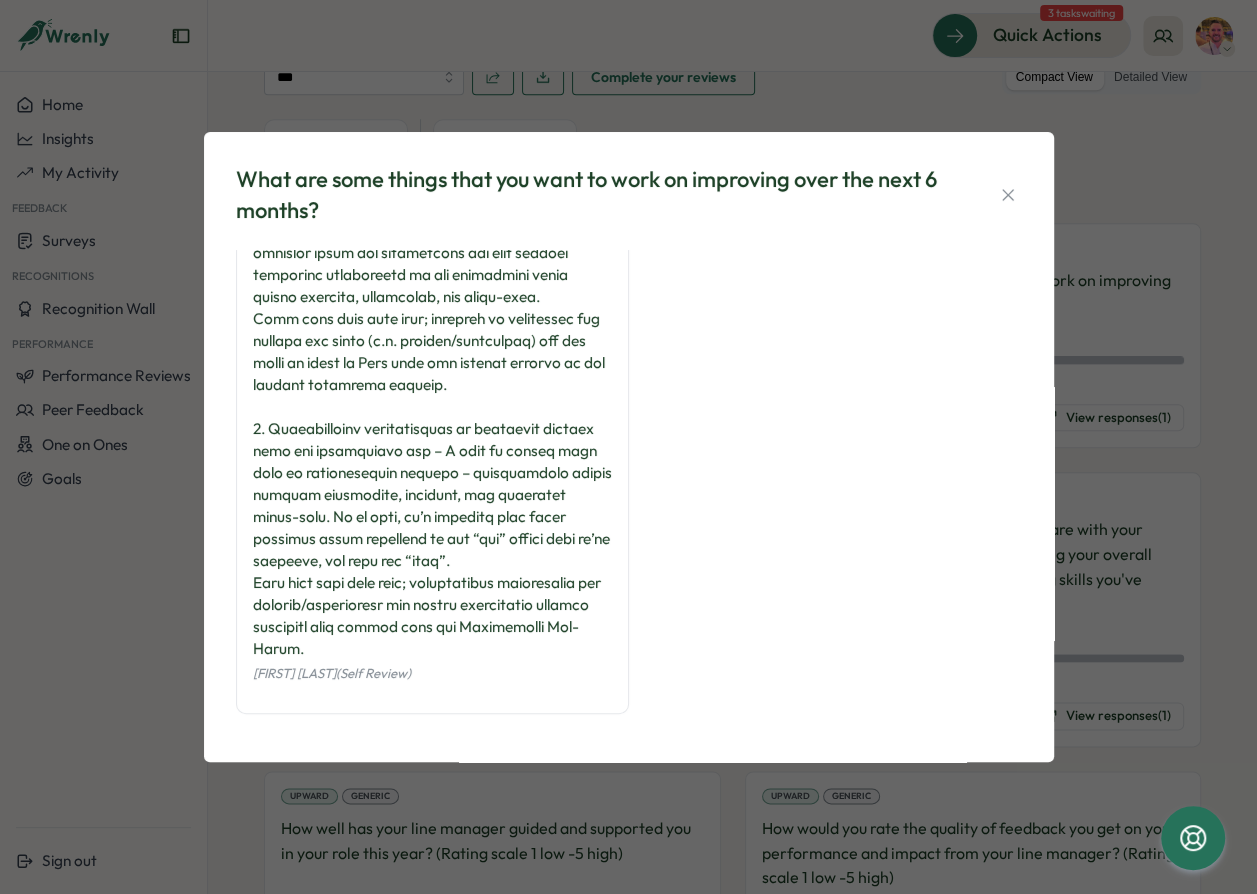 scroll, scrollTop: 468, scrollLeft: 0, axis: vertical 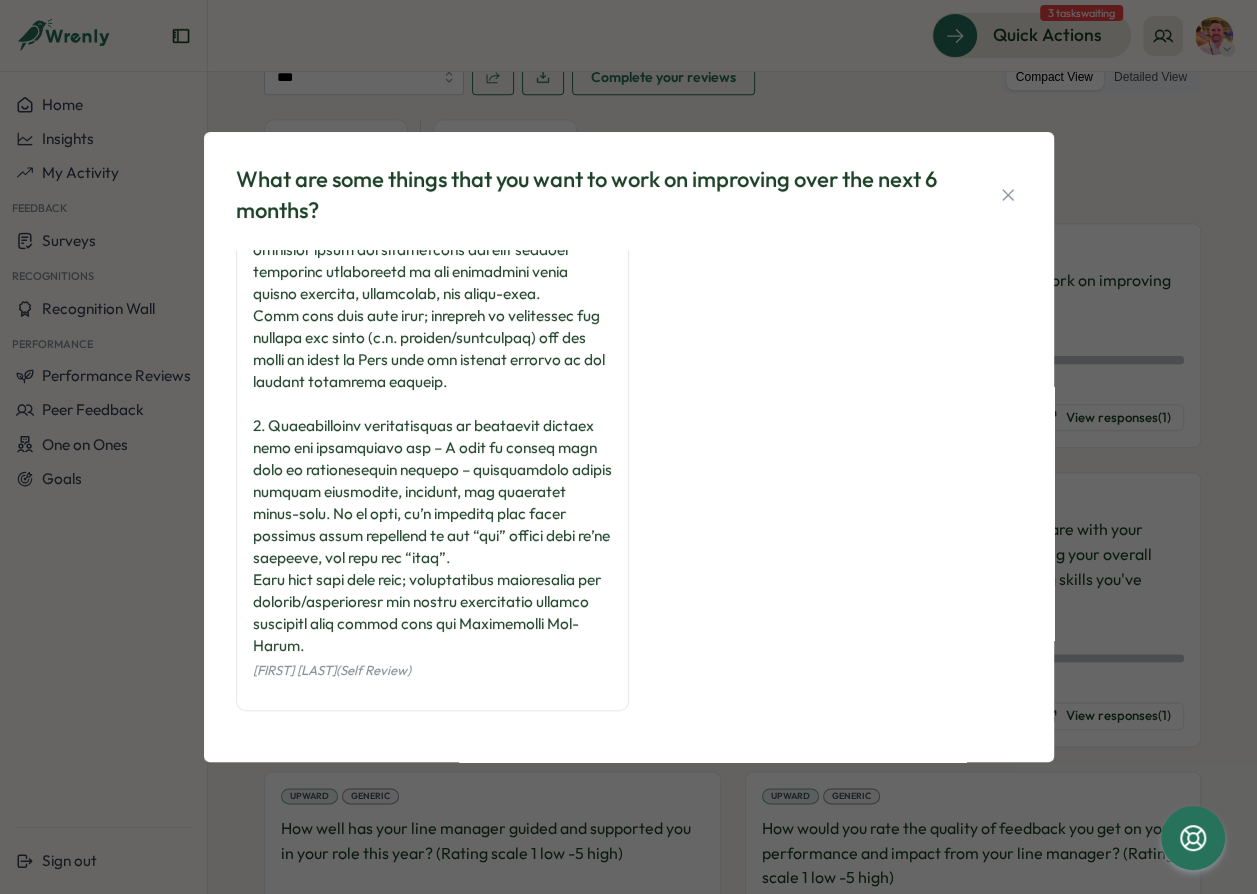click at bounding box center [1008, 195] 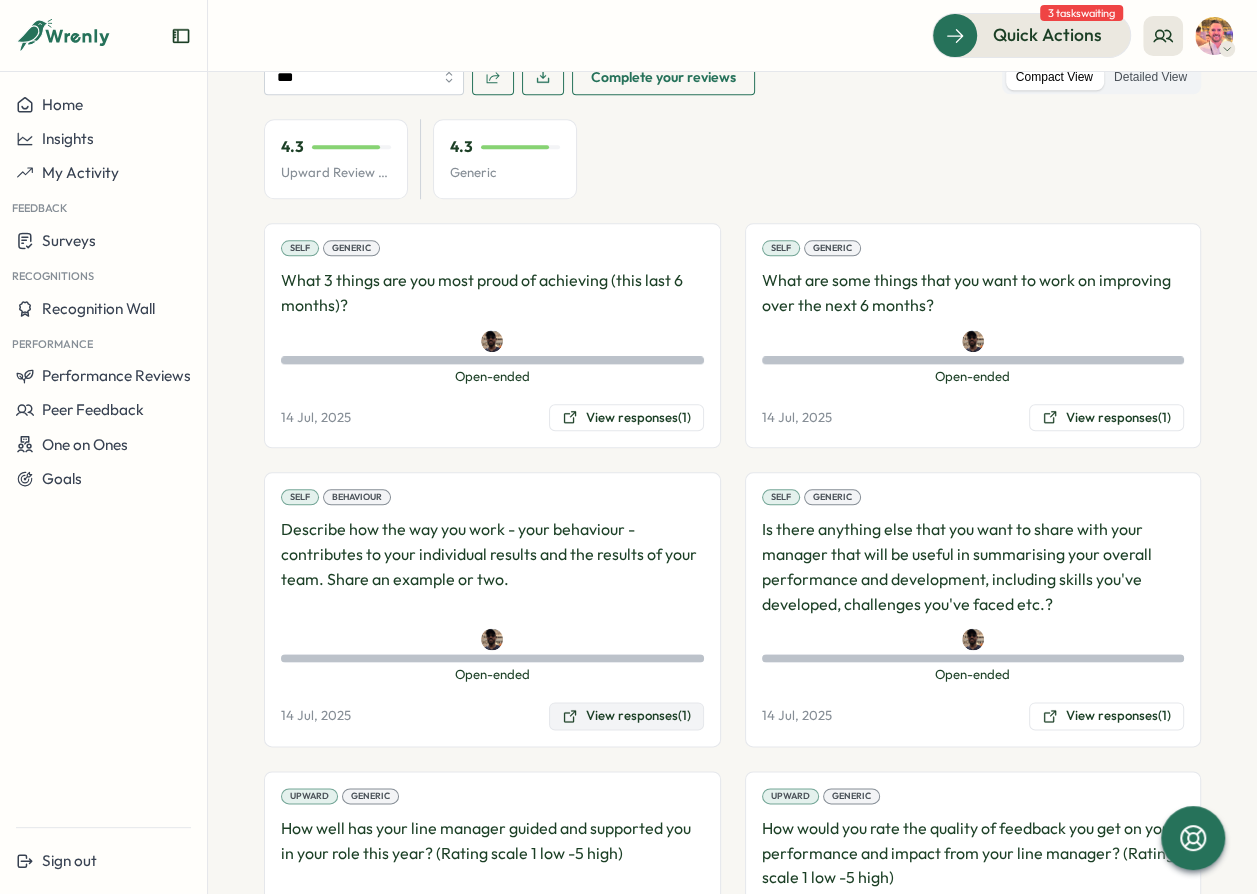 click on "View responses  (1)" at bounding box center (626, 716) 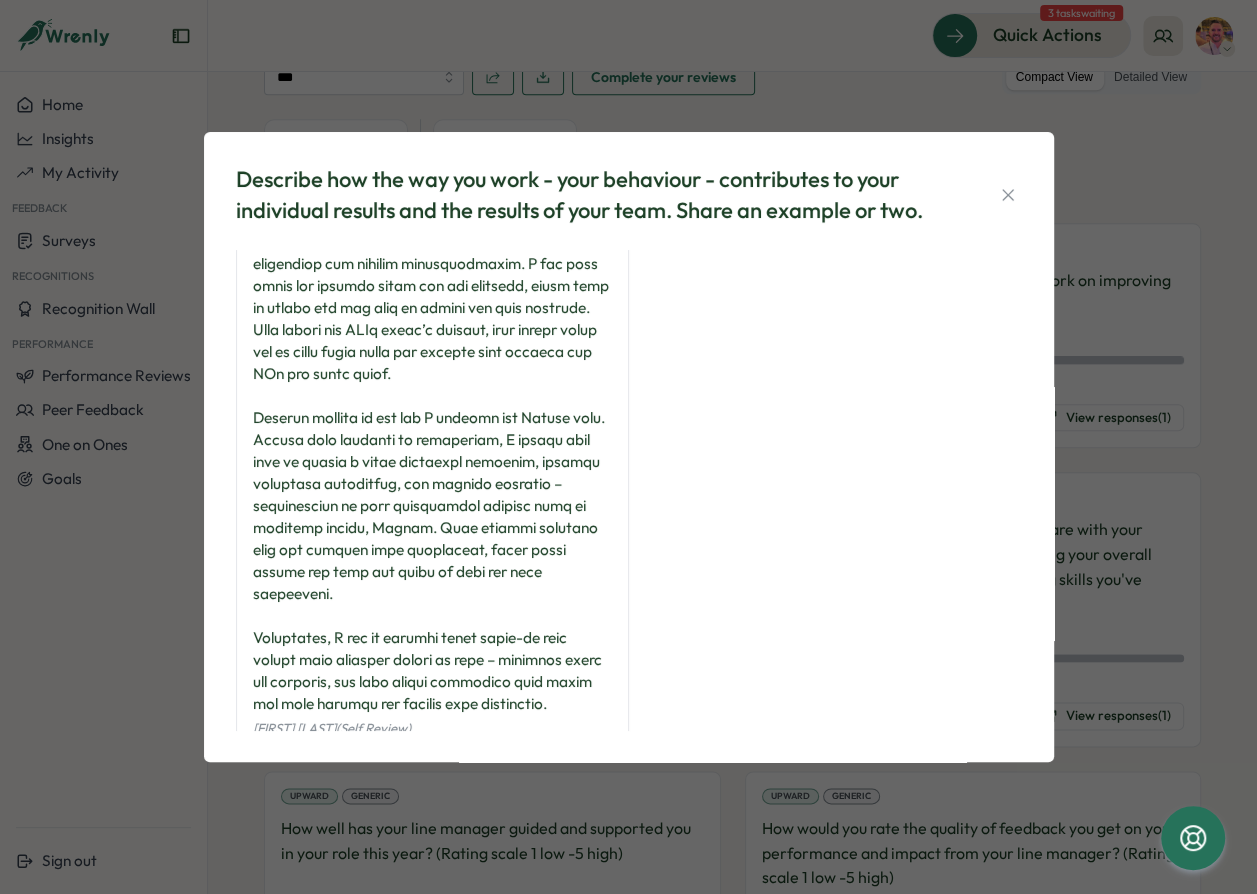 scroll, scrollTop: 490, scrollLeft: 0, axis: vertical 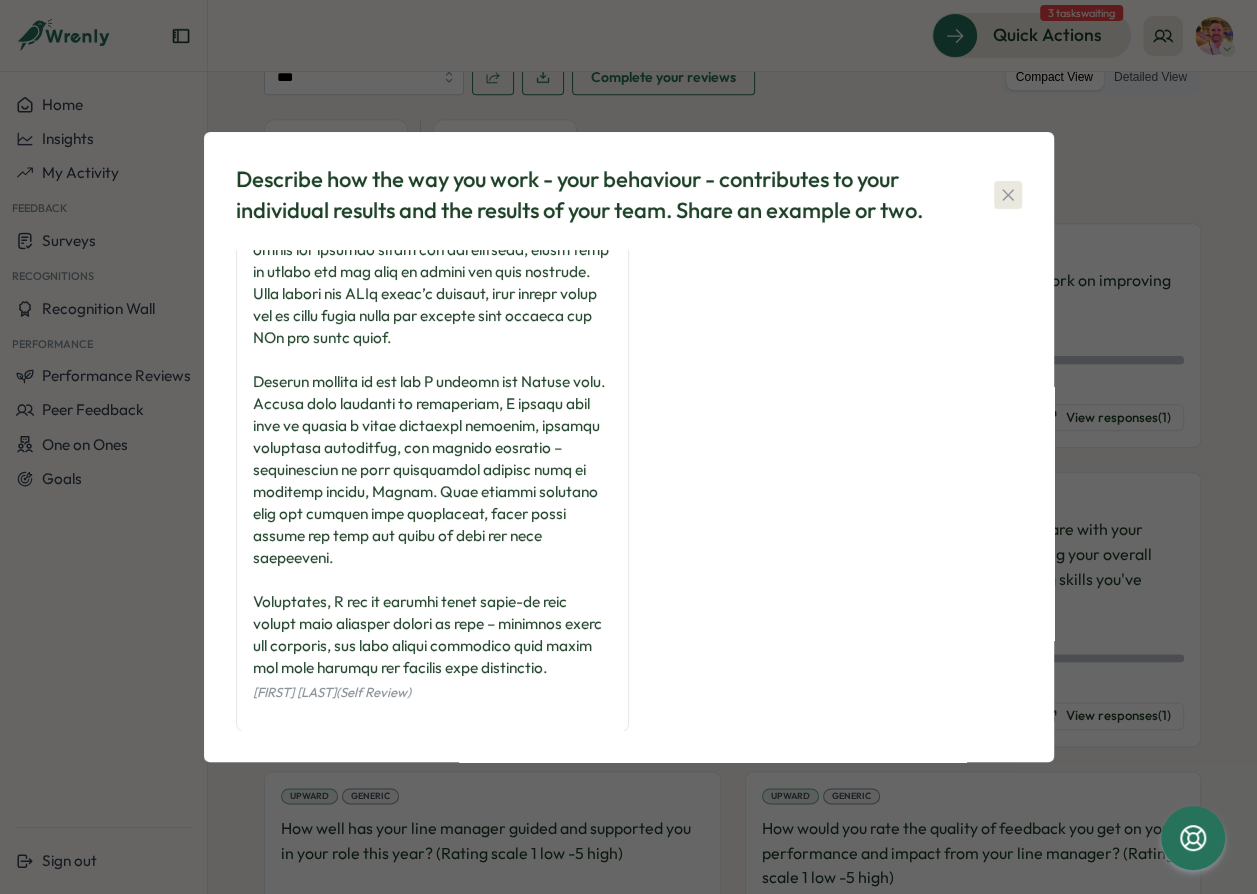 click 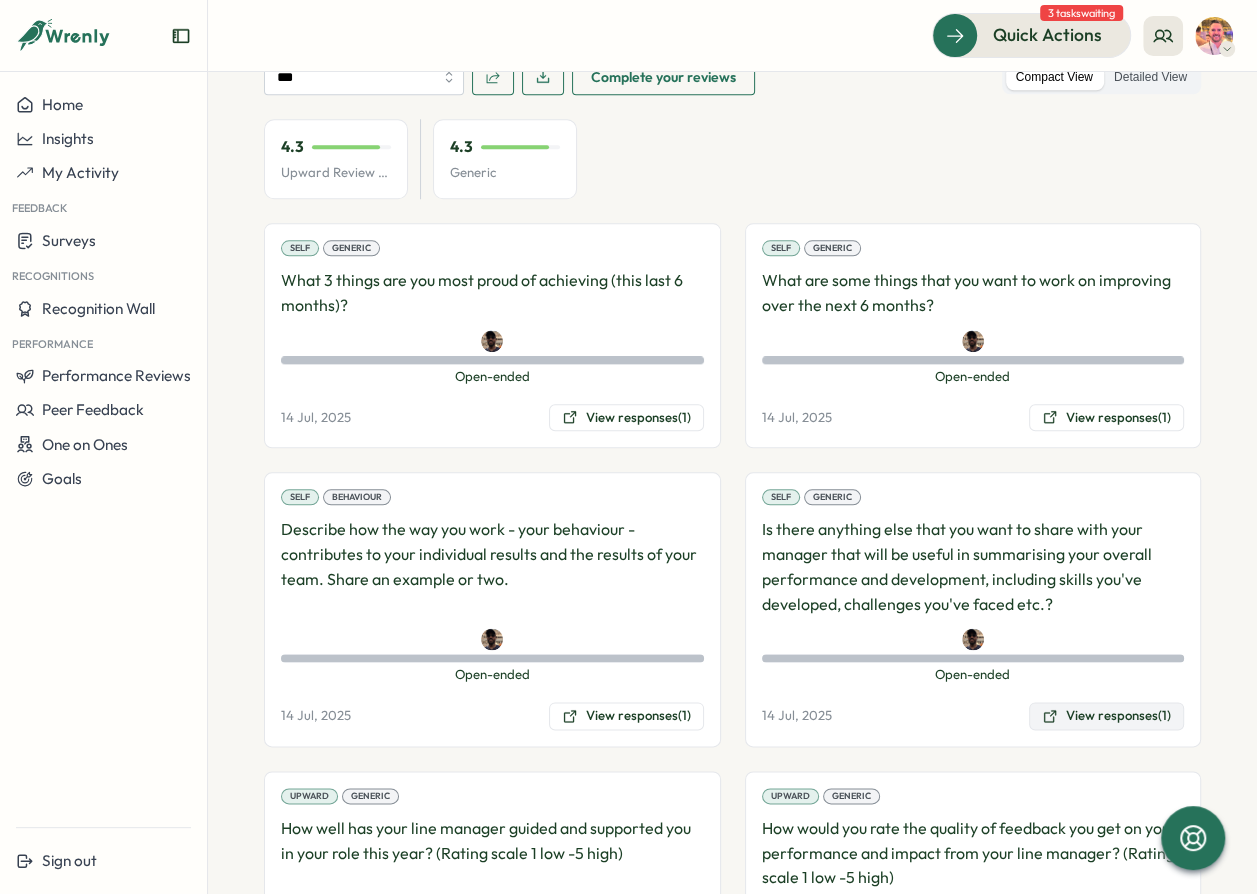 click on "View responses  (1)" at bounding box center (1106, 716) 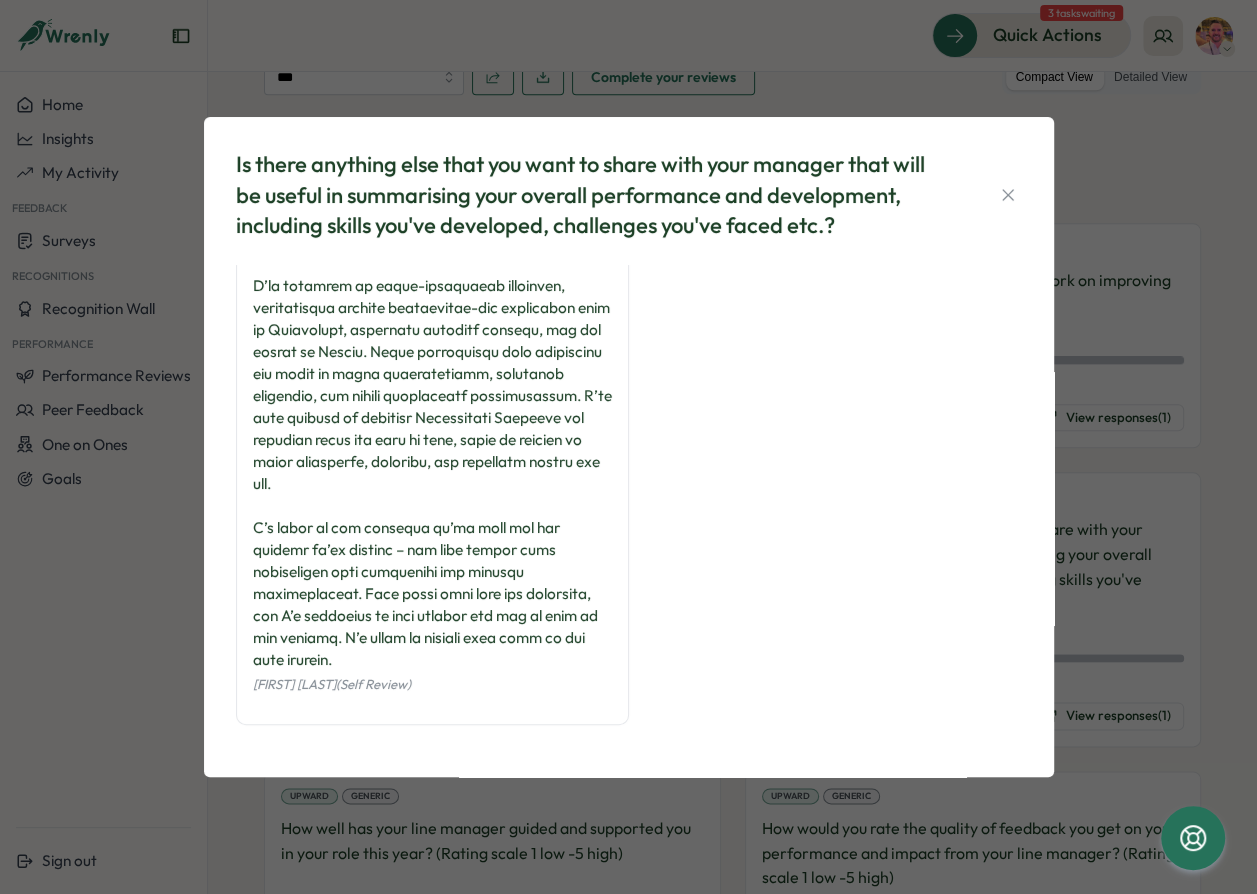scroll, scrollTop: 181, scrollLeft: 0, axis: vertical 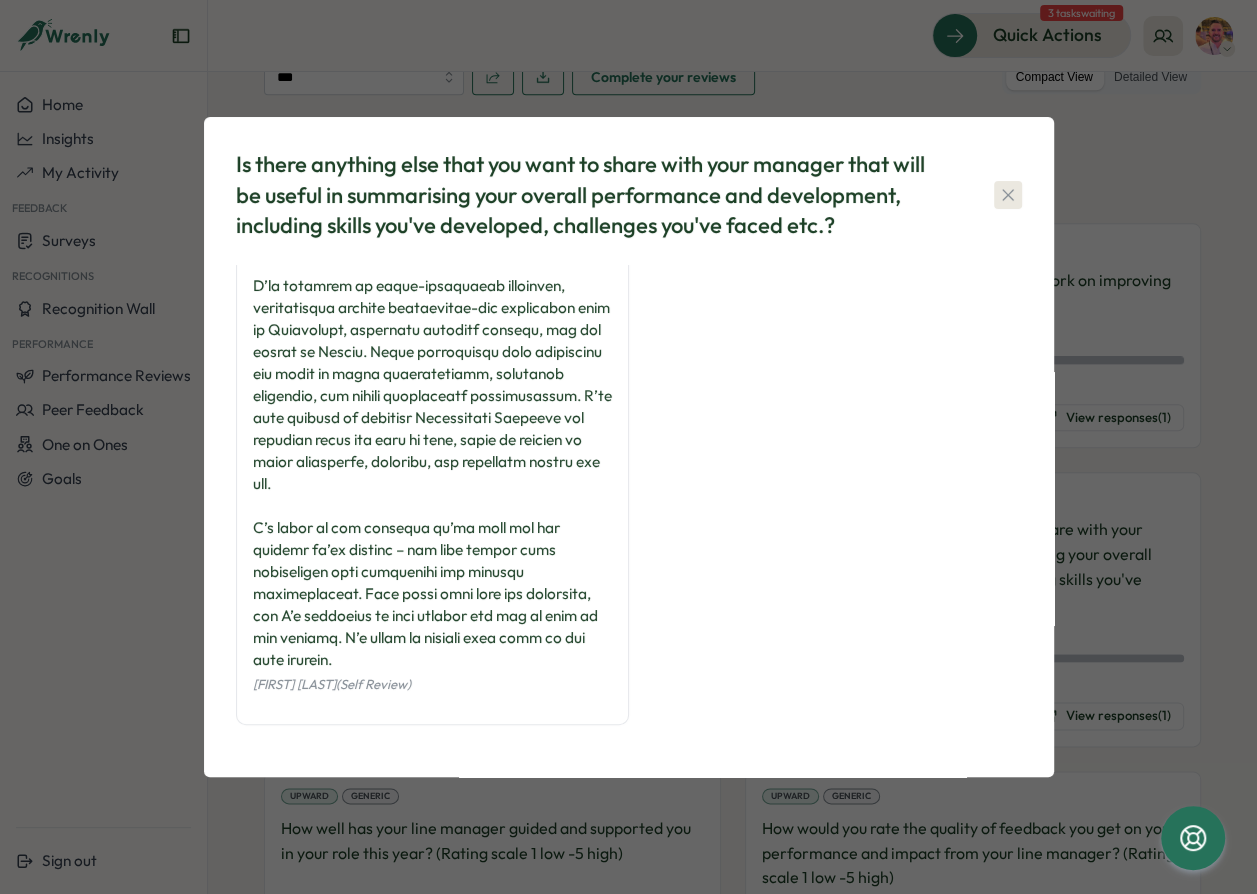click 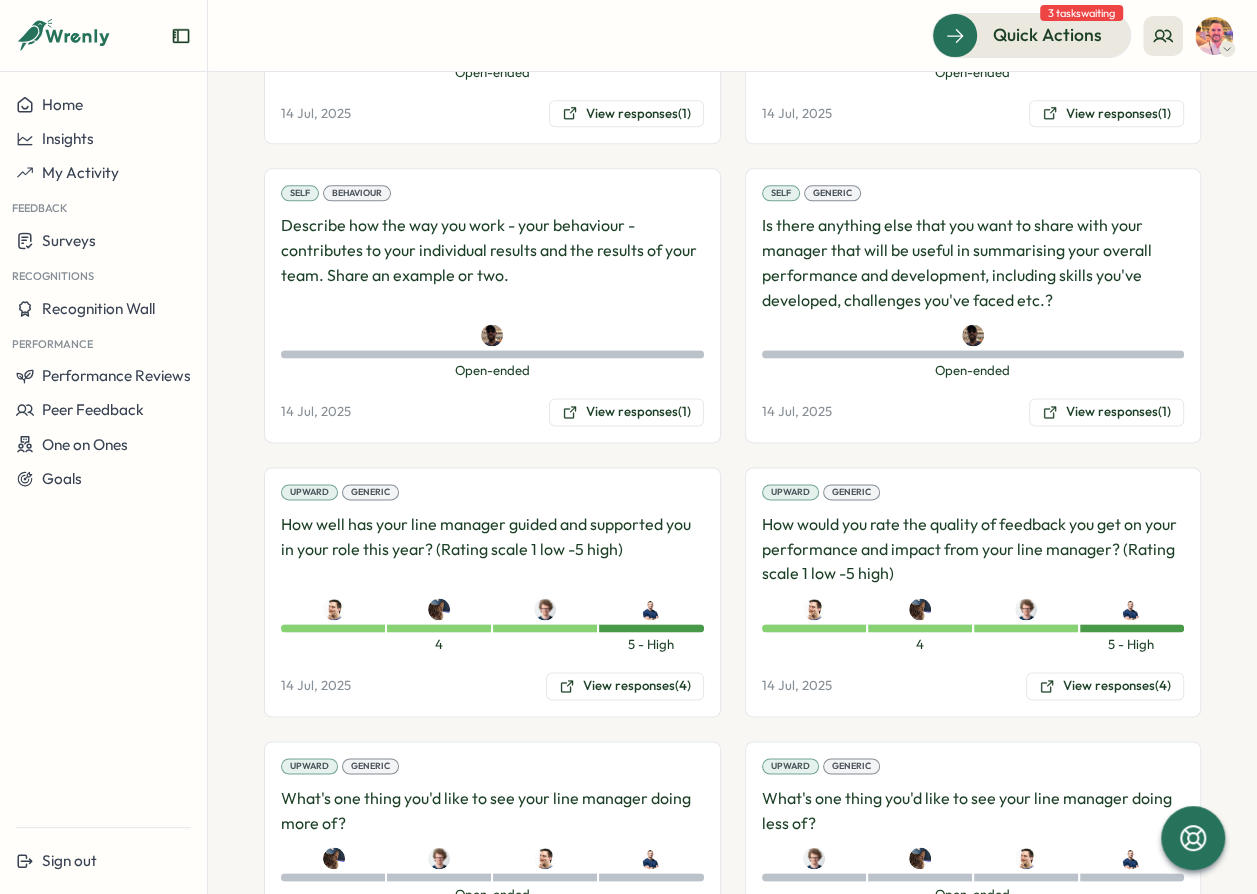 scroll, scrollTop: 1448, scrollLeft: 0, axis: vertical 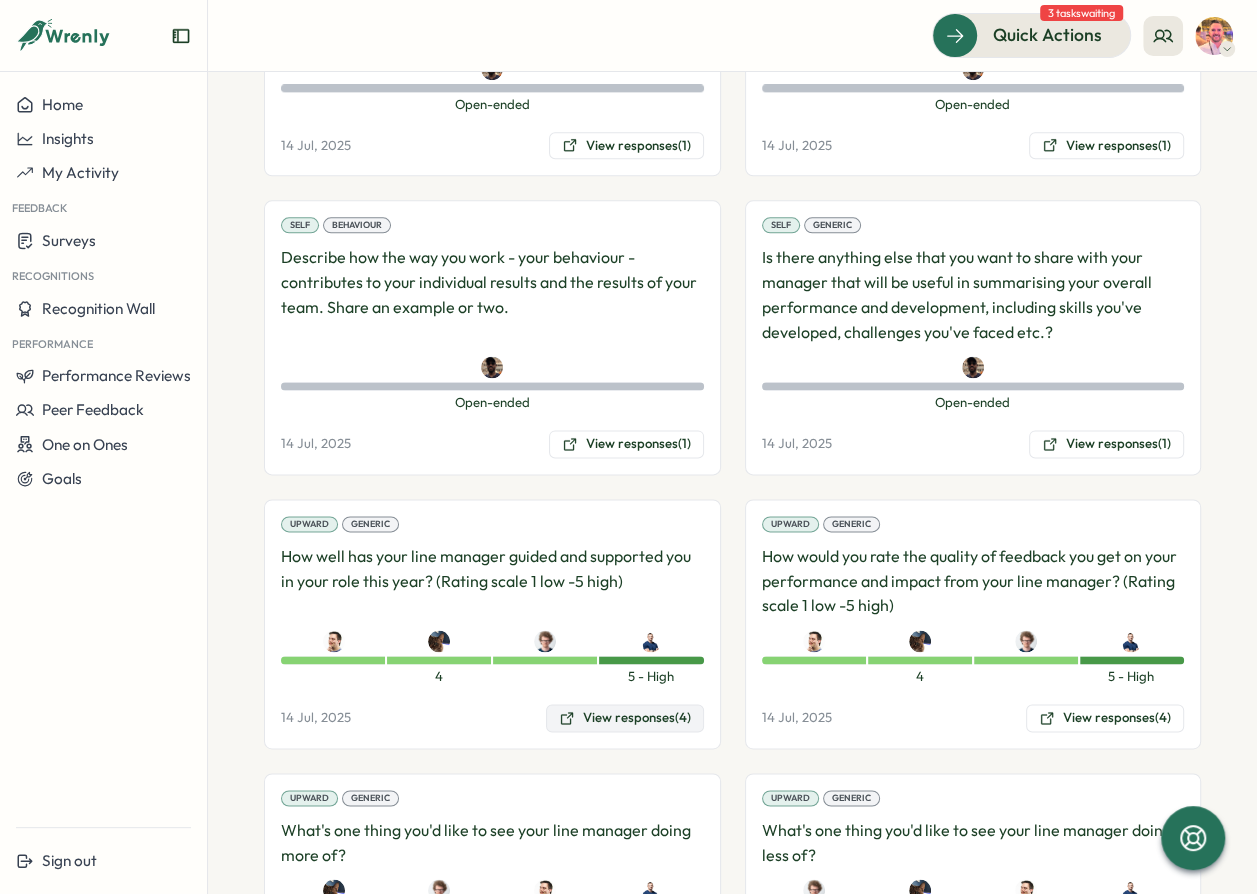 click on "View responses  (4)" at bounding box center [625, 718] 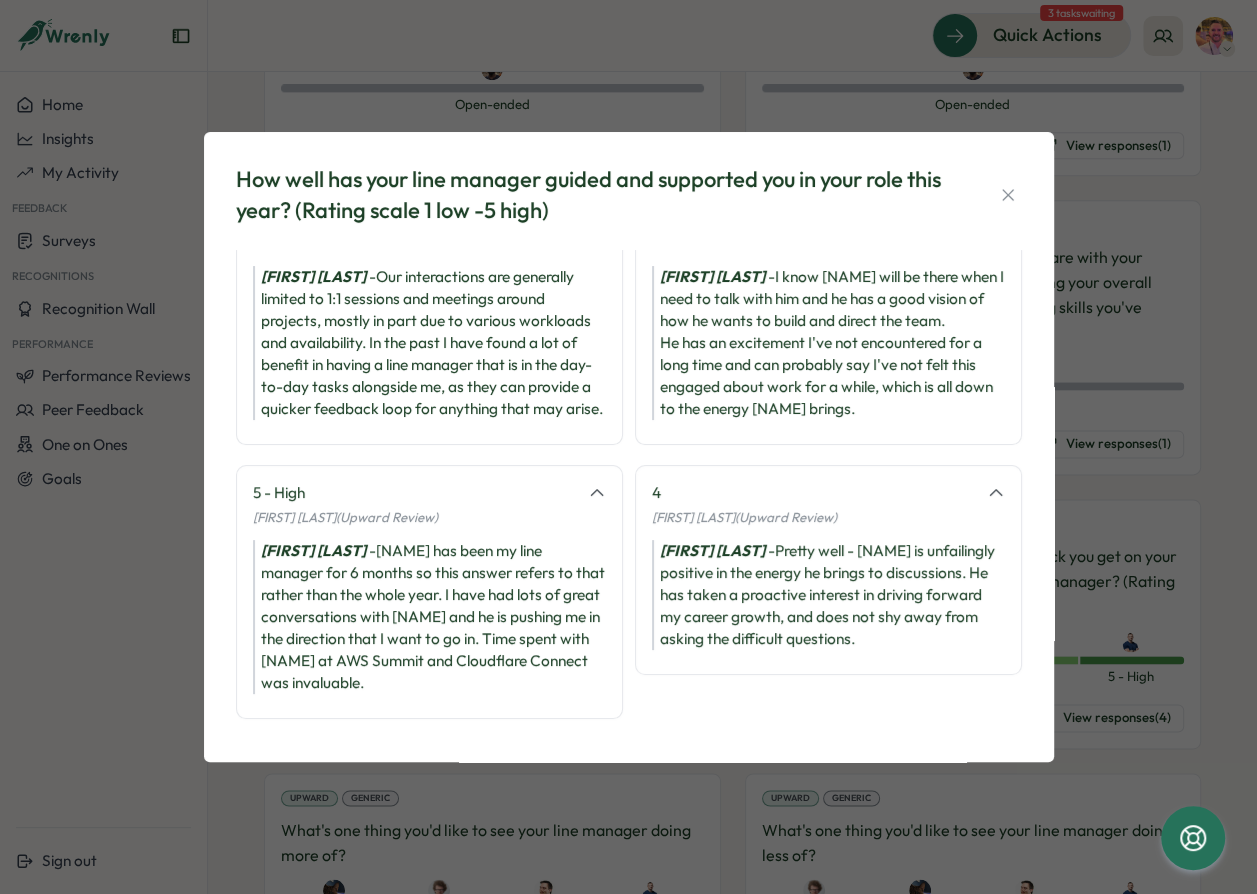 scroll, scrollTop: 90, scrollLeft: 0, axis: vertical 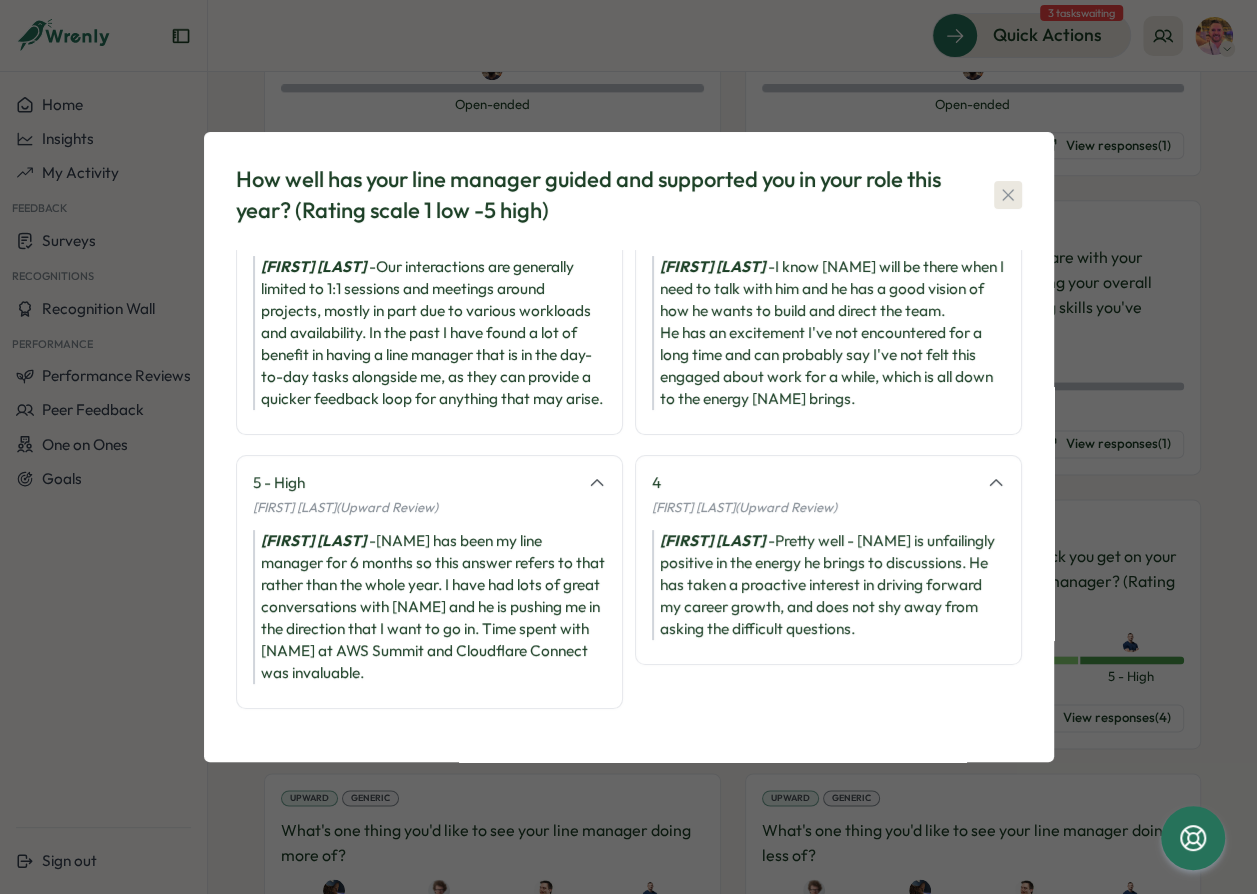 click 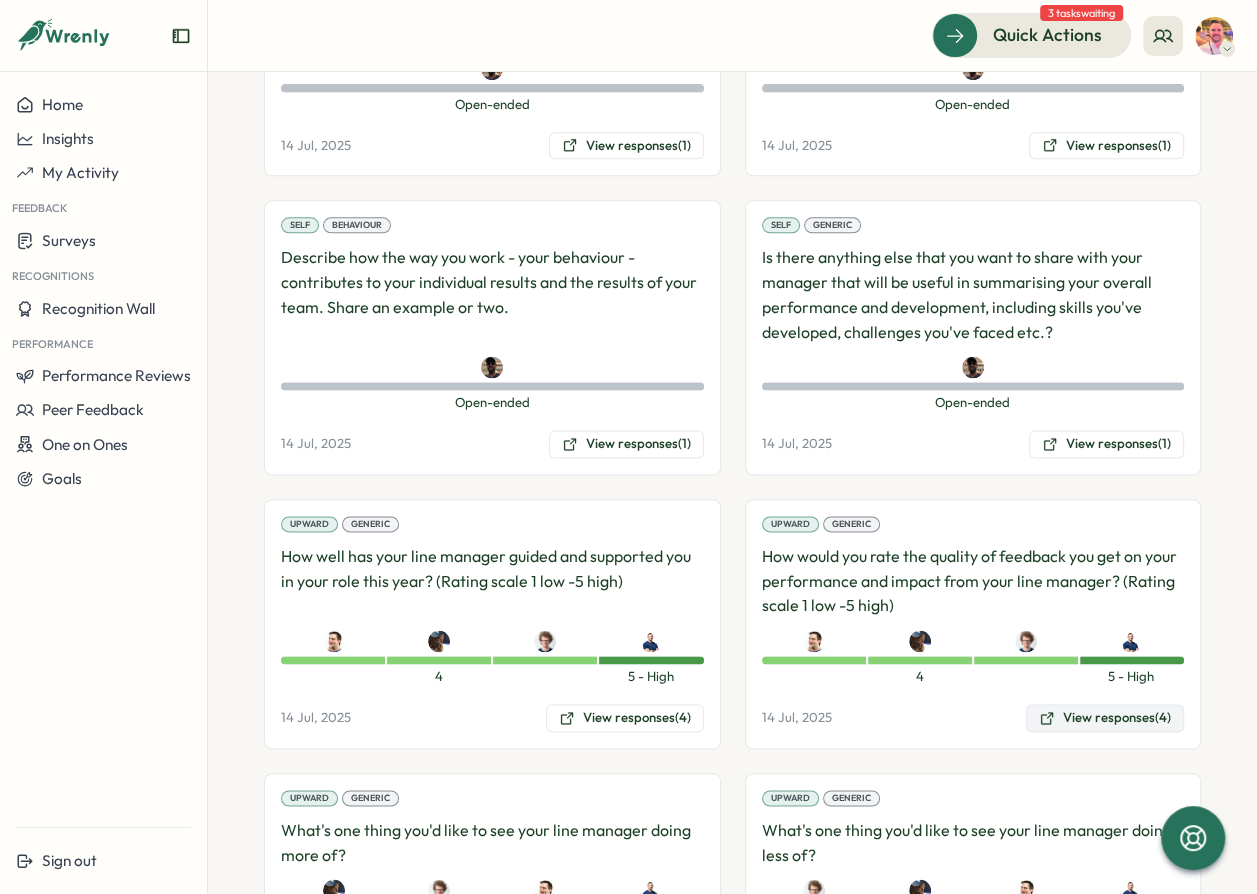 click on "View responses  (4)" at bounding box center [1105, 718] 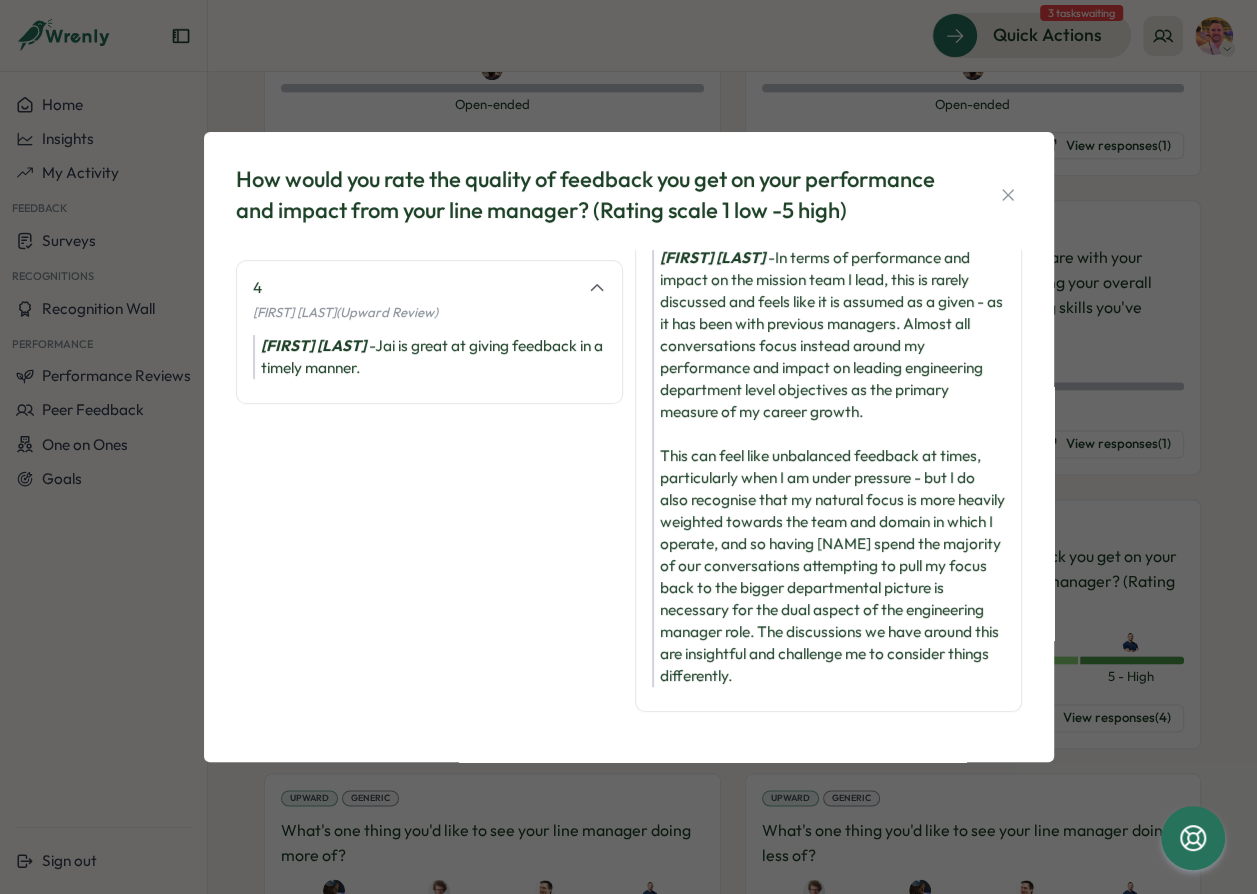 scroll, scrollTop: 288, scrollLeft: 0, axis: vertical 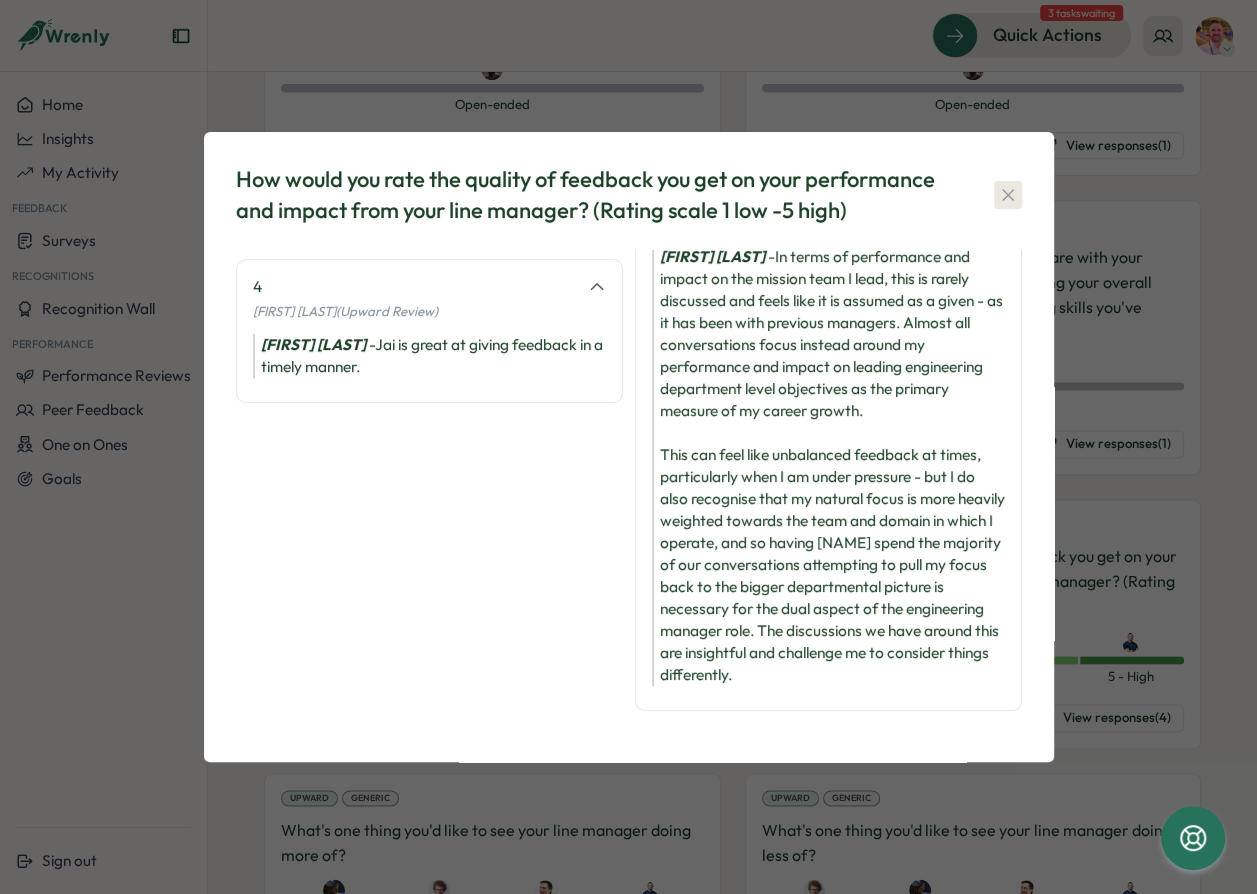 click 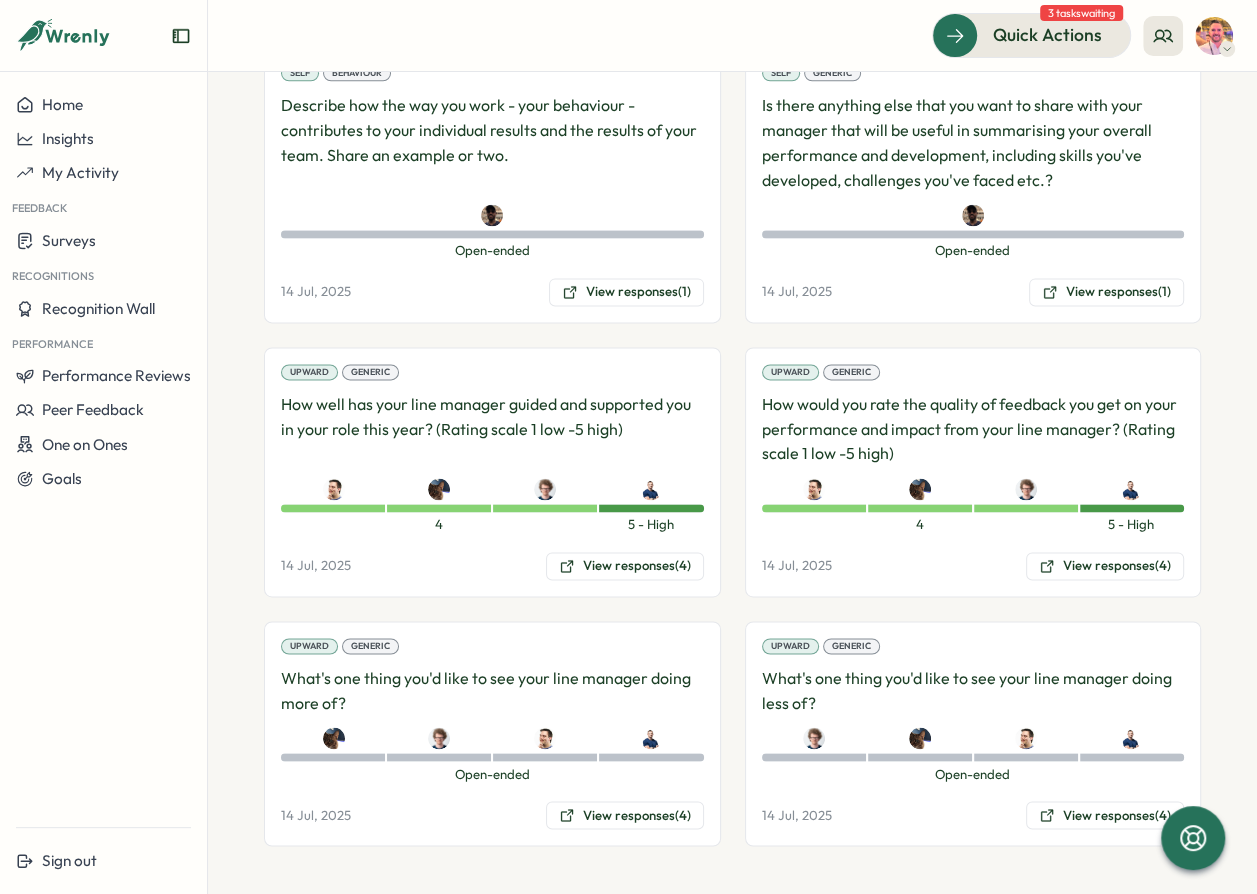 scroll, scrollTop: 1622, scrollLeft: 0, axis: vertical 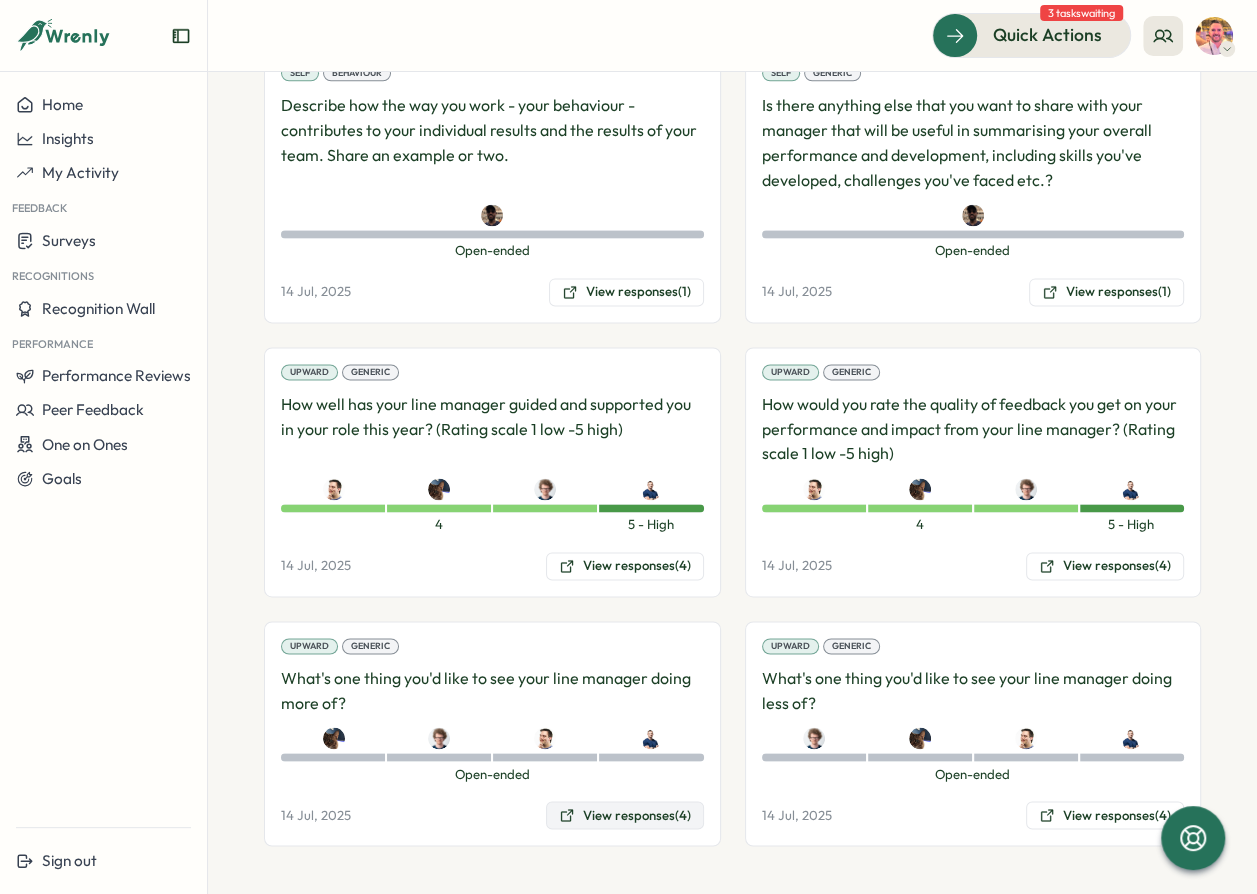 click on "View responses  (4)" at bounding box center (625, 815) 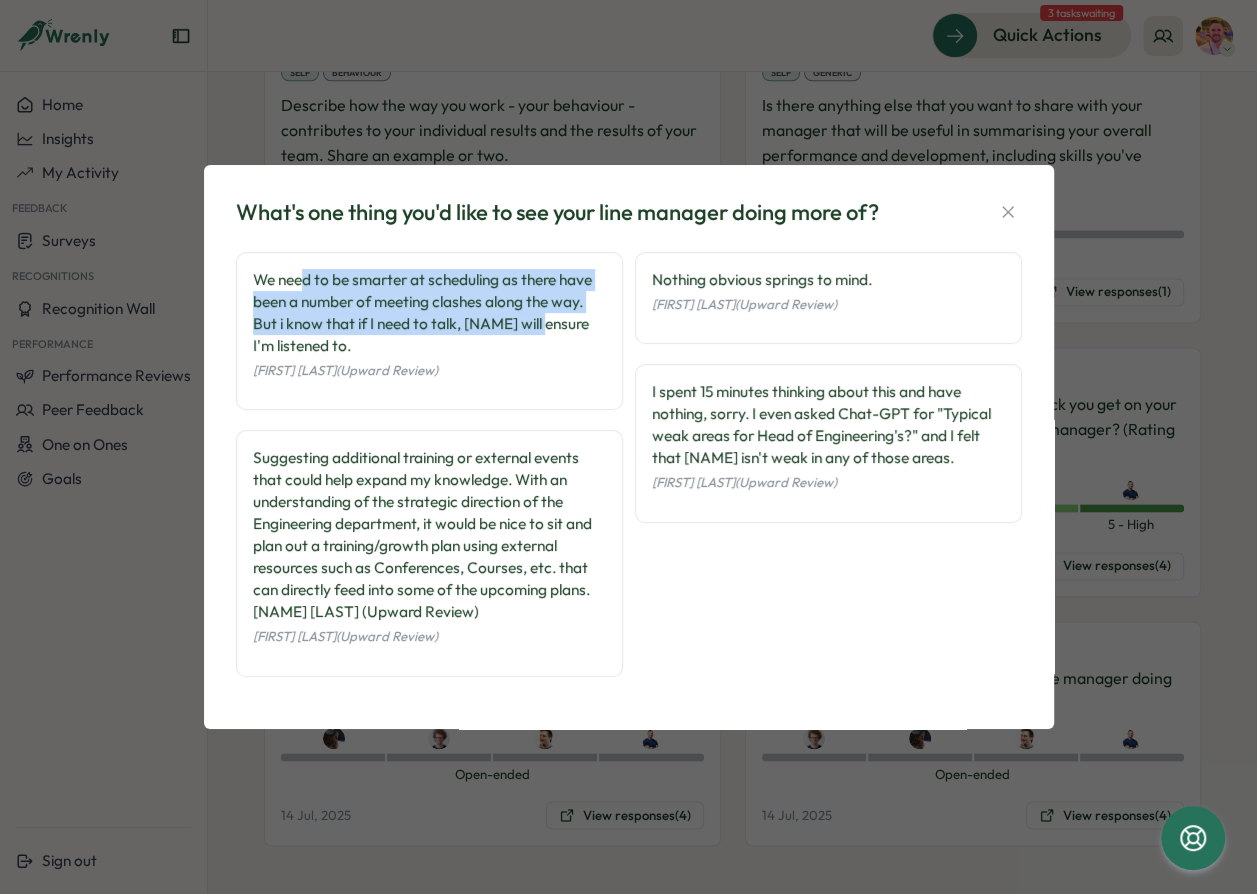 drag, startPoint x: 304, startPoint y: 290, endPoint x: 532, endPoint y: 340, distance: 233.41808 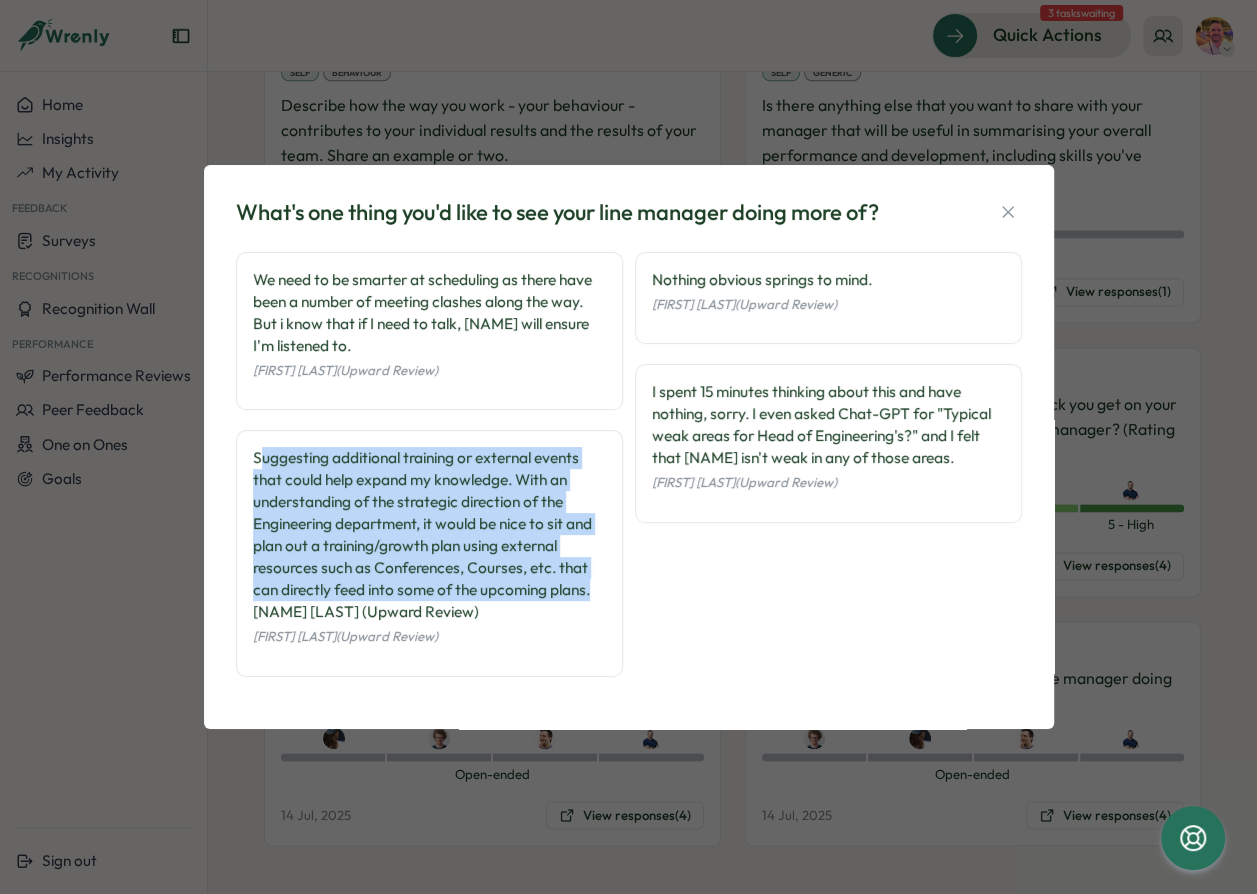 drag, startPoint x: 256, startPoint y: 461, endPoint x: 609, endPoint y: 592, distance: 376.52356 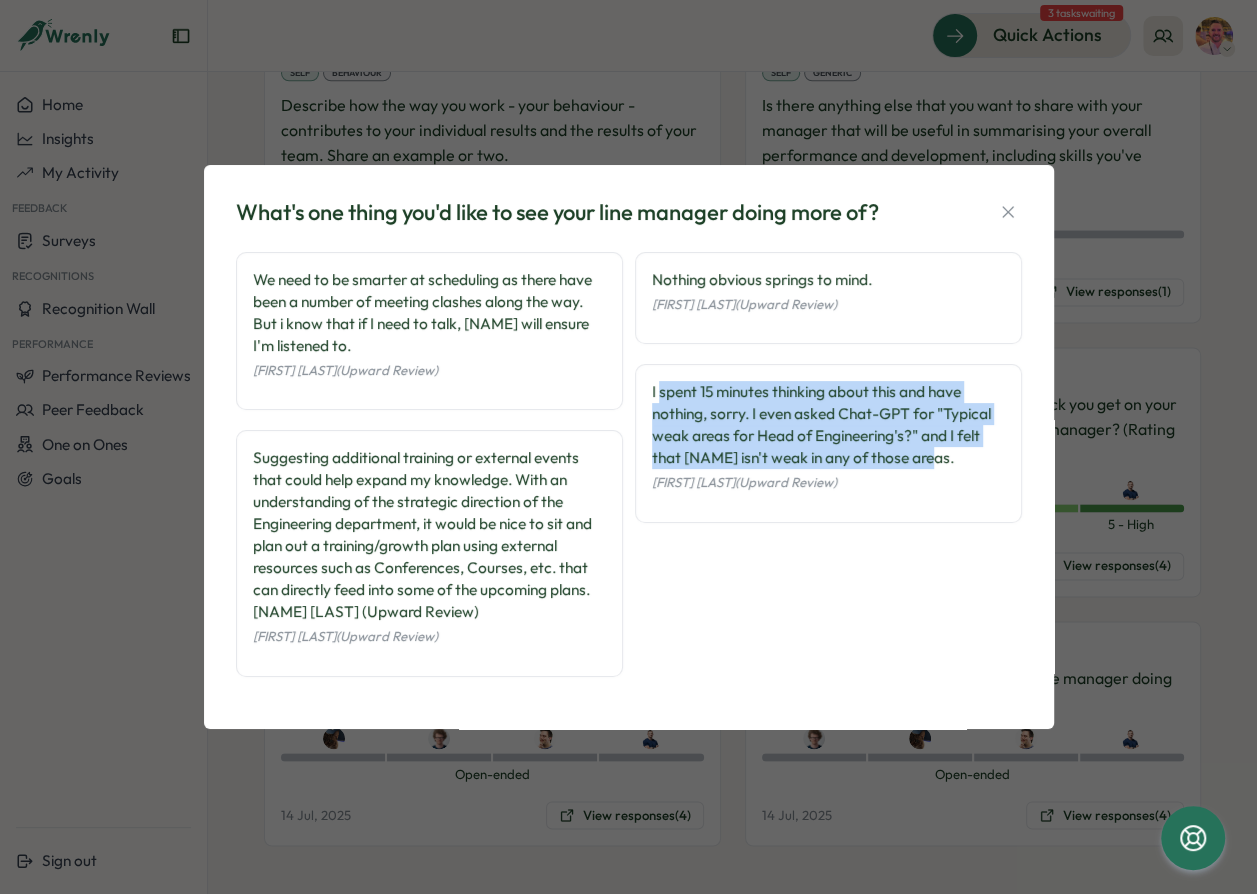 drag, startPoint x: 660, startPoint y: 399, endPoint x: 988, endPoint y: 466, distance: 334.77307 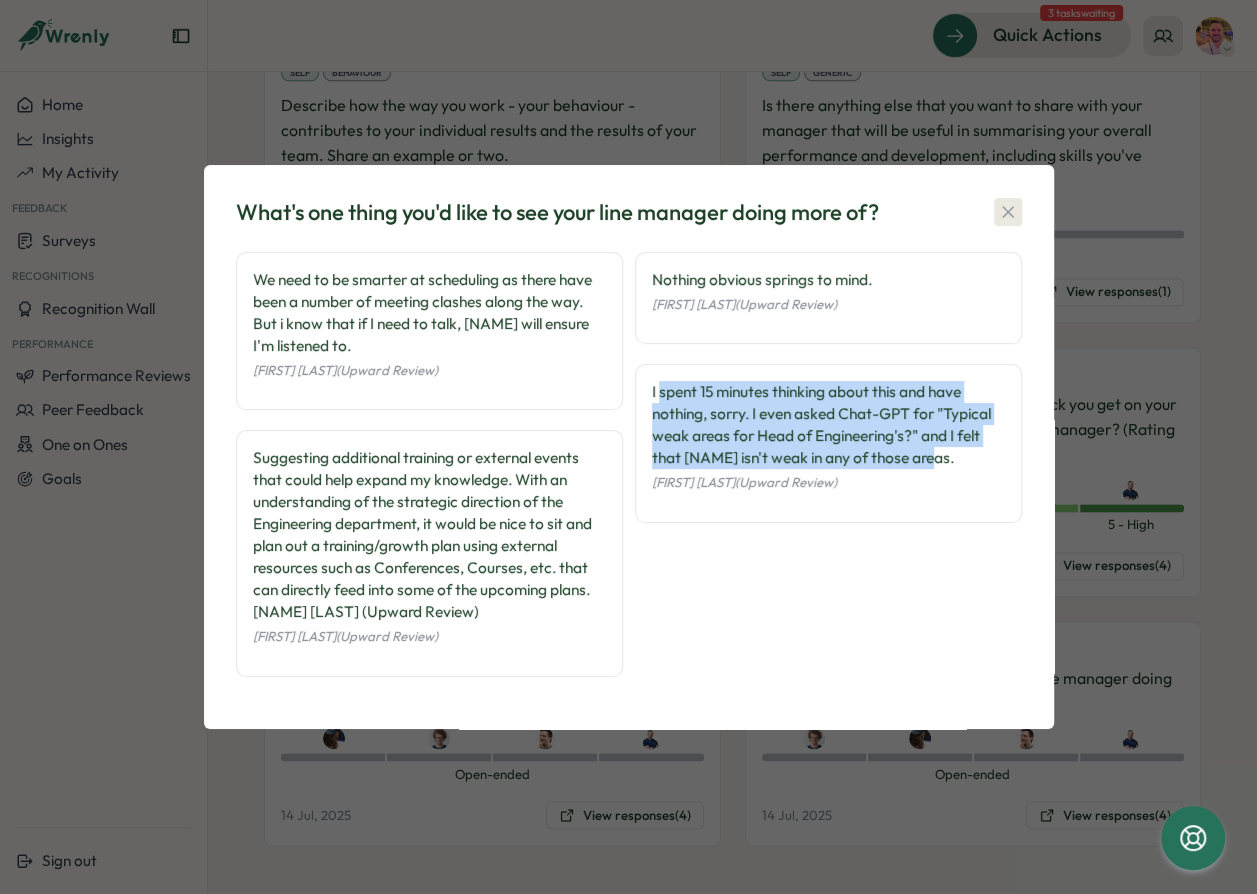click 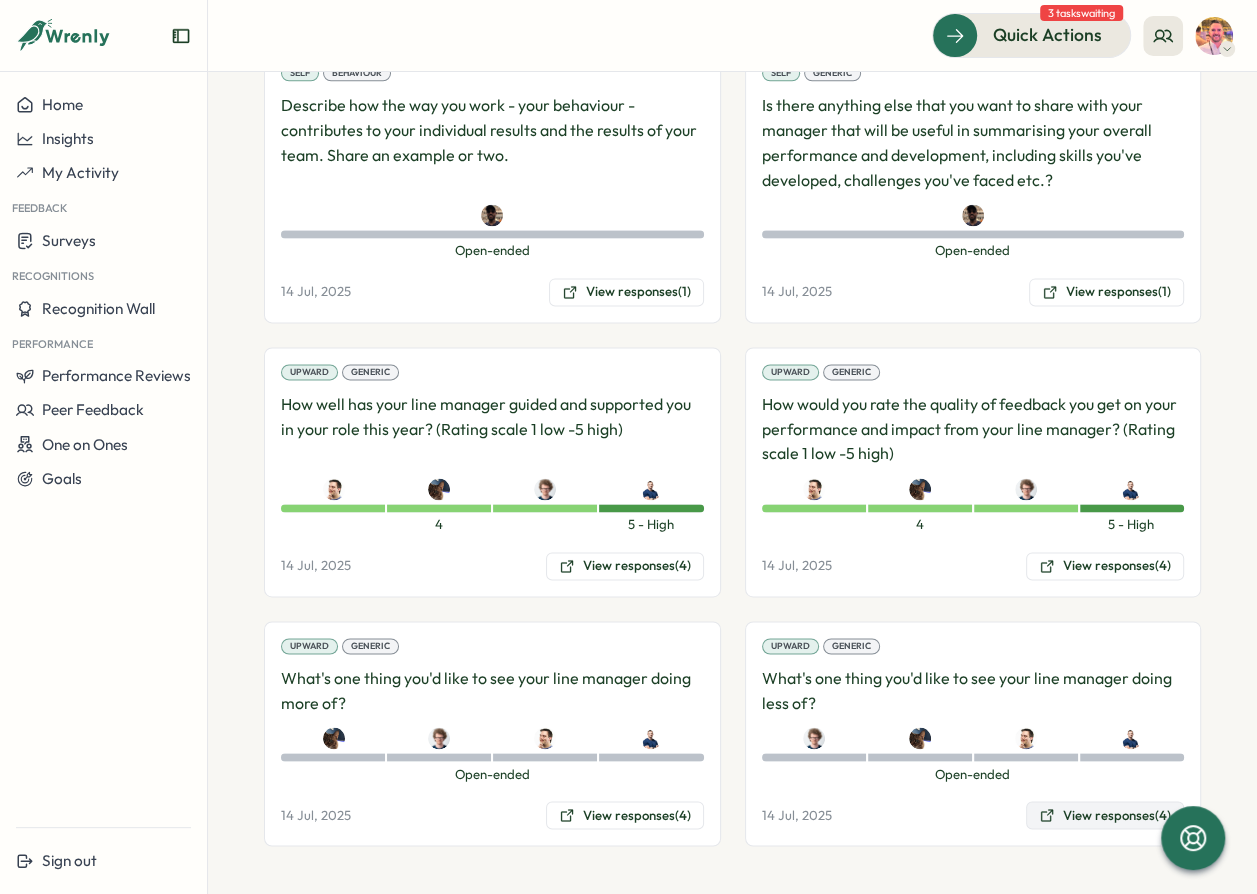 click on "View responses  (4)" at bounding box center [1105, 815] 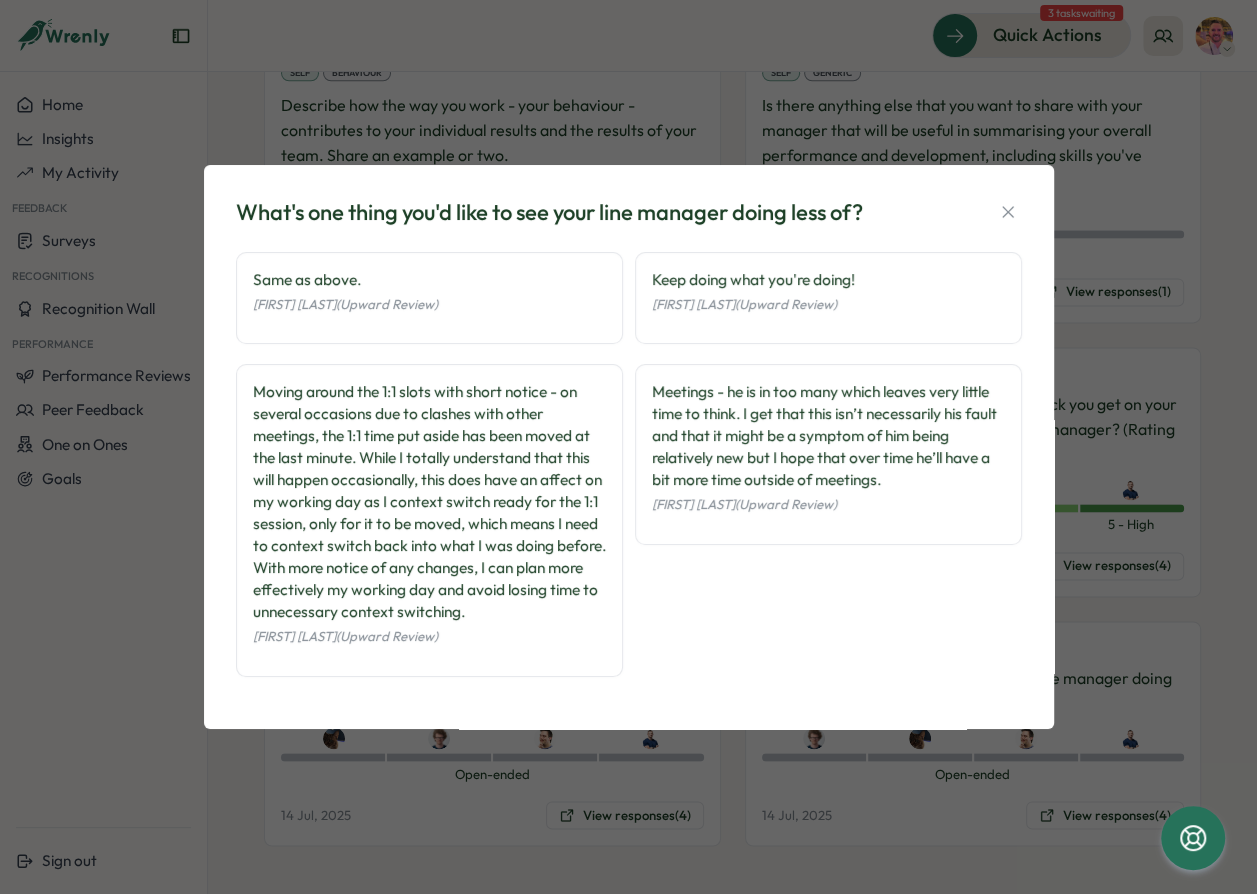 click on "What's one thing you'd like to see your line manager doing less of? Same as above. Joe Barber  (Upward Review) Moving around the 1:1 slots with short notice - on several occasions due to clashes with other meetings, the 1:1 time put aside has been moved at the last minute. While I totally understand that this will happen occasionally, this does have an affect on my working day as I context switch ready for the 1:1 session, only for it to be moved, which means I need to context switch back into what I was doing before. With more notice of any changes, I can plan more effectively my working day and avoid losing time to unnecessary context switching. Chris Hogben  (Upward Review) Keep doing what you're doing! Peter Ladds  (Upward Review) Meetings - he is in too many which leaves very little time to think. I get that this isn’t necessarily his fault and that it might be a symptom of him being relatively new but I hope that over time he’ll have a bit more time outside of meetings. James Nock  (Upward Review)" at bounding box center (629, 447) 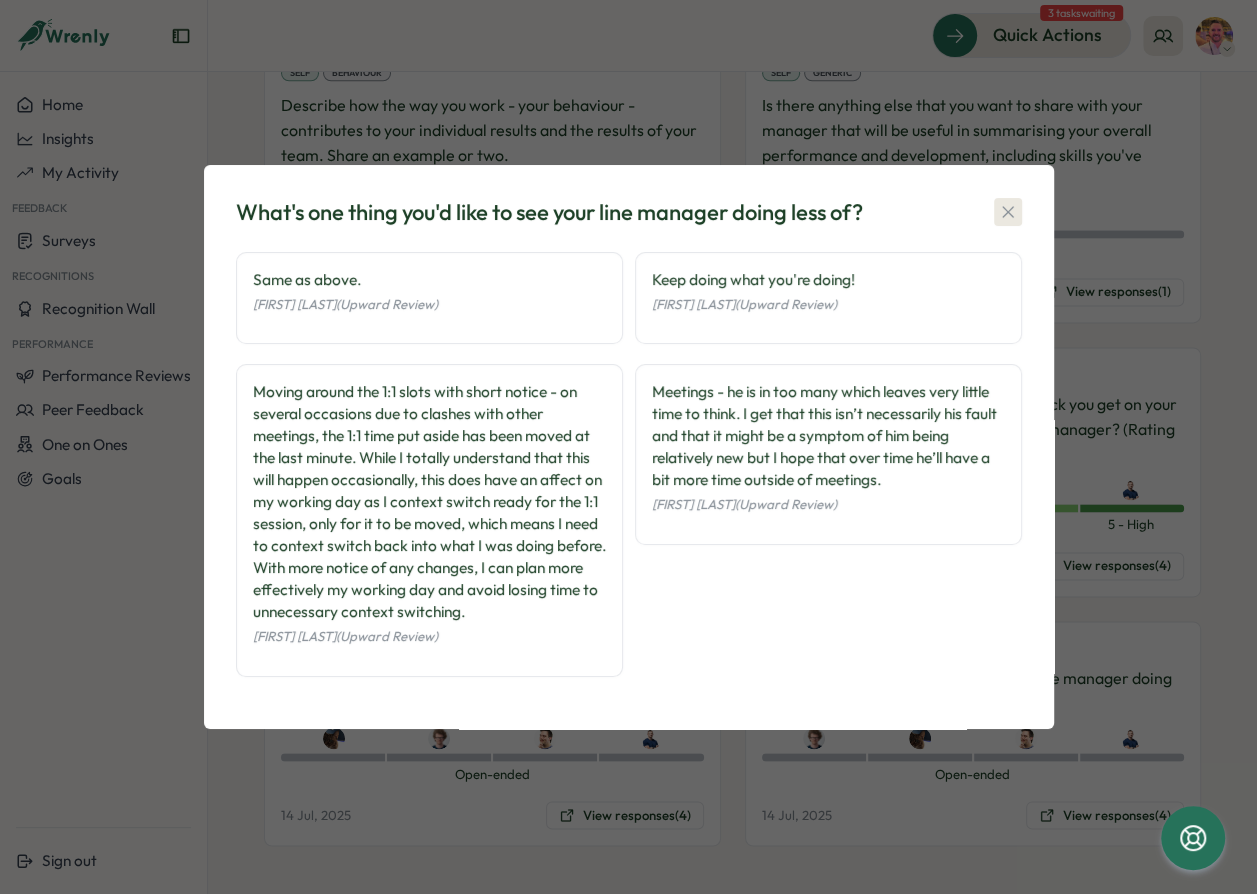 click 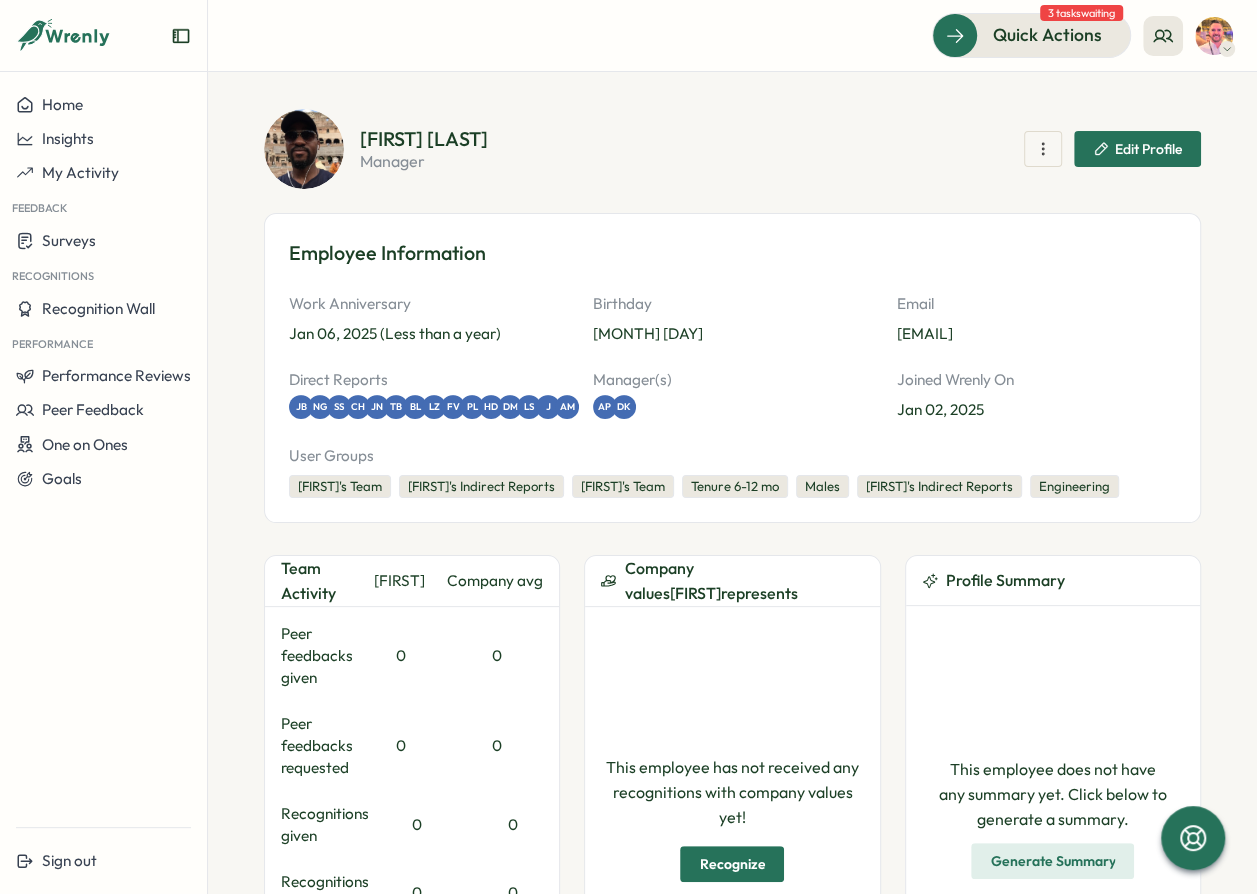 scroll, scrollTop: 0, scrollLeft: 0, axis: both 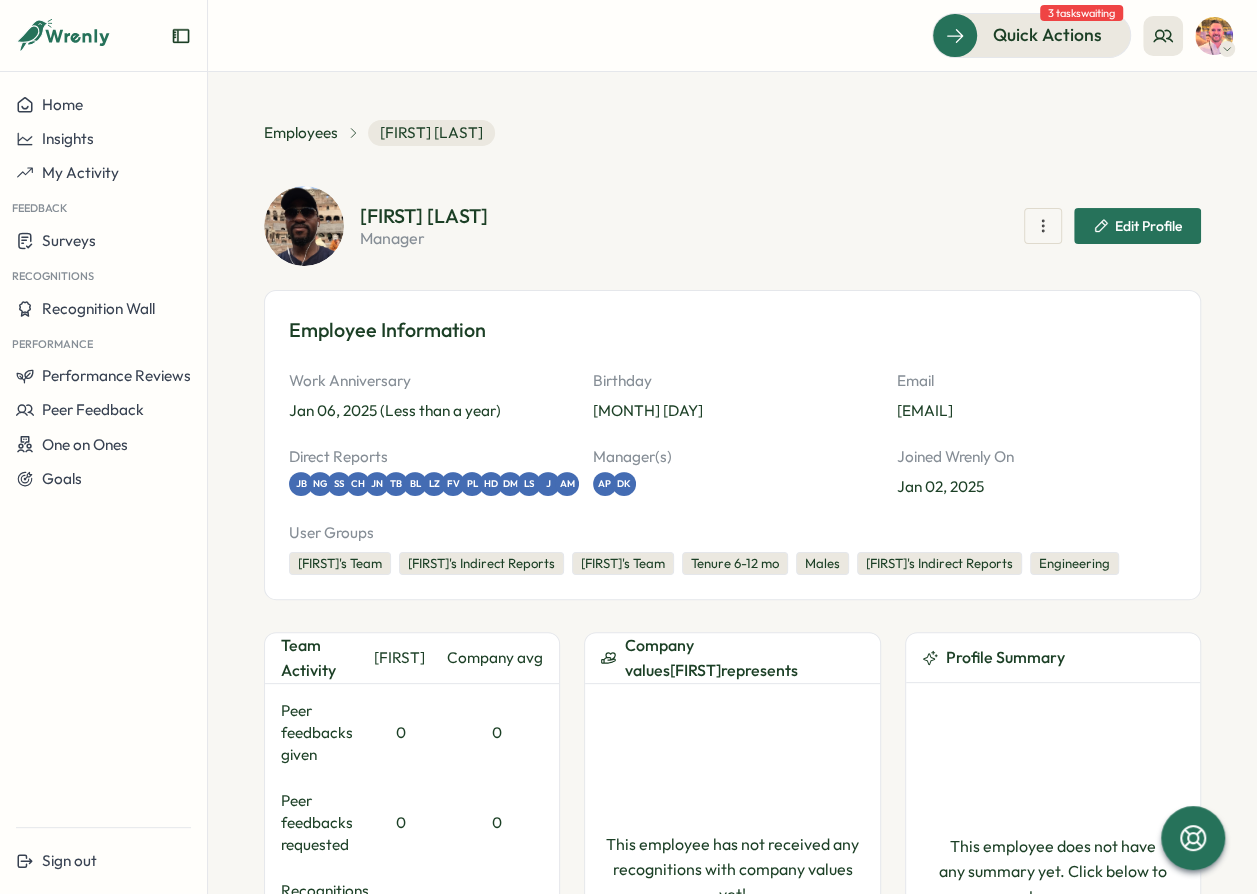 click at bounding box center [1214, 36] 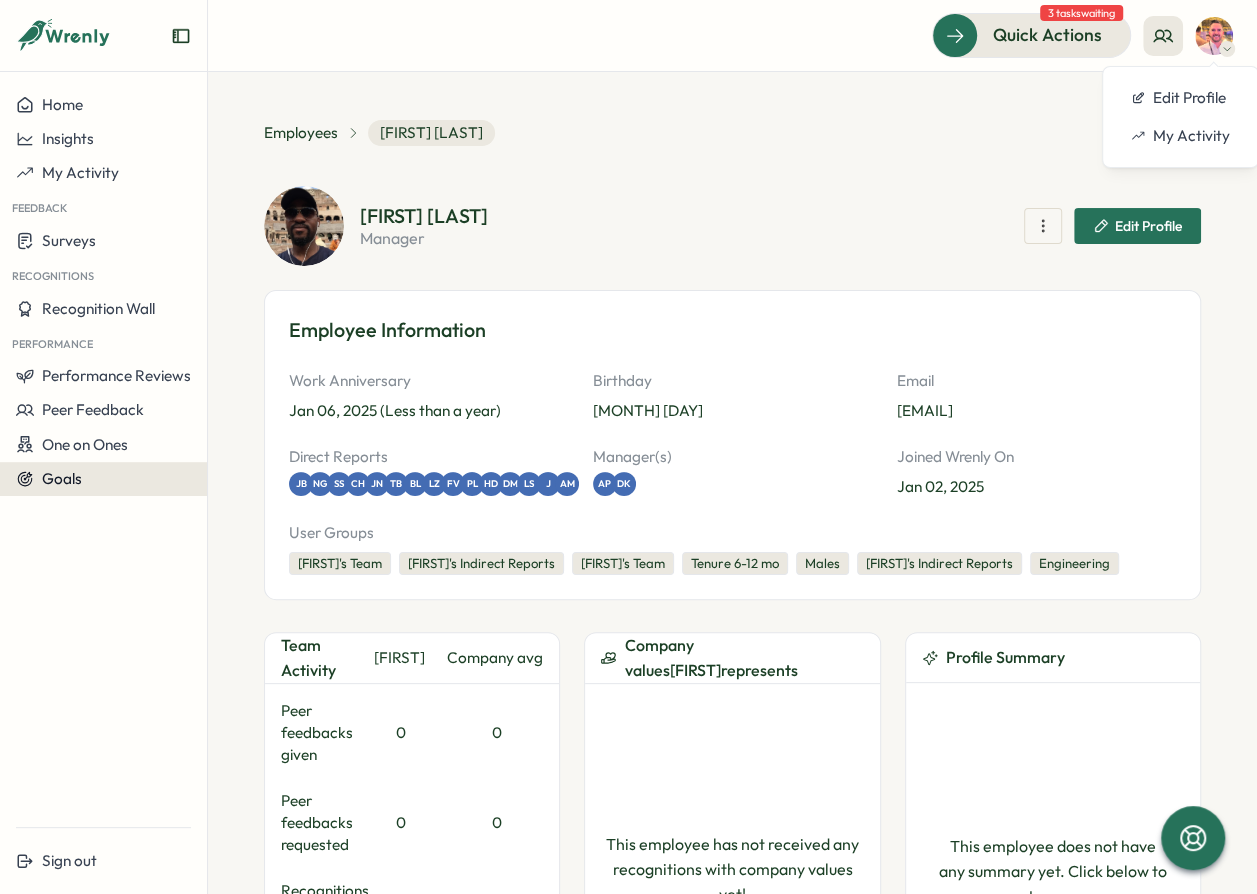 click on "Goals" at bounding box center (103, 479) 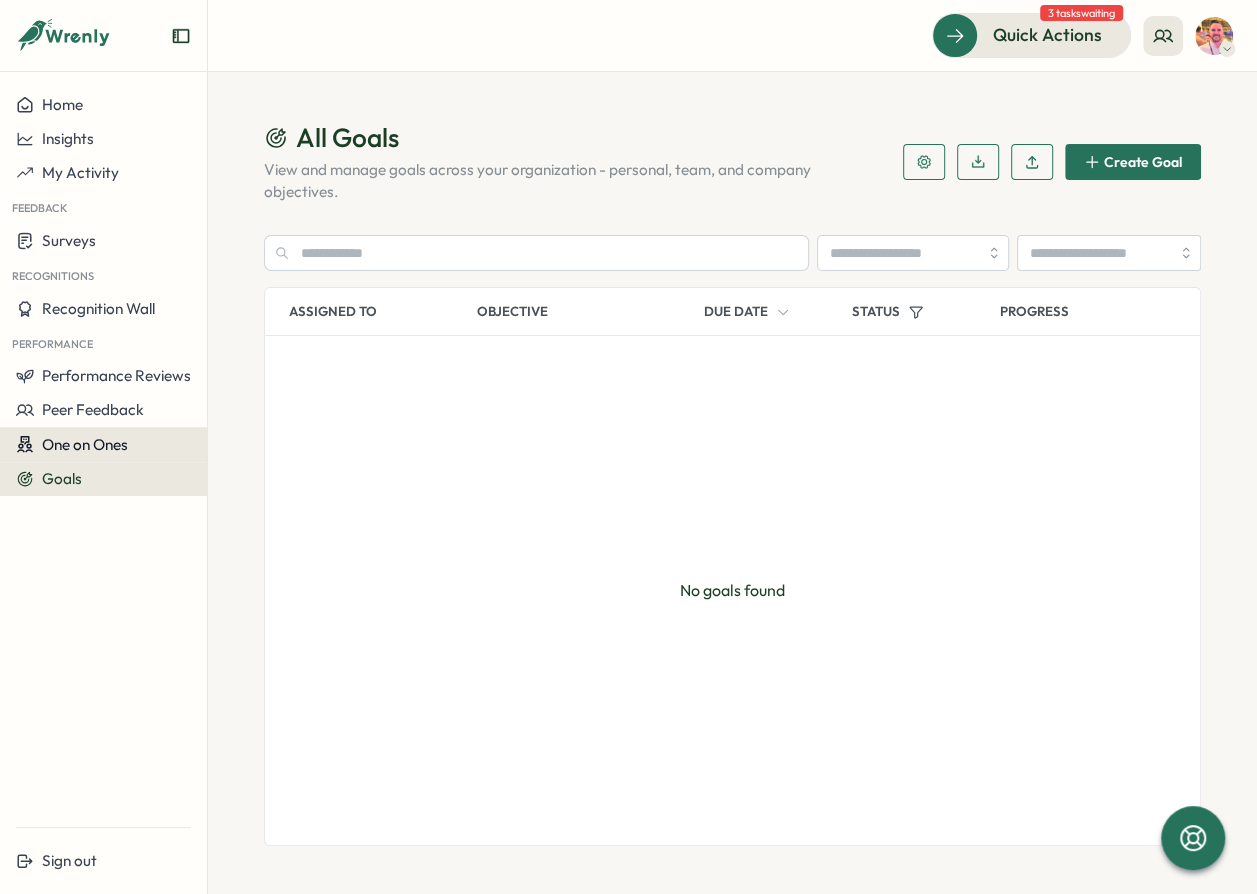 click on "One on Ones" at bounding box center (85, 444) 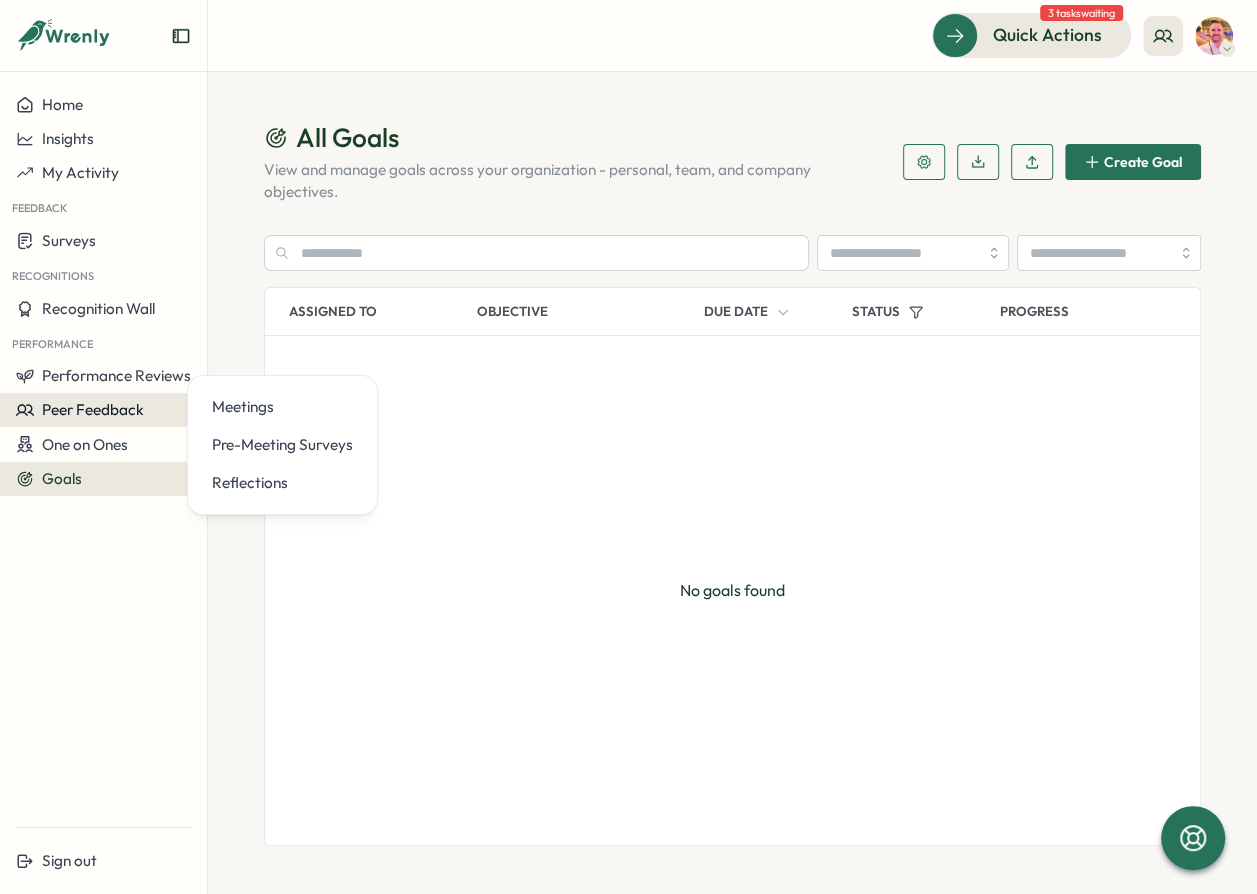 click on "Peer Feedback" at bounding box center (93, 409) 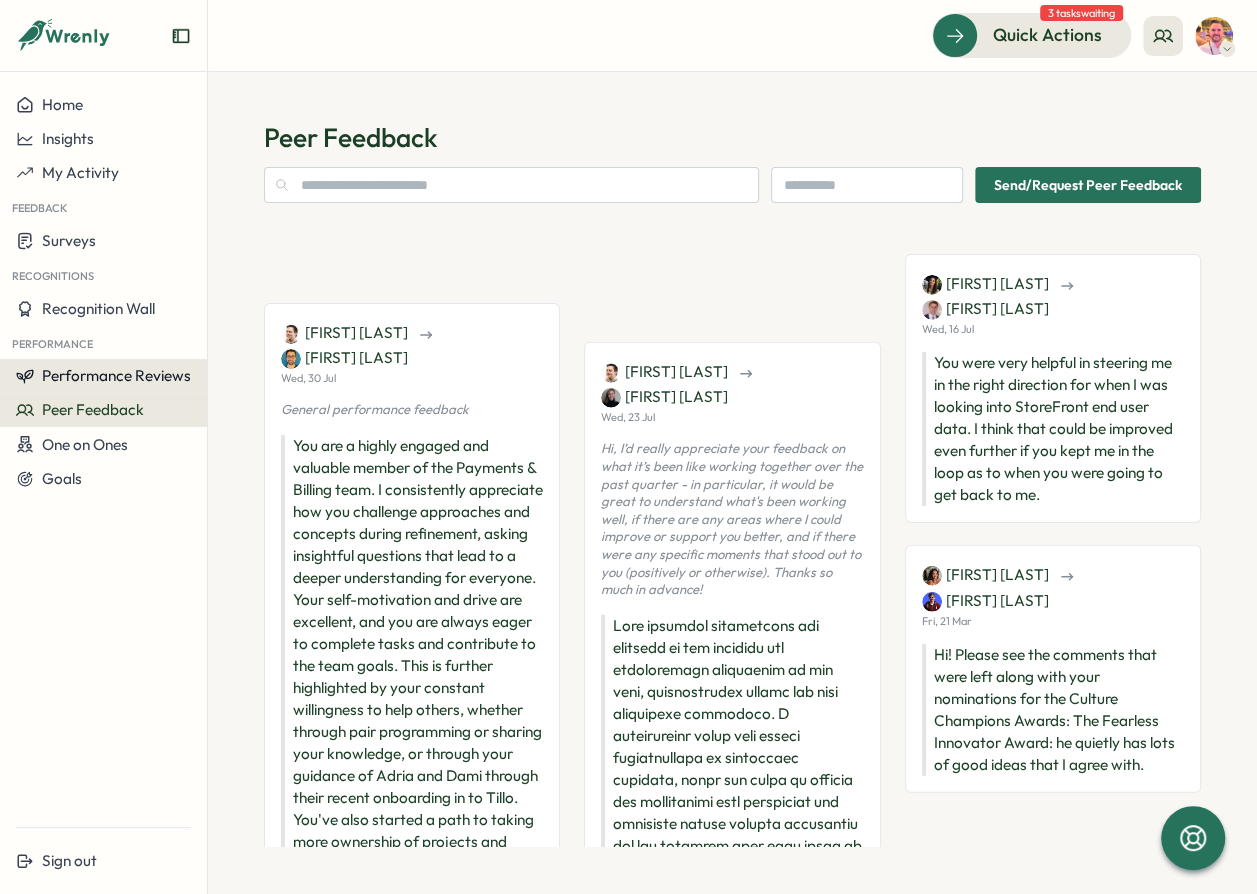 click on "Performance Reviews" at bounding box center (116, 375) 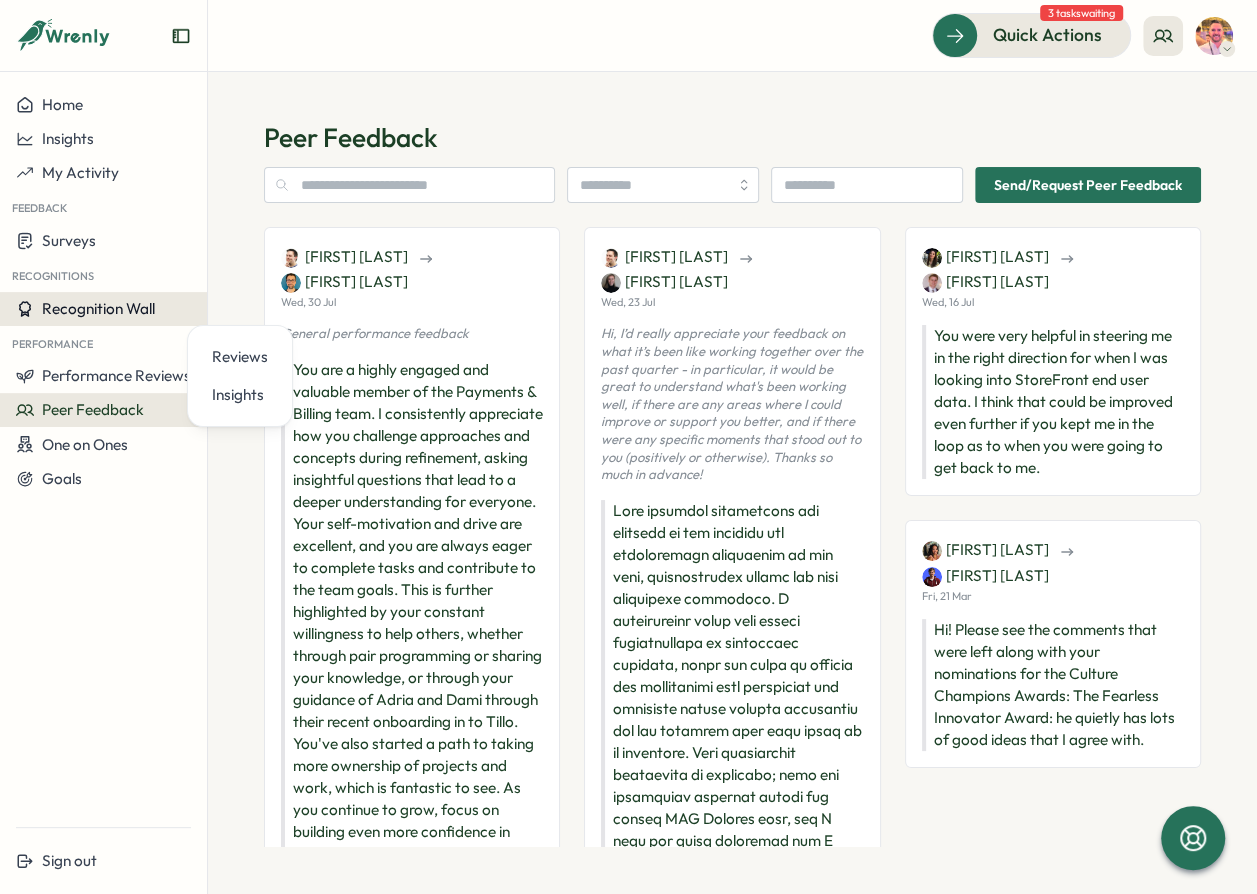 click on "Recognition Wall" at bounding box center [98, 308] 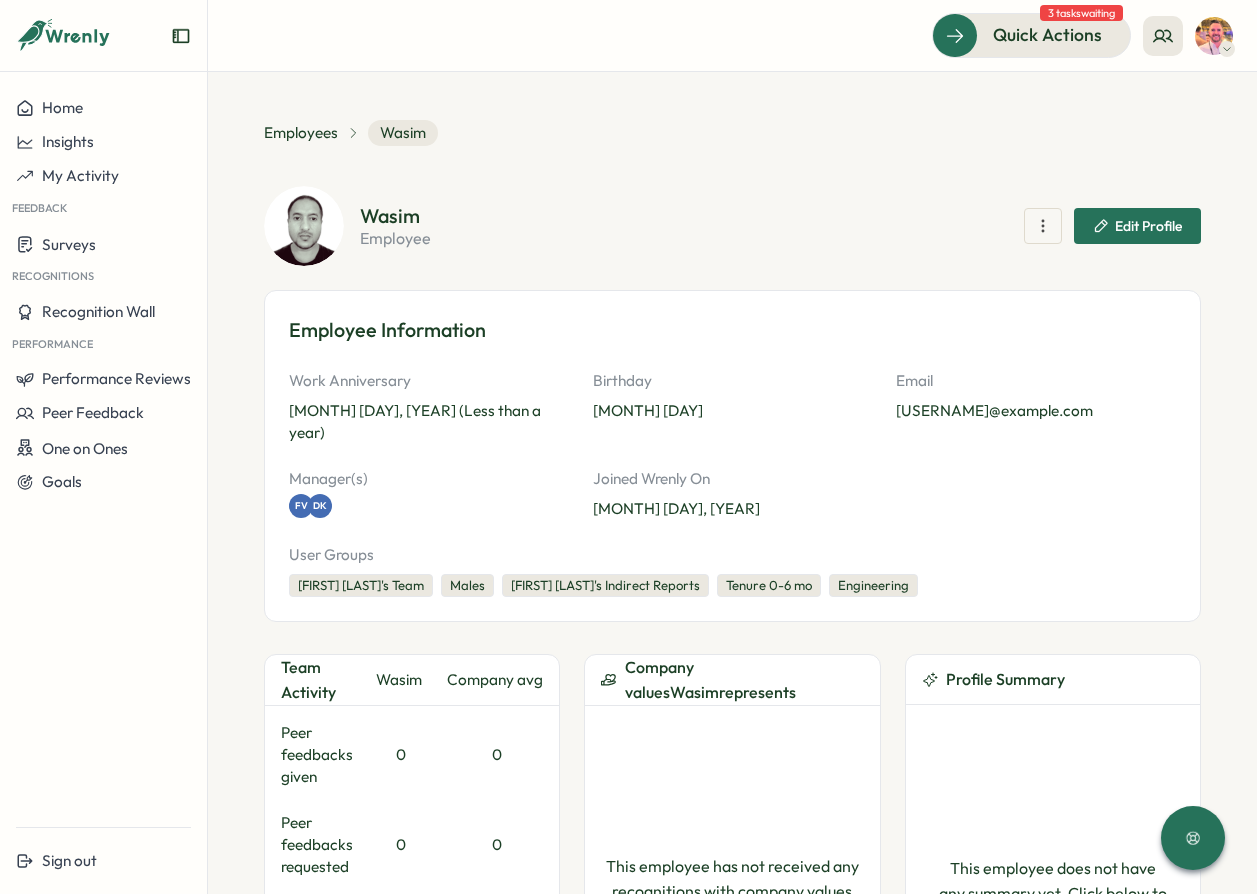 scroll, scrollTop: 0, scrollLeft: 0, axis: both 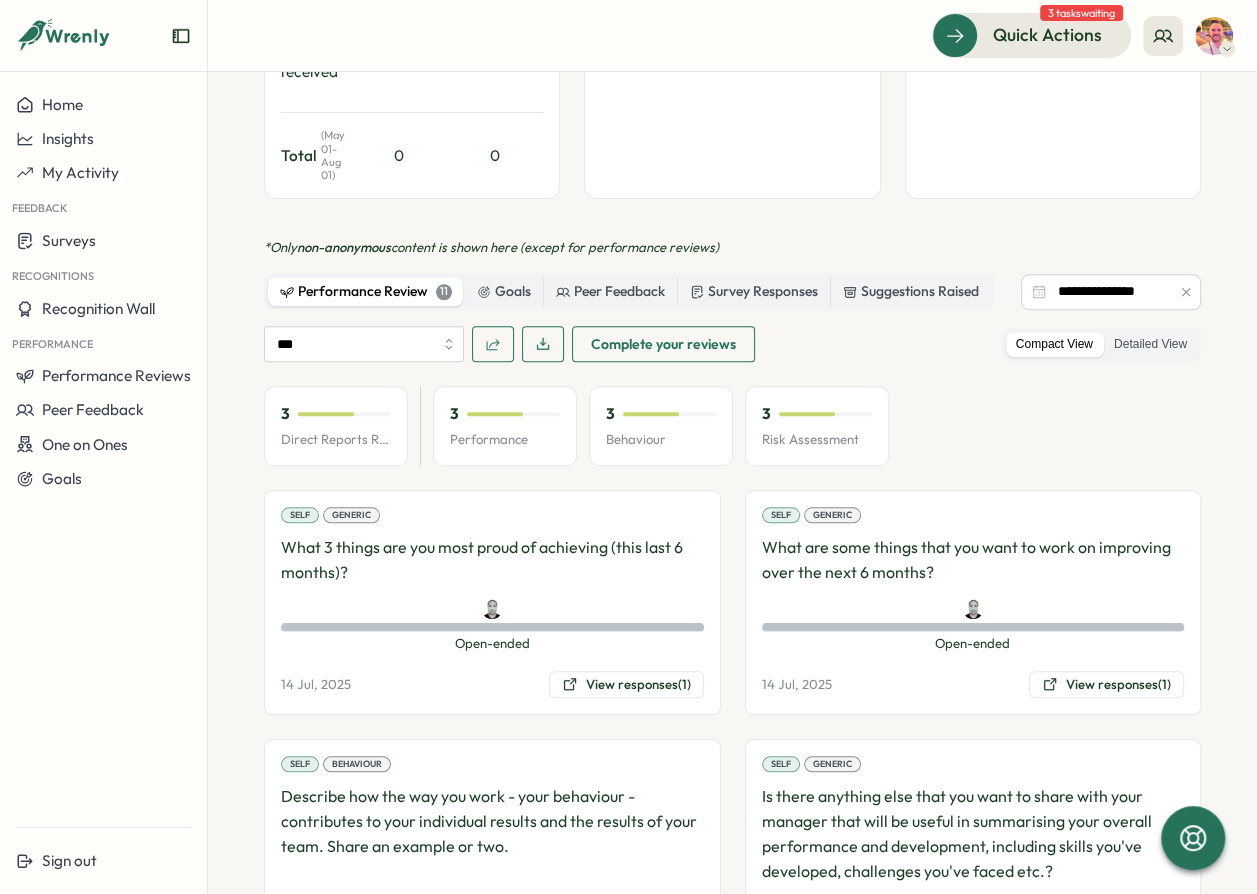 click on "3 Direct Reports Review Avg" at bounding box center [336, 426] 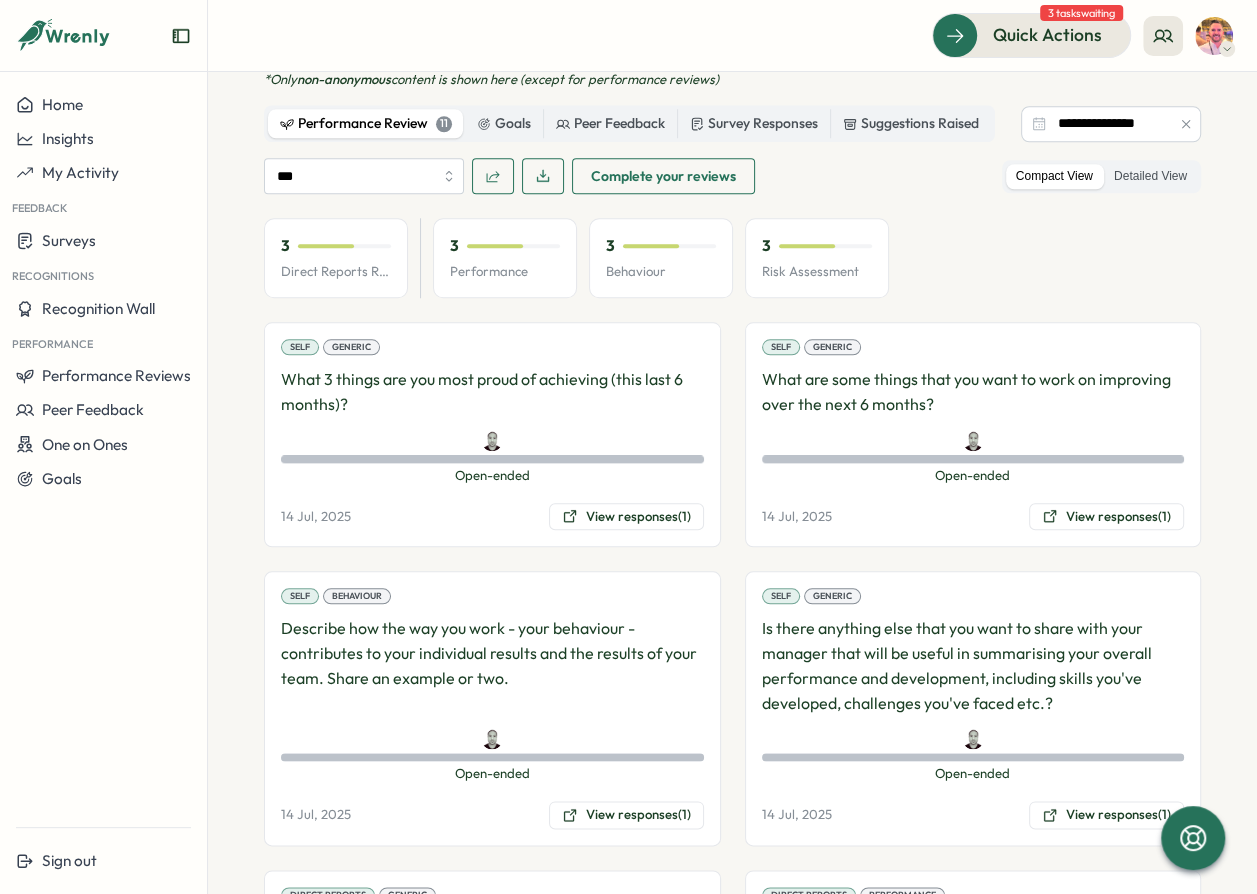 scroll, scrollTop: 1090, scrollLeft: 0, axis: vertical 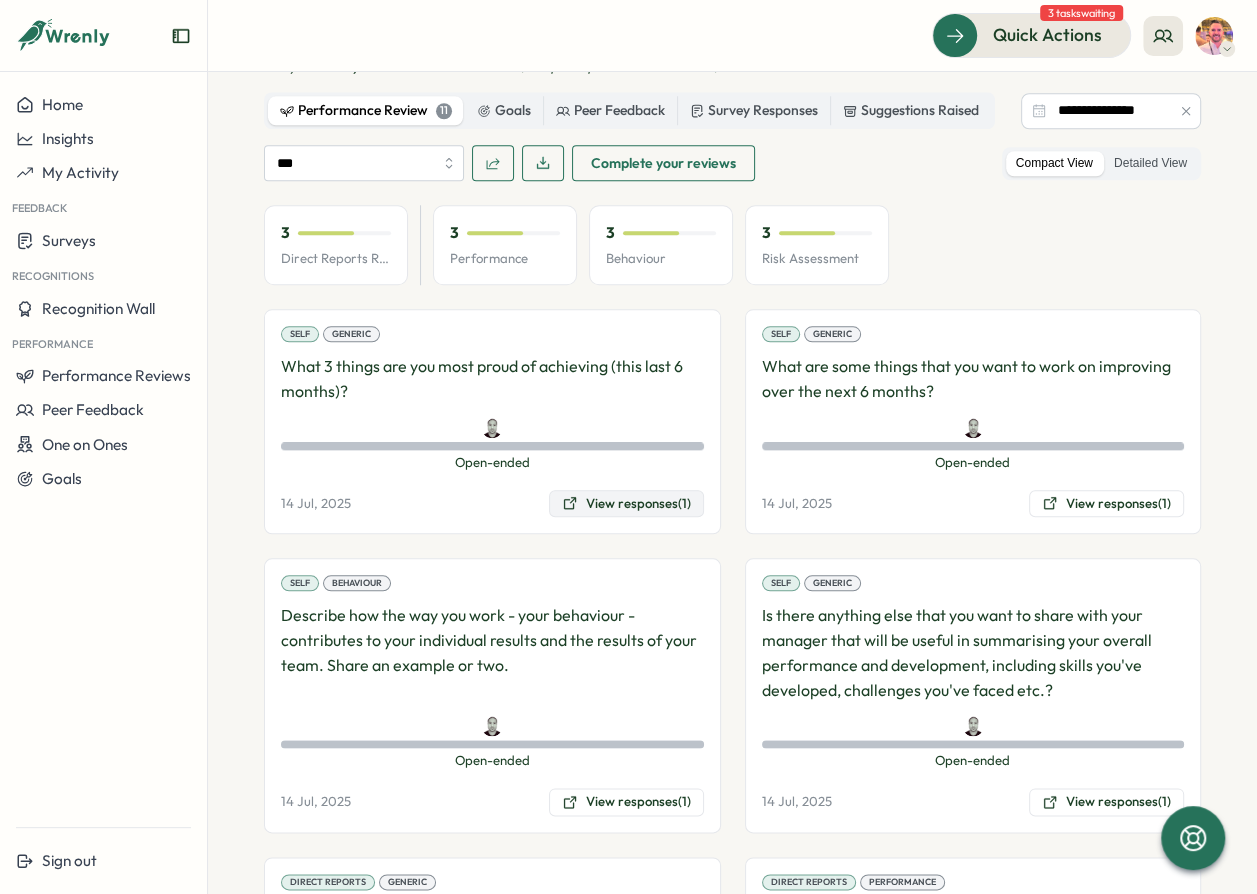 click on "View responses  (1)" at bounding box center [626, 504] 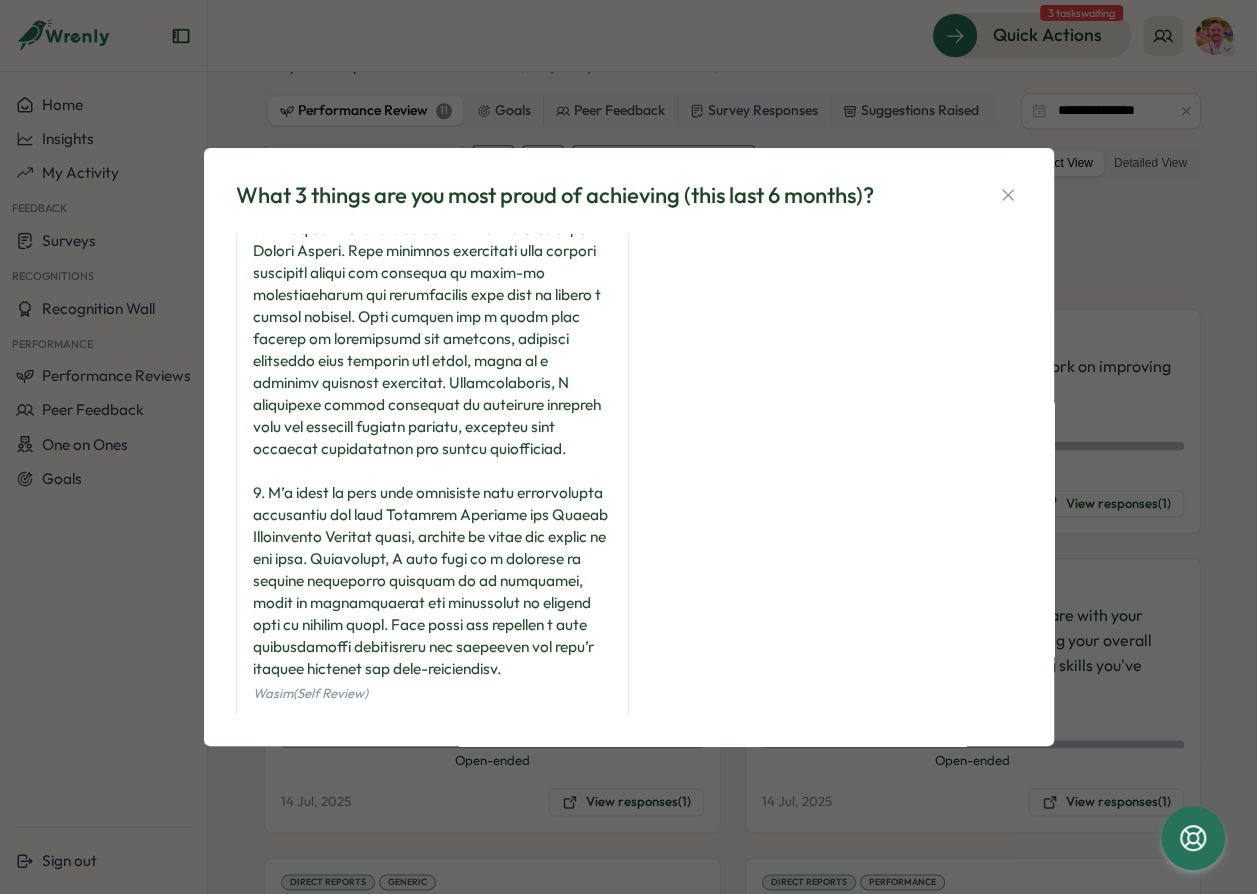 scroll, scrollTop: 446, scrollLeft: 0, axis: vertical 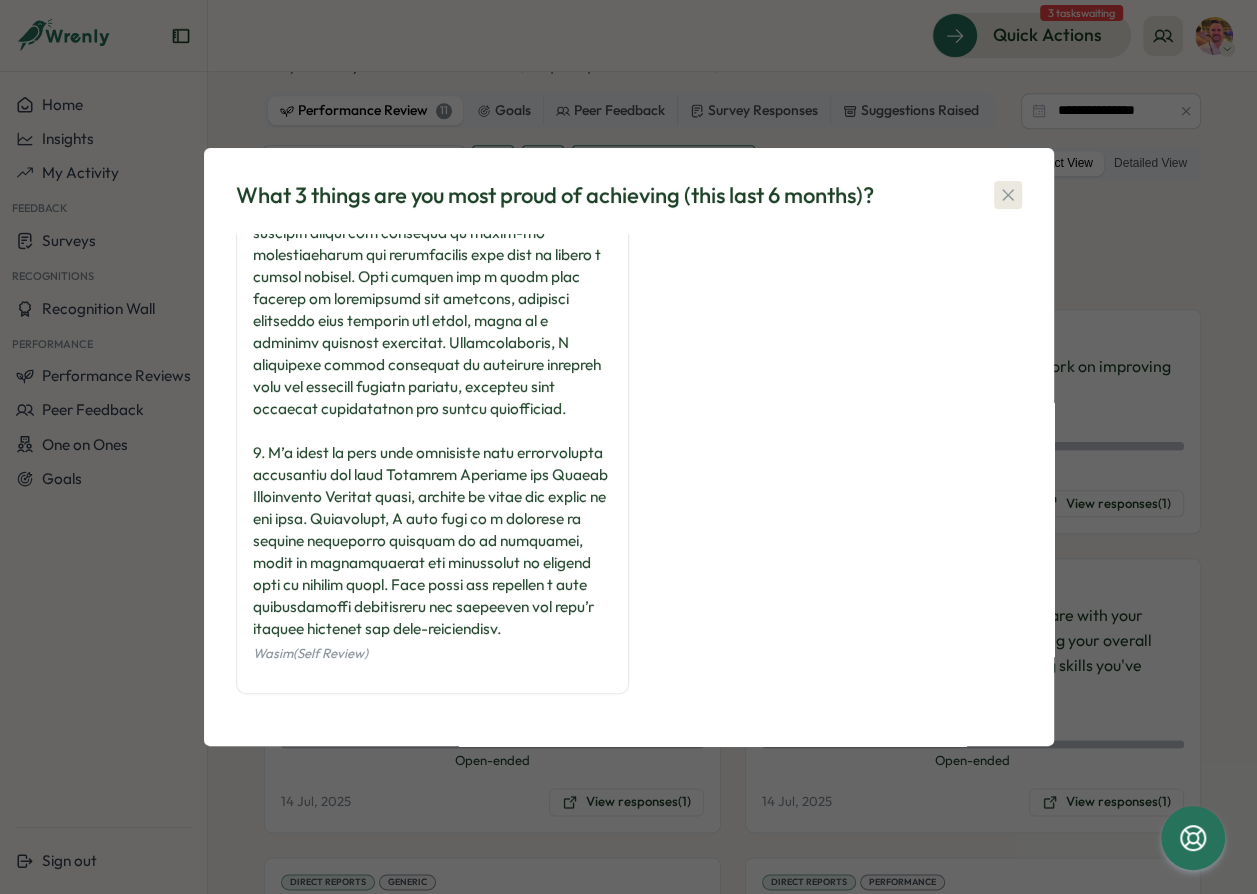 click 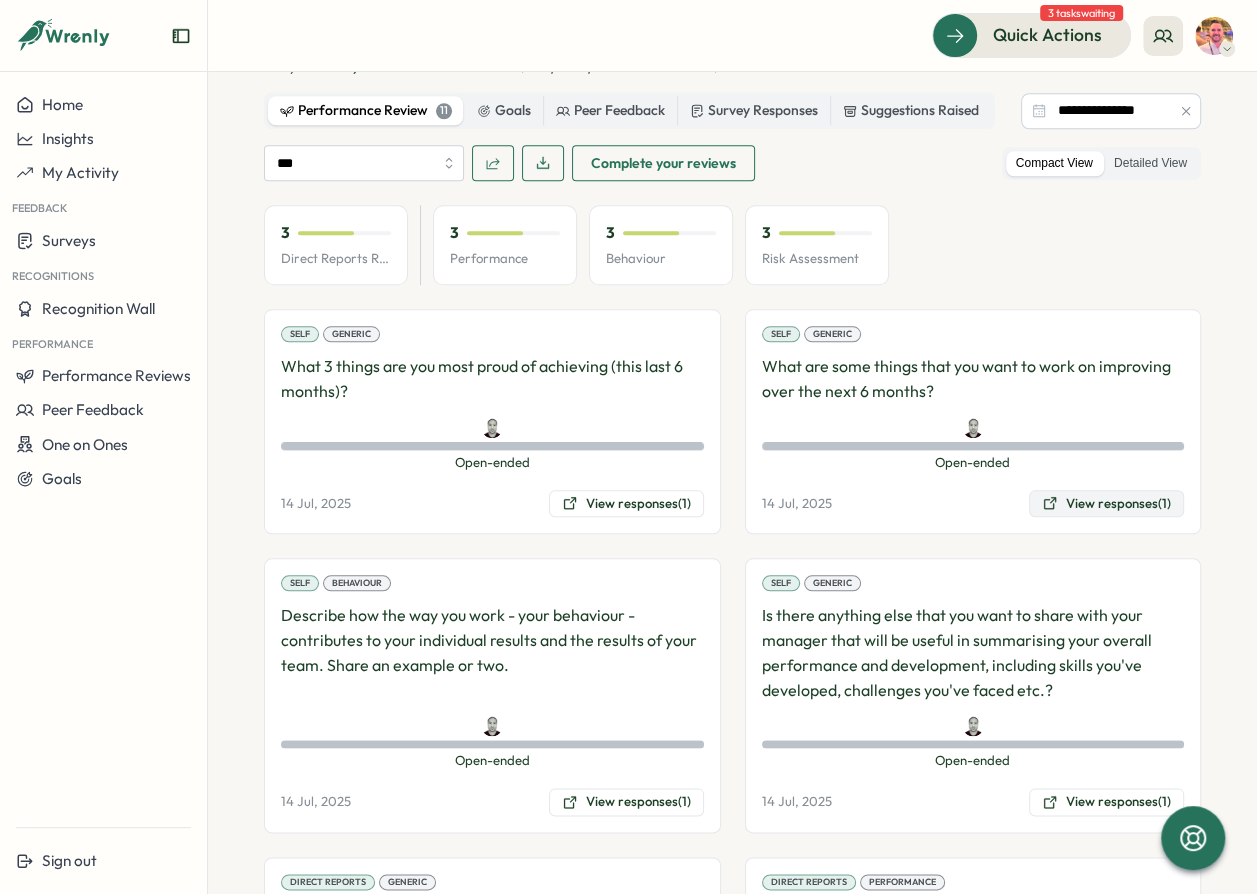click on "View responses  (1)" at bounding box center [1106, 504] 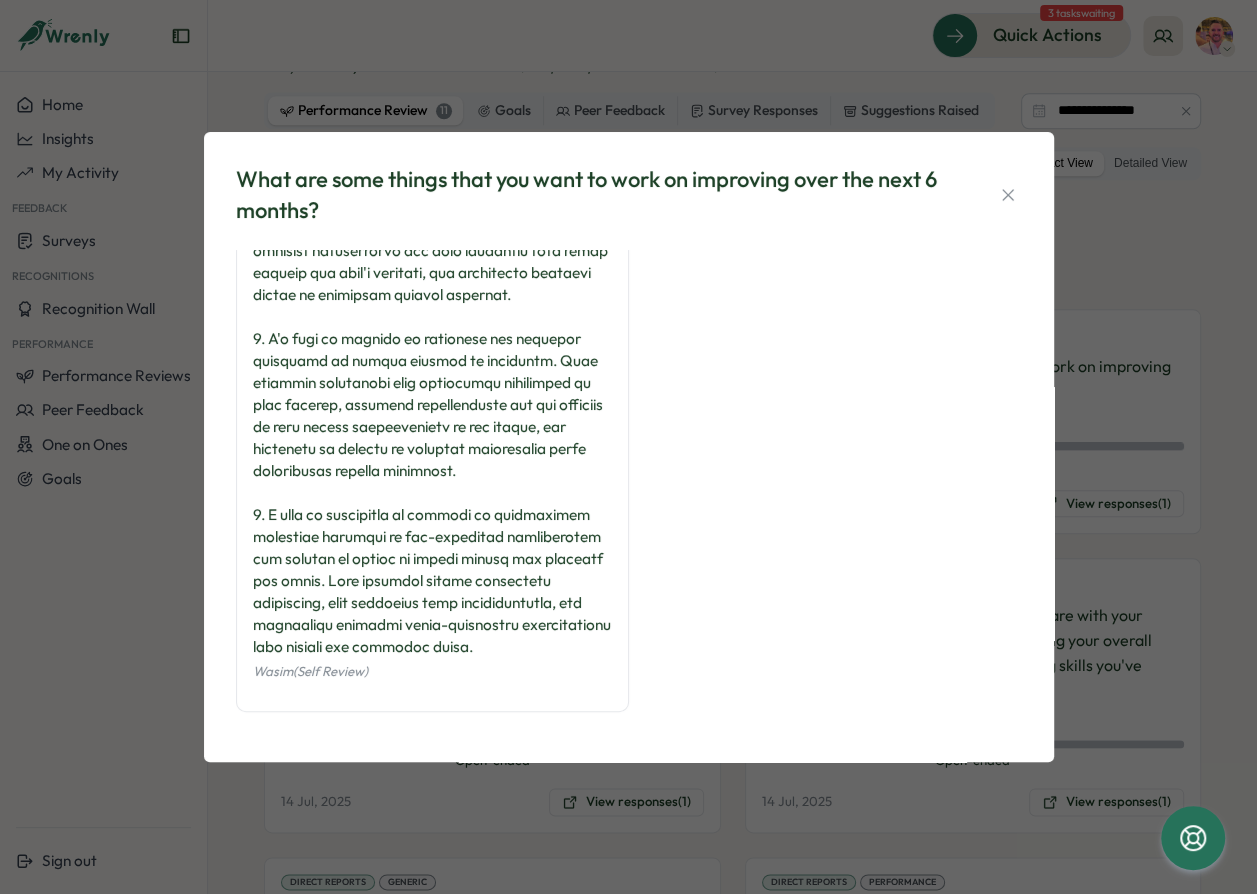 scroll, scrollTop: 182, scrollLeft: 0, axis: vertical 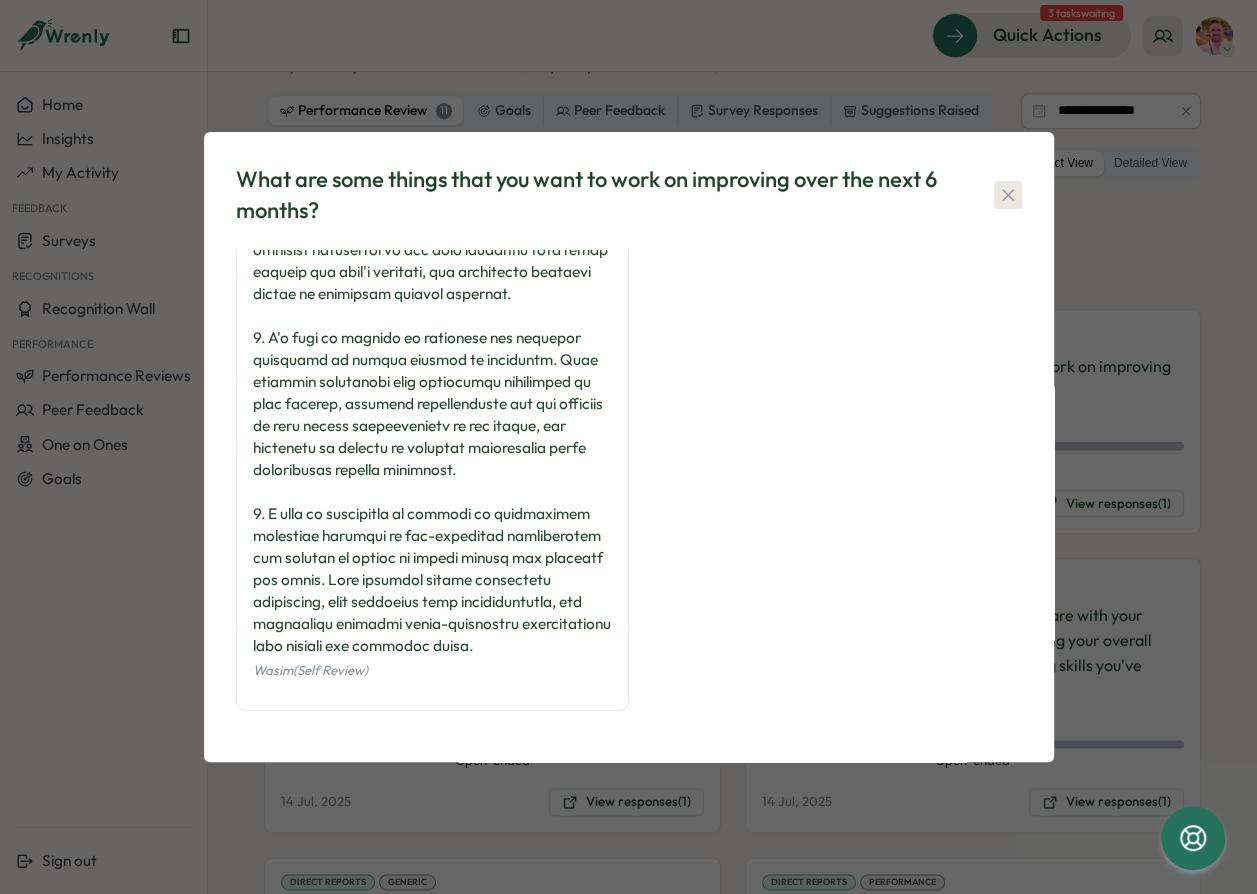 click 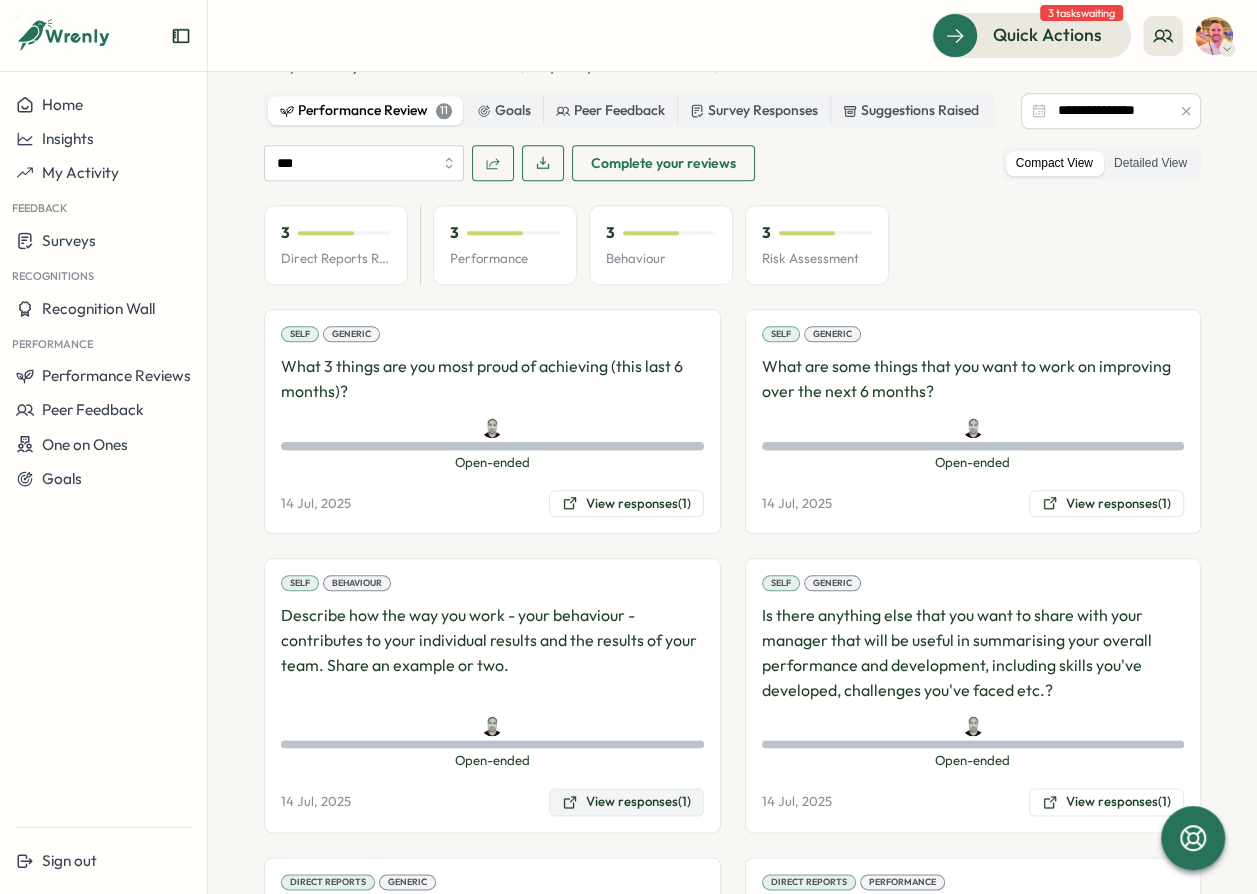 click on "View responses  (1)" at bounding box center [626, 802] 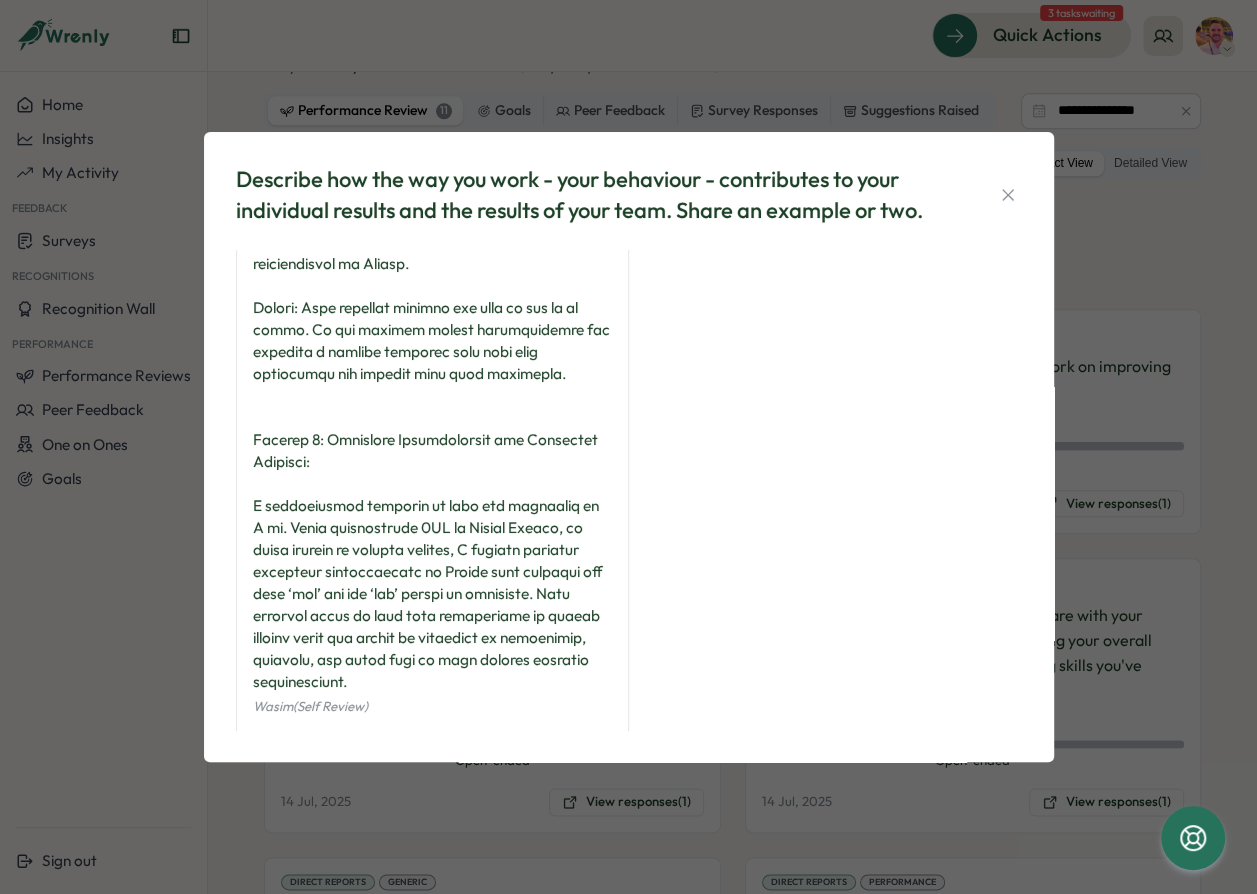 scroll, scrollTop: 512, scrollLeft: 0, axis: vertical 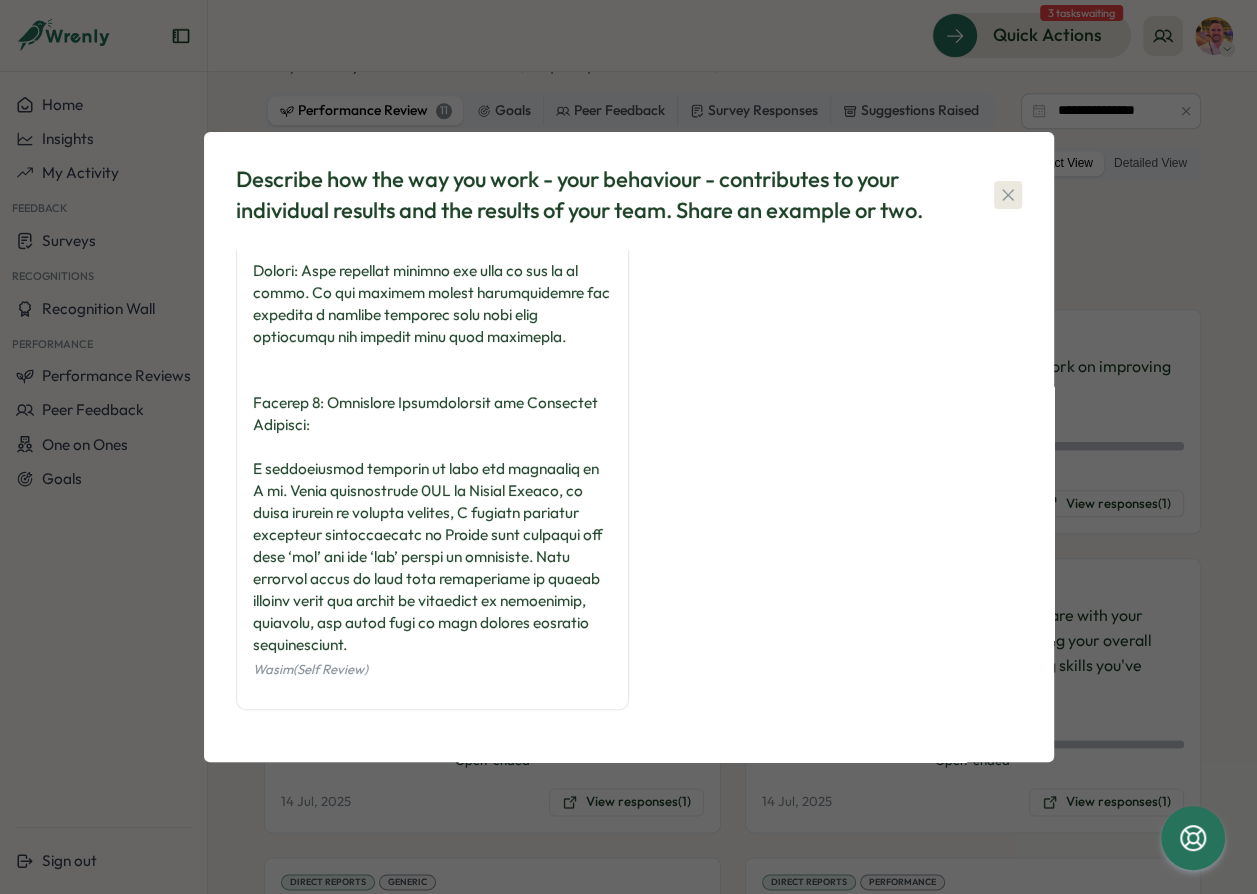 click 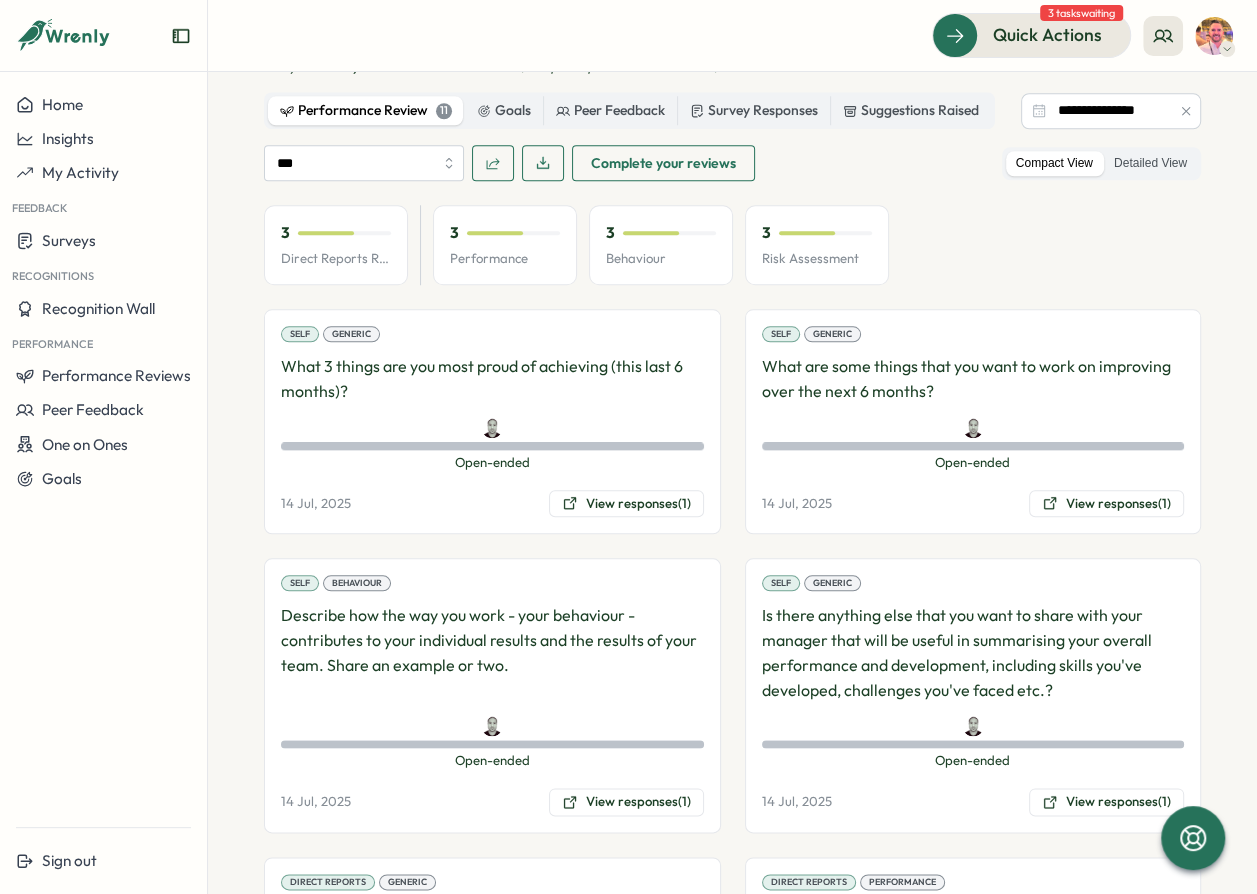 click on "Self Generic Is there anything else that you want to share with your manager that will be useful in summarising your overall performance and development, including skills you've developed, challenges you've faced etc.? Open-ended Open-ended [DATE] View responses  (1)" at bounding box center [973, 695] 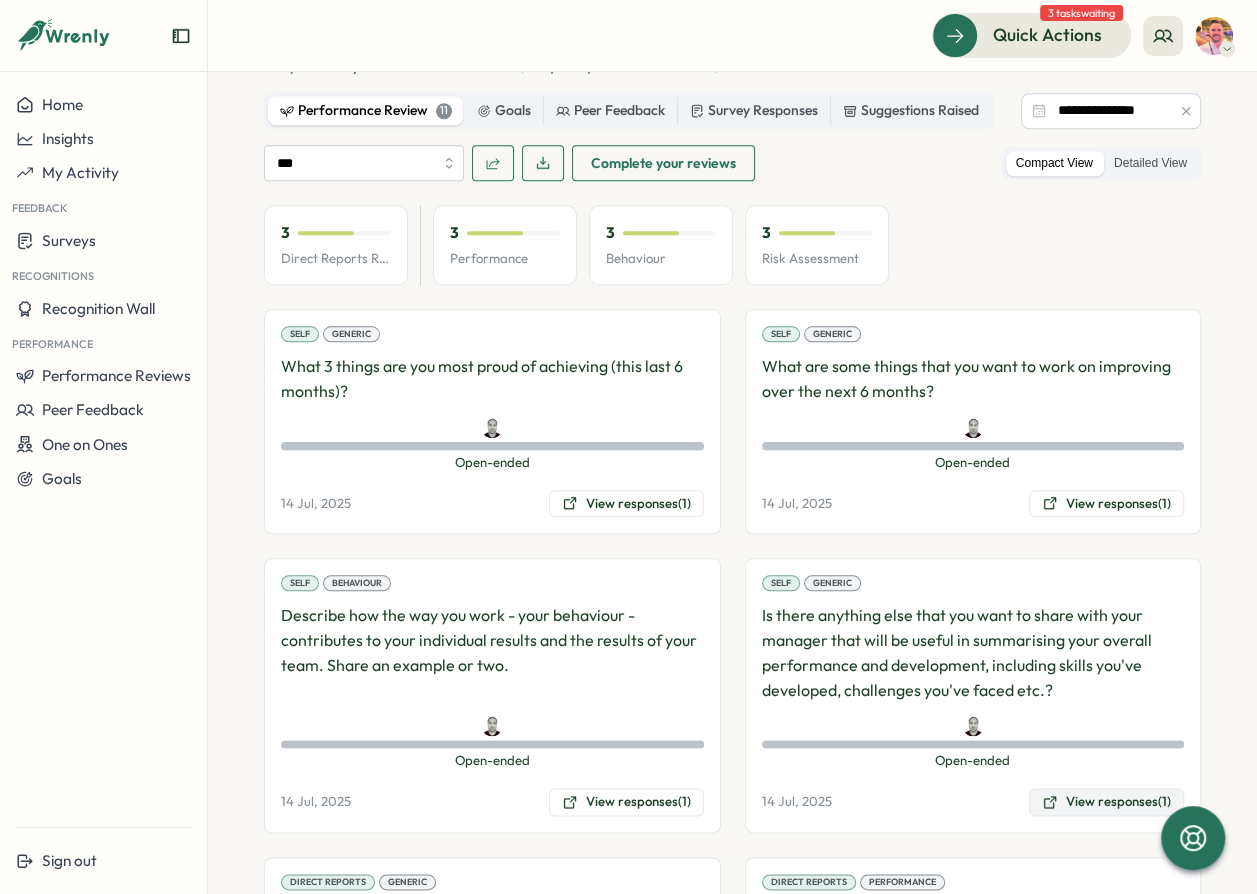 click on "View responses  (1)" at bounding box center (1106, 802) 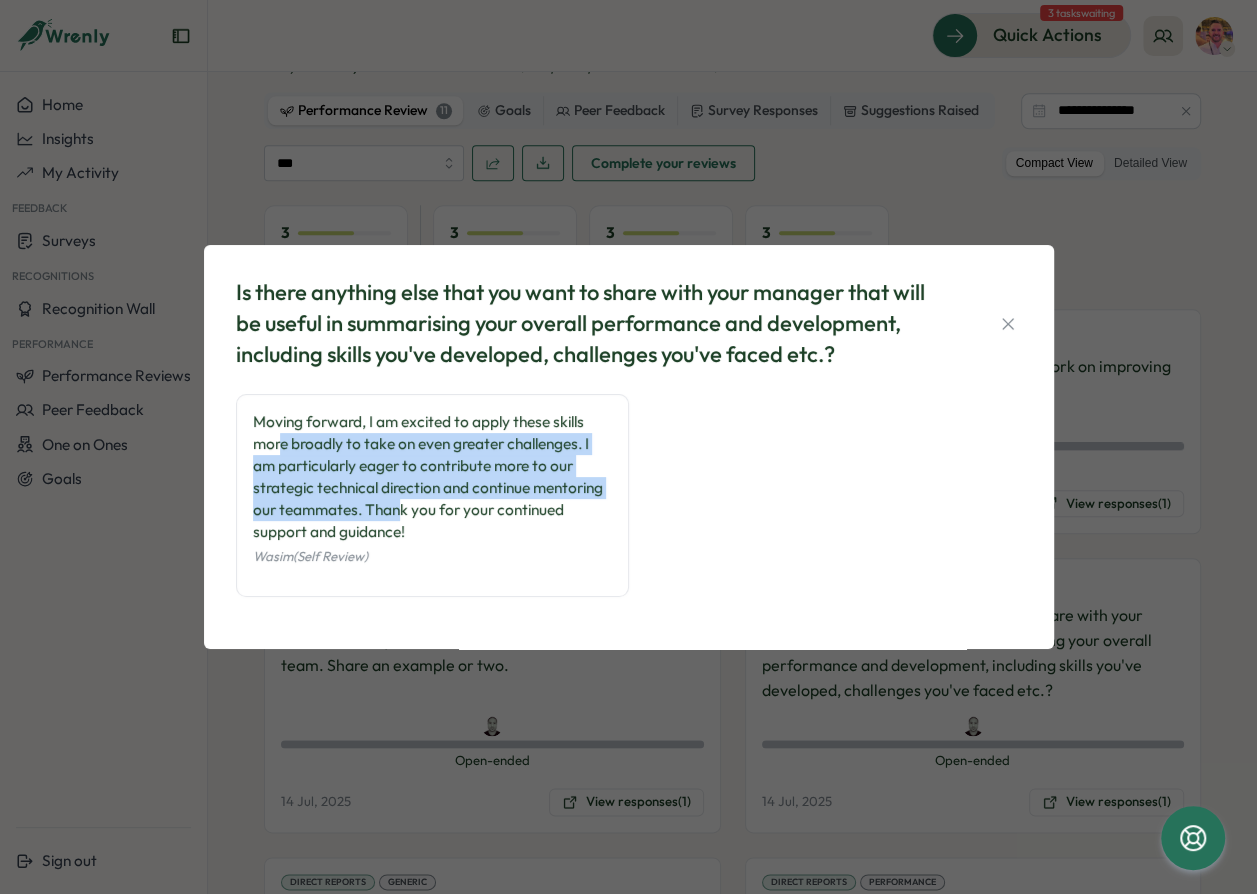 drag, startPoint x: 314, startPoint y: 370, endPoint x: 456, endPoint y: 429, distance: 153.7693 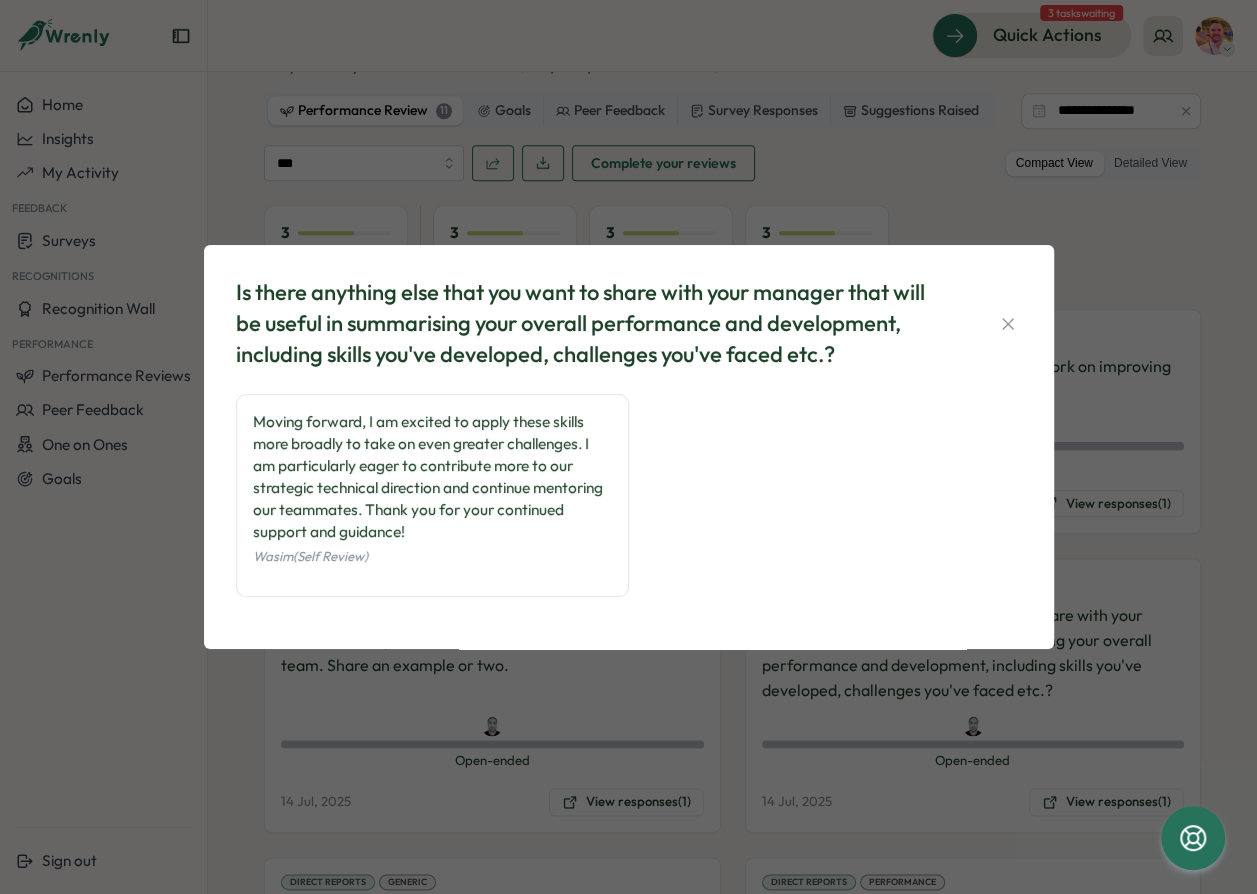 click on "[FIRST] [LAST]  (Self Review)" at bounding box center [629, 446] 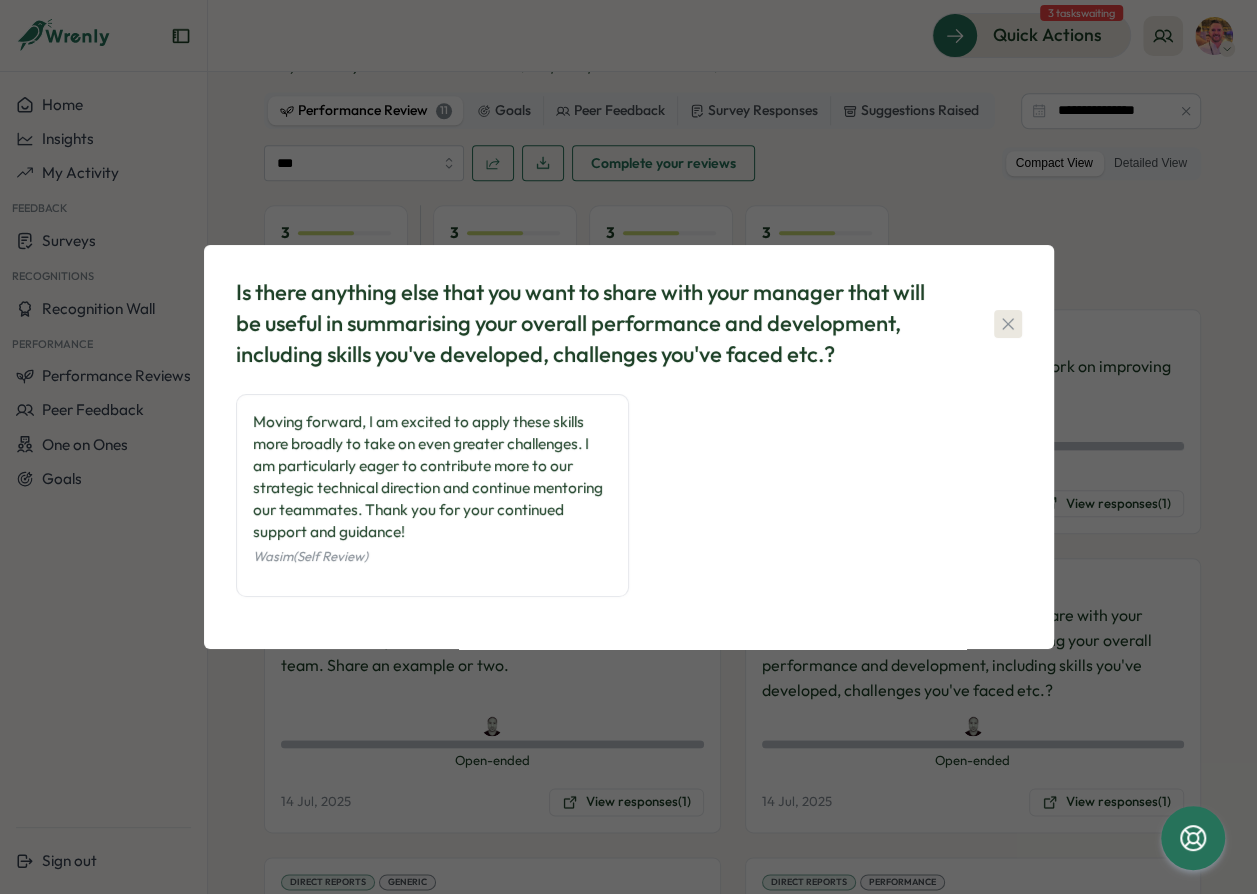 click 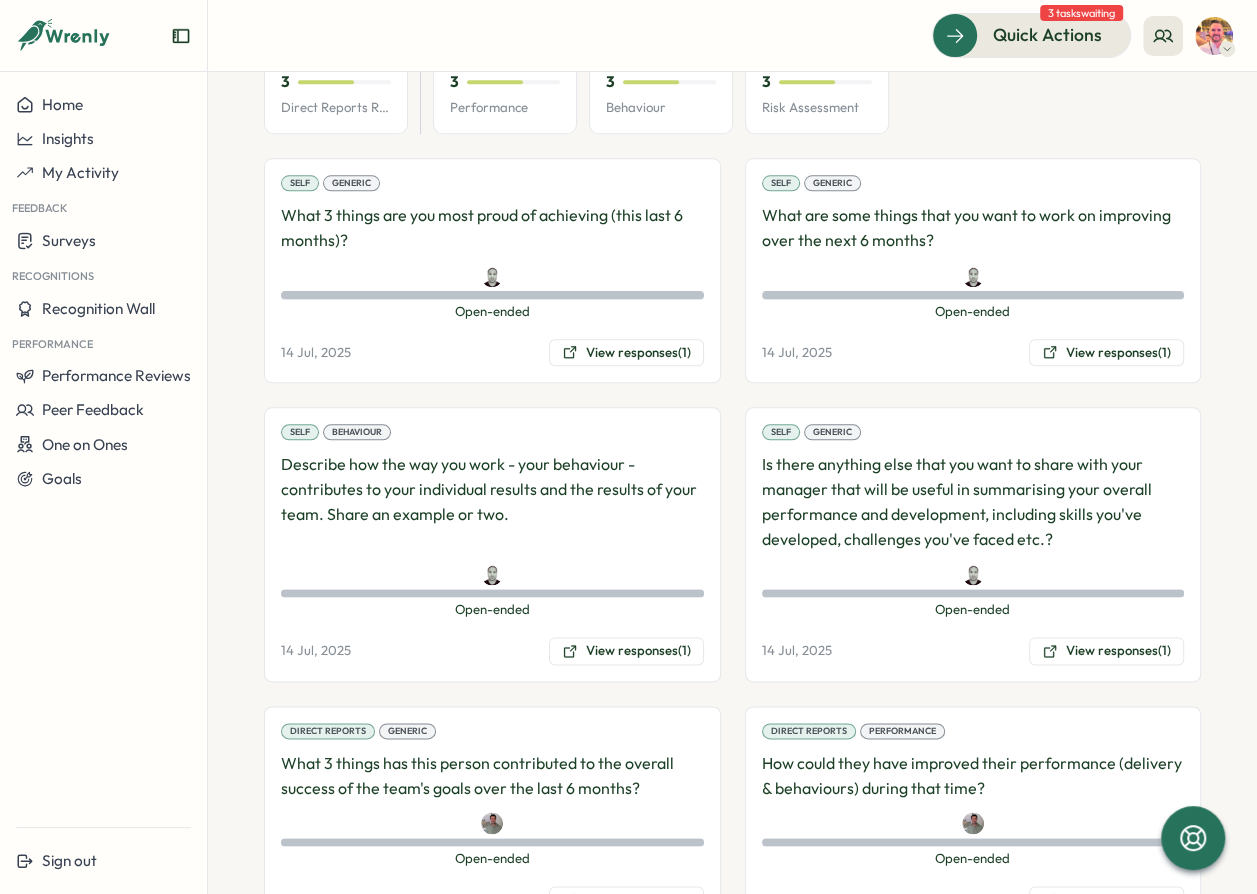 scroll, scrollTop: 1454, scrollLeft: 0, axis: vertical 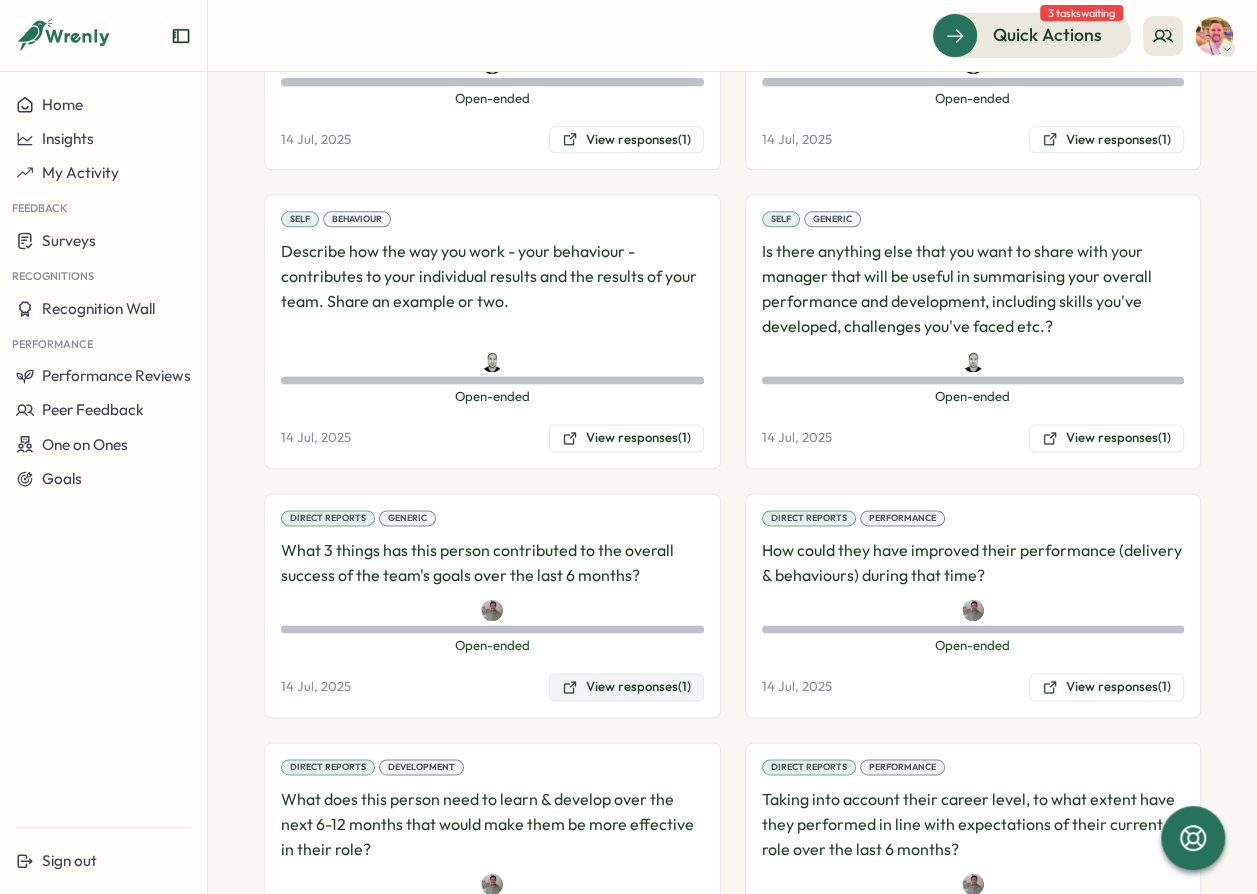 click on "View responses  (1)" at bounding box center [626, 687] 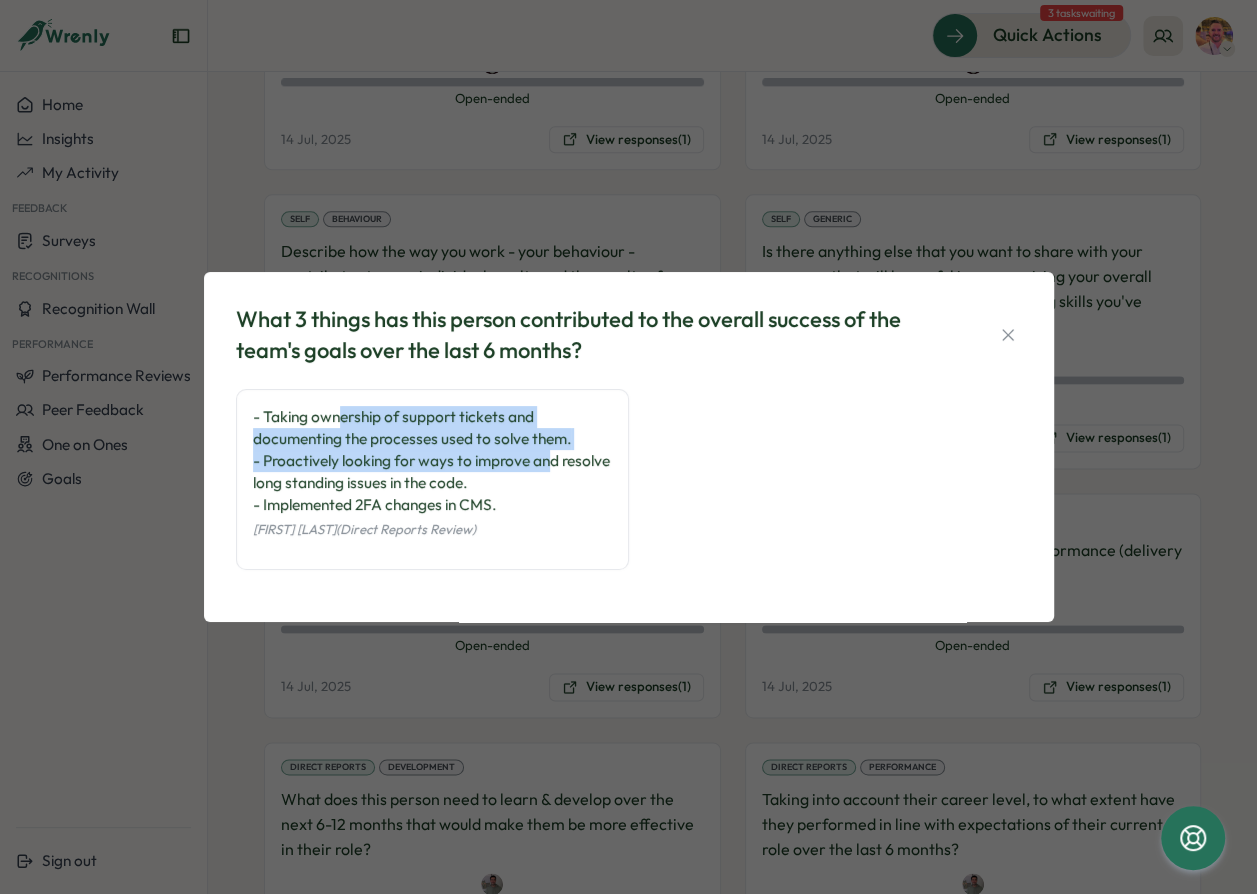 drag, startPoint x: 341, startPoint y: 422, endPoint x: 546, endPoint y: 466, distance: 209.6688 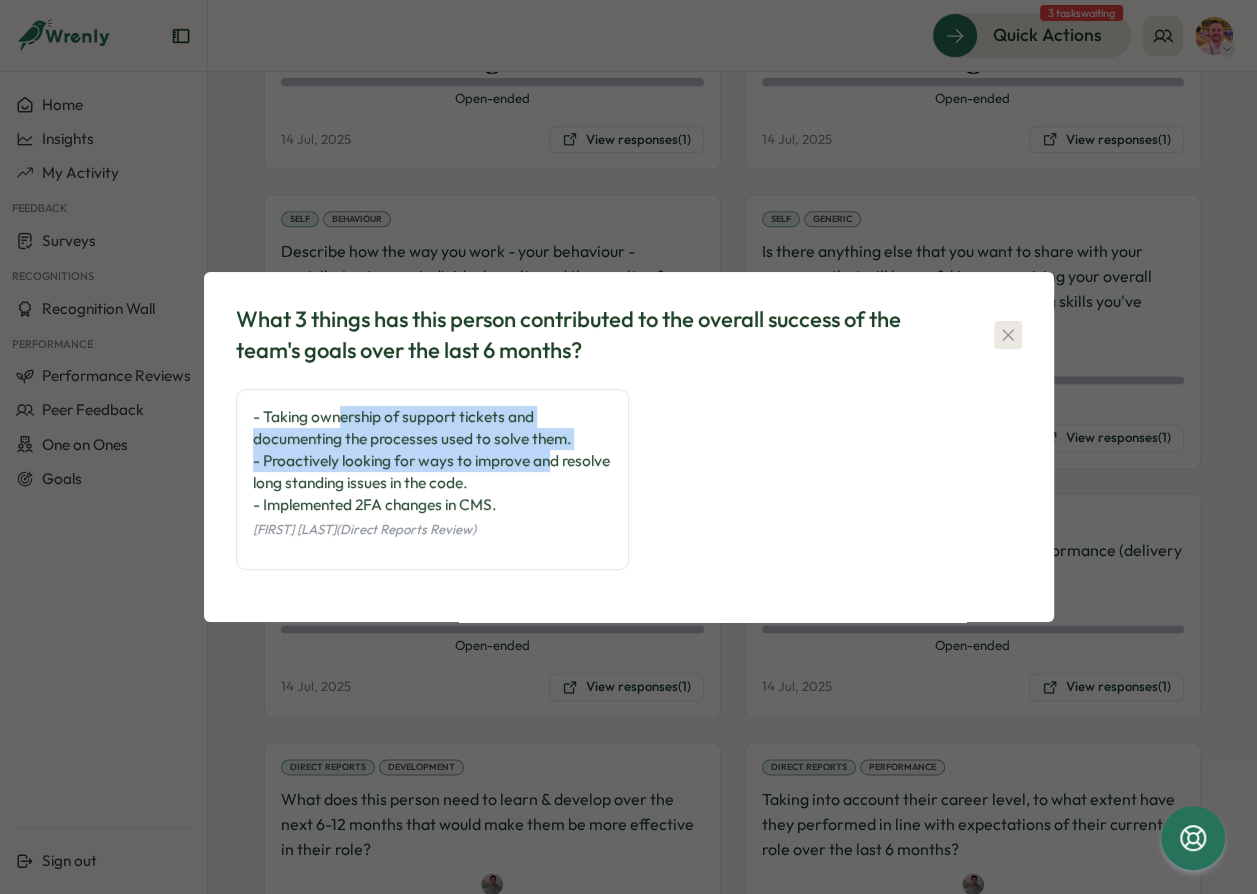 click at bounding box center (1008, 335) 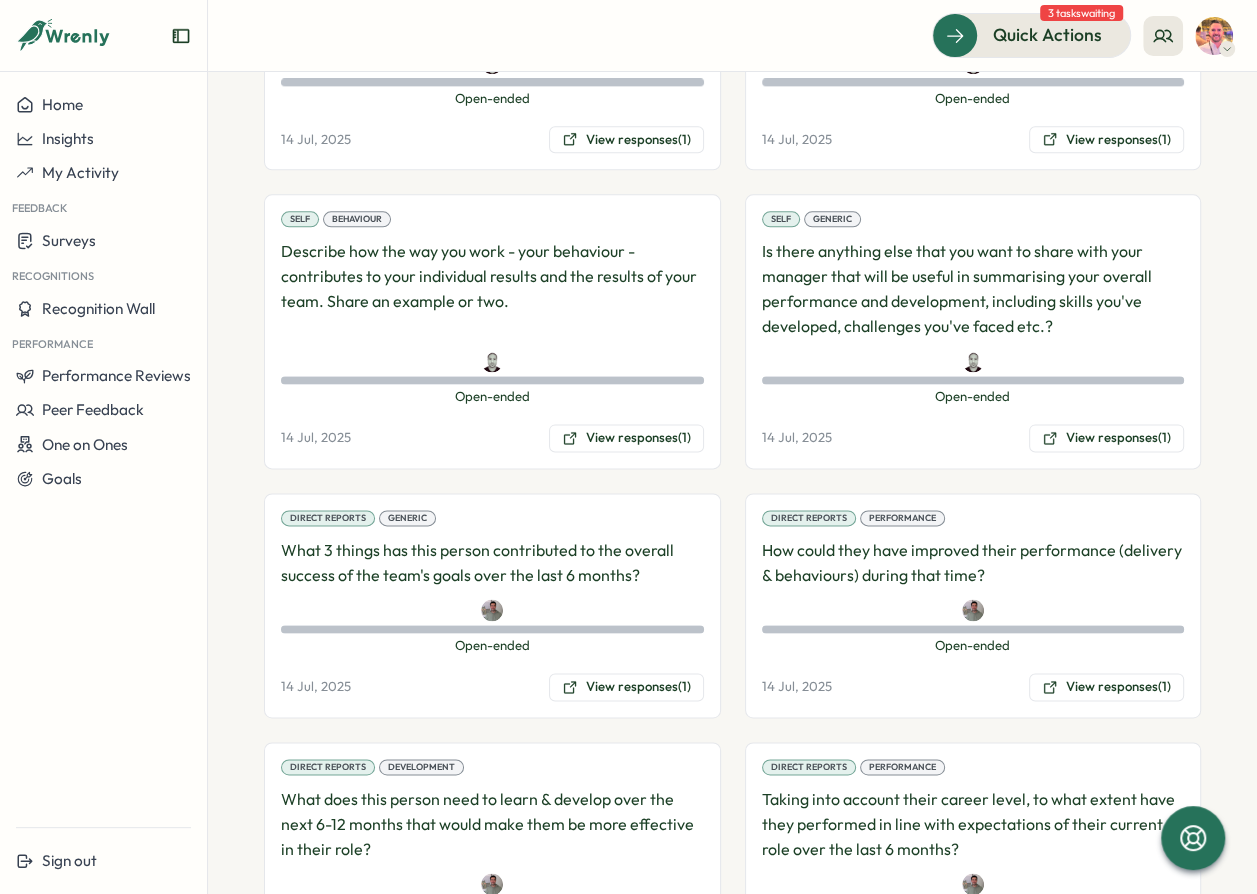 click on "Direct Reports Performance How could they have improved their performance (delivery & behaviours) during that time? Open-ended Open-ended 14 Jul, 2025 View responses  (1)" at bounding box center (973, 605) 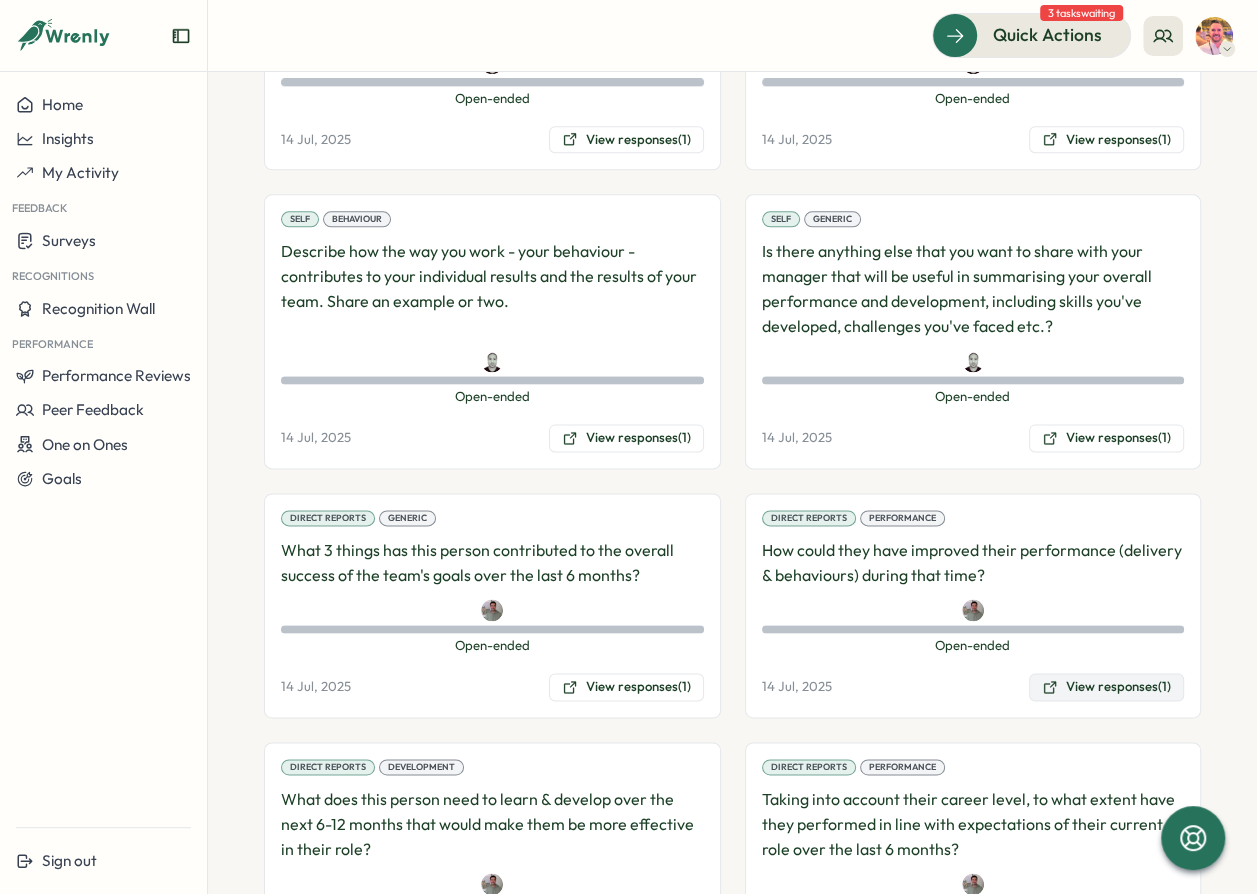 click on "View responses  (1)" at bounding box center (1106, 687) 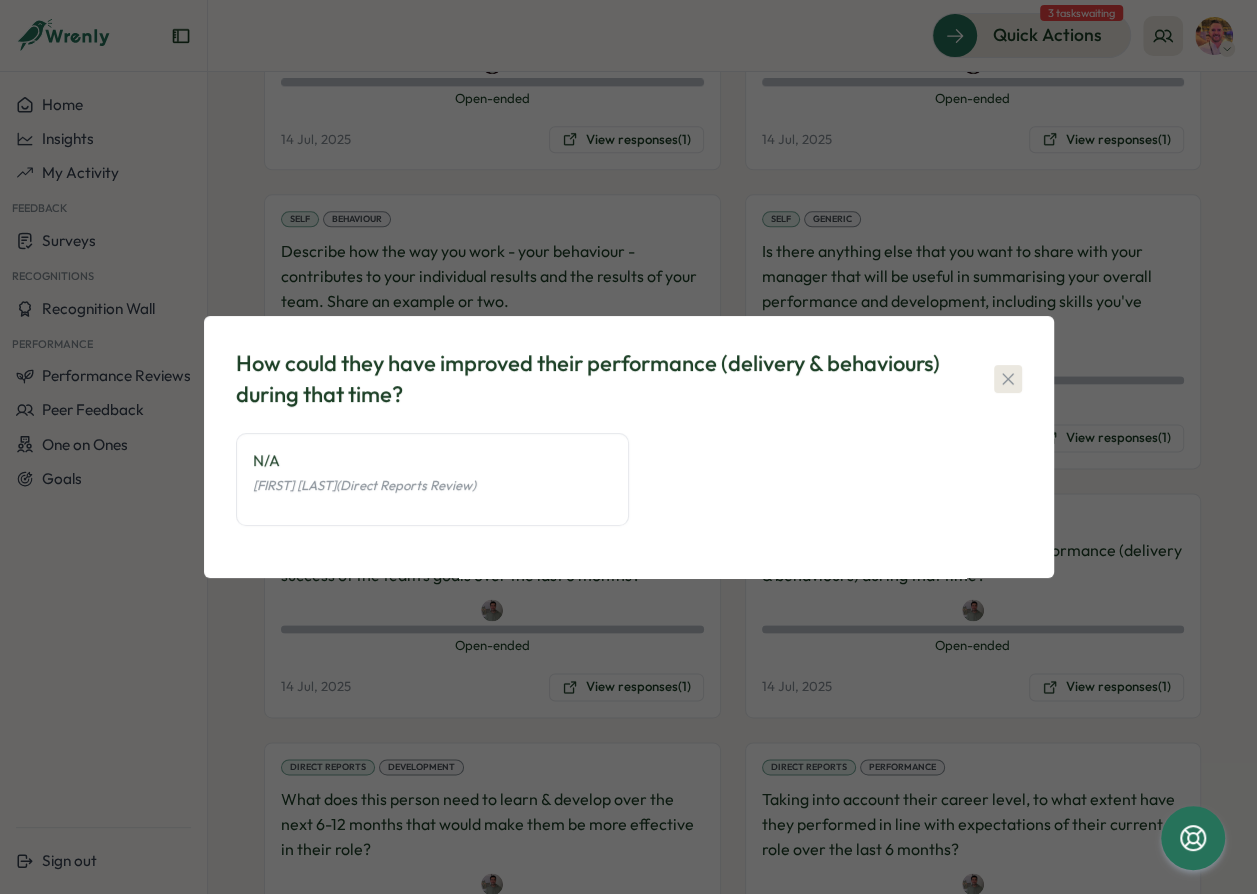 click 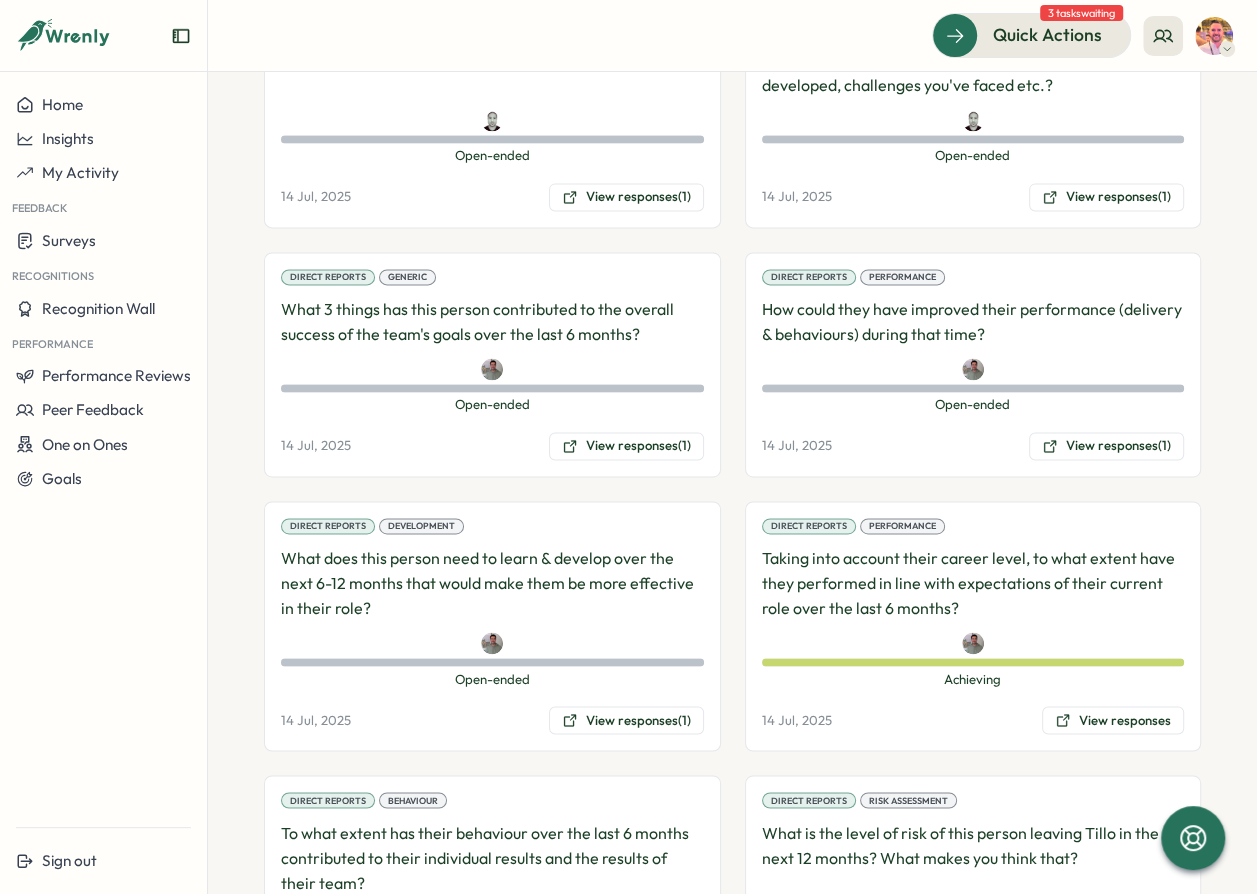 scroll, scrollTop: 1727, scrollLeft: 0, axis: vertical 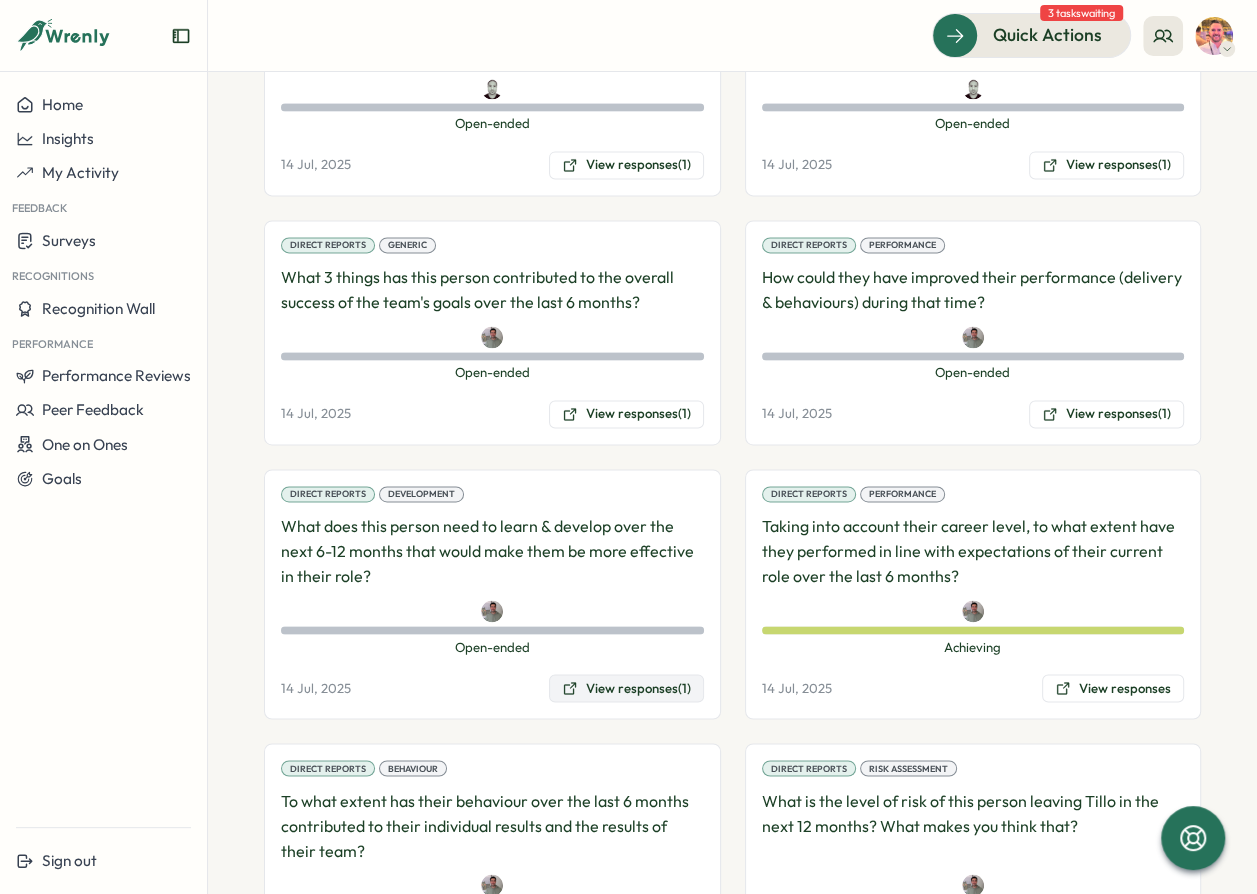 click on "View responses  (1)" at bounding box center [626, 688] 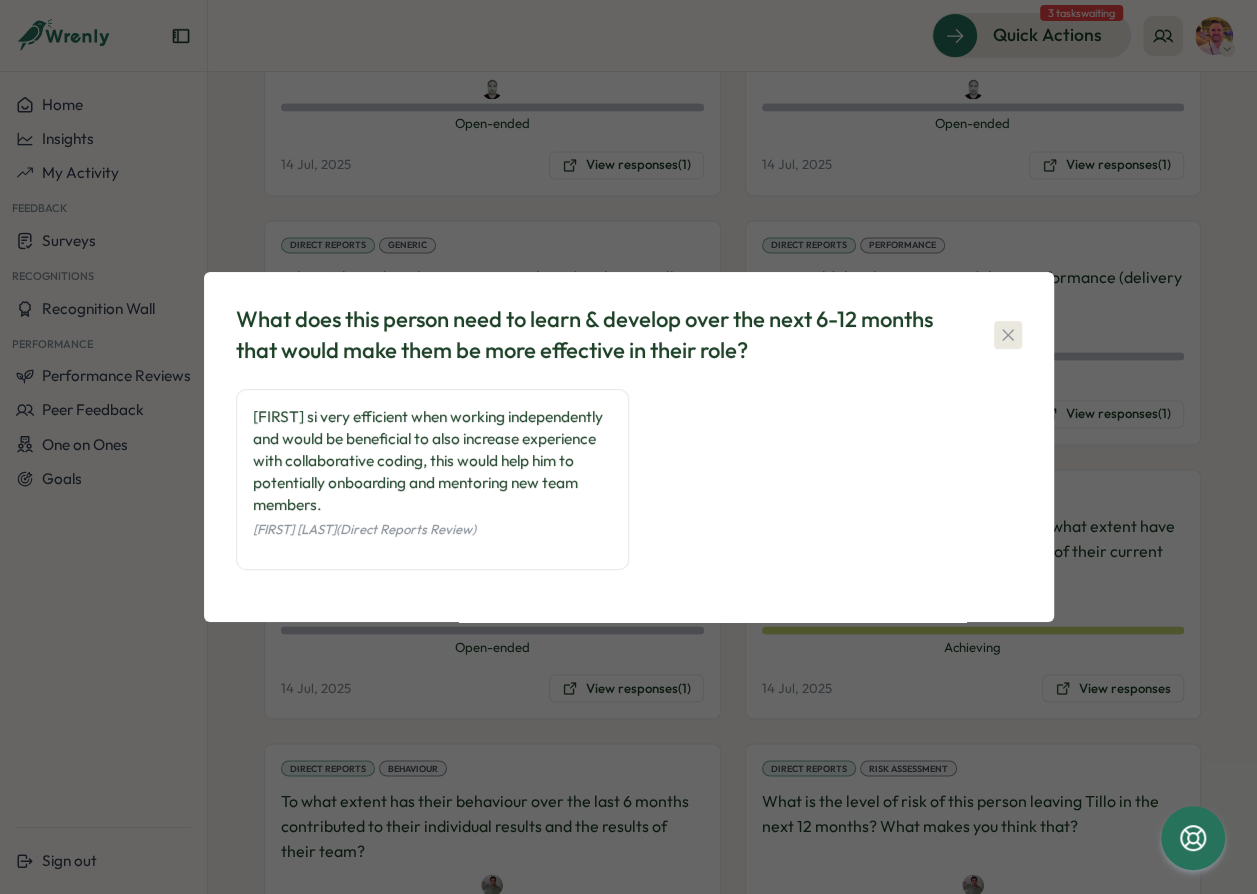 click at bounding box center [1008, 335] 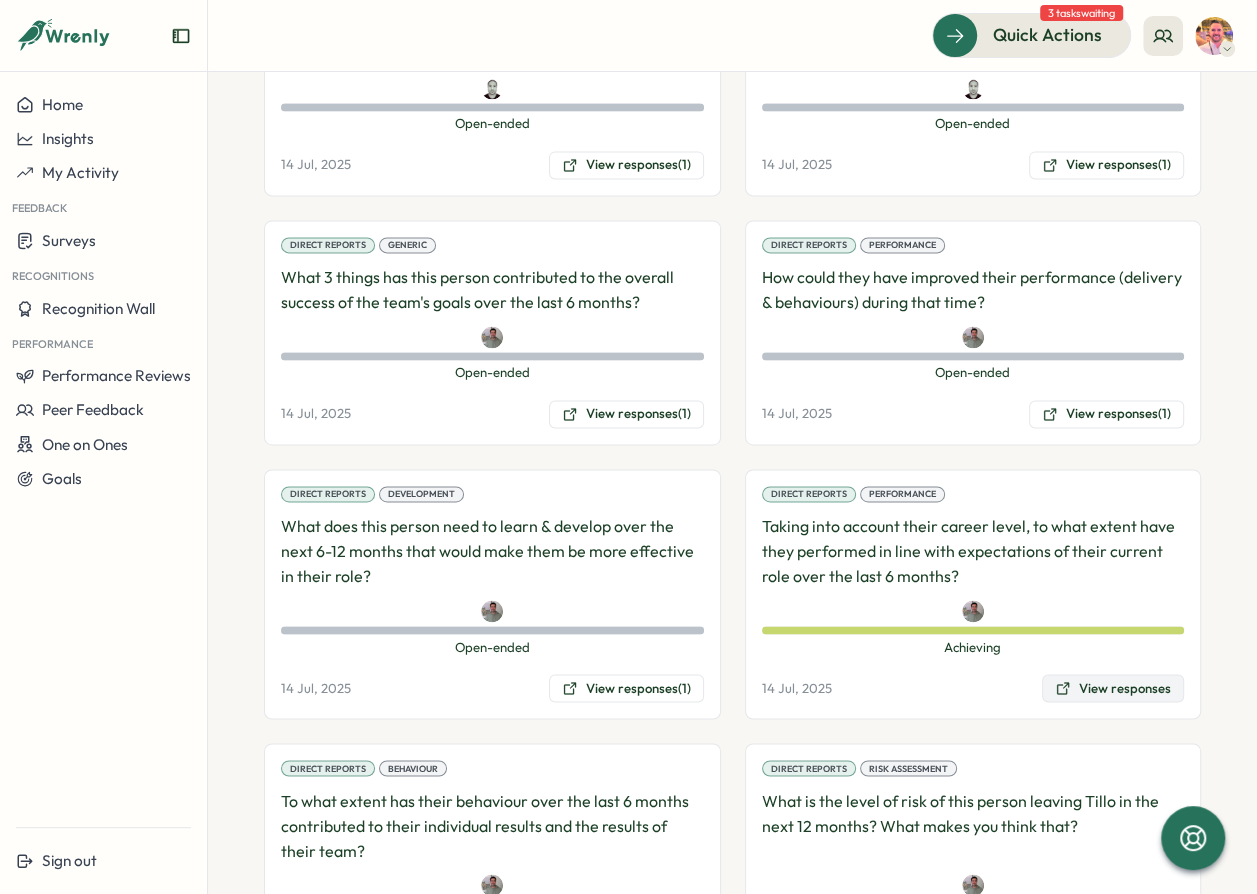 click on "View responses" at bounding box center [1113, 688] 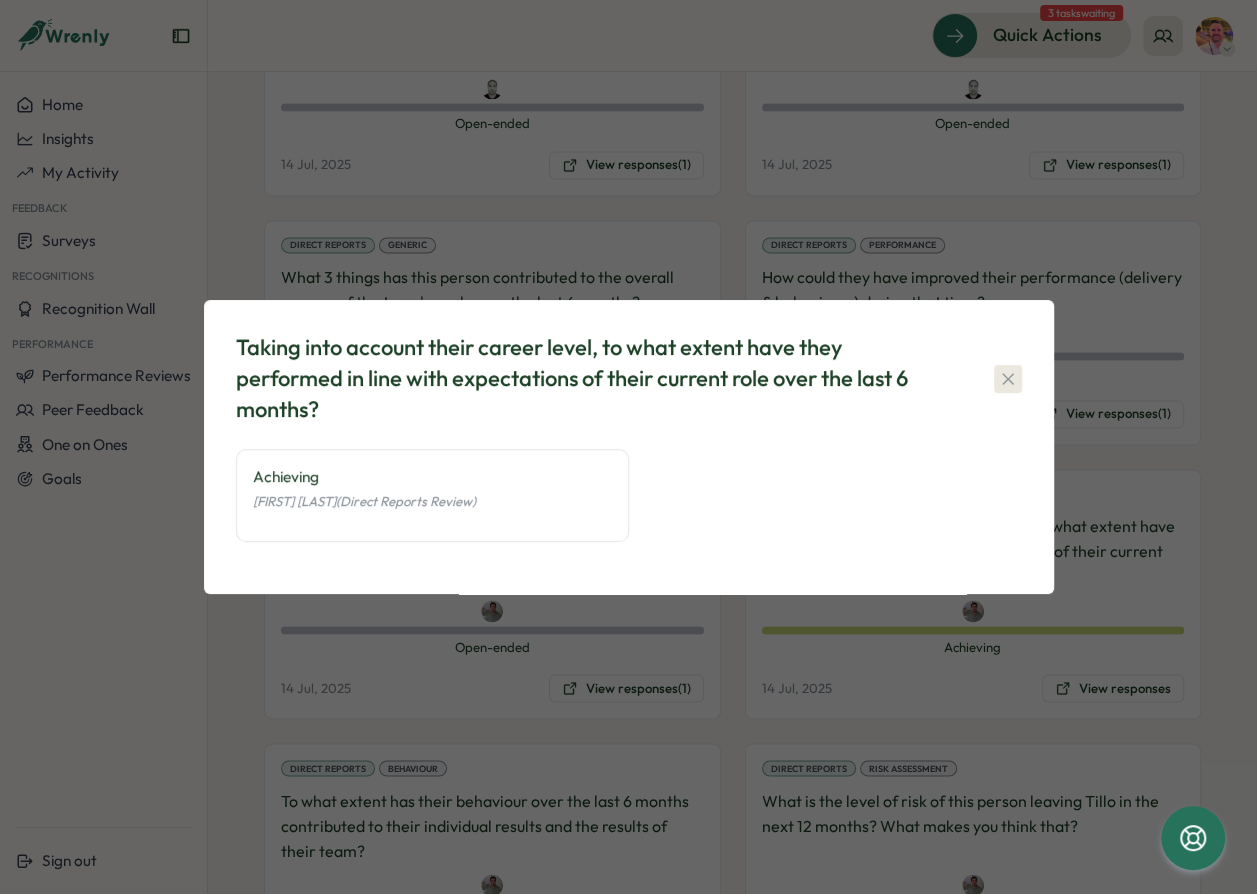 click 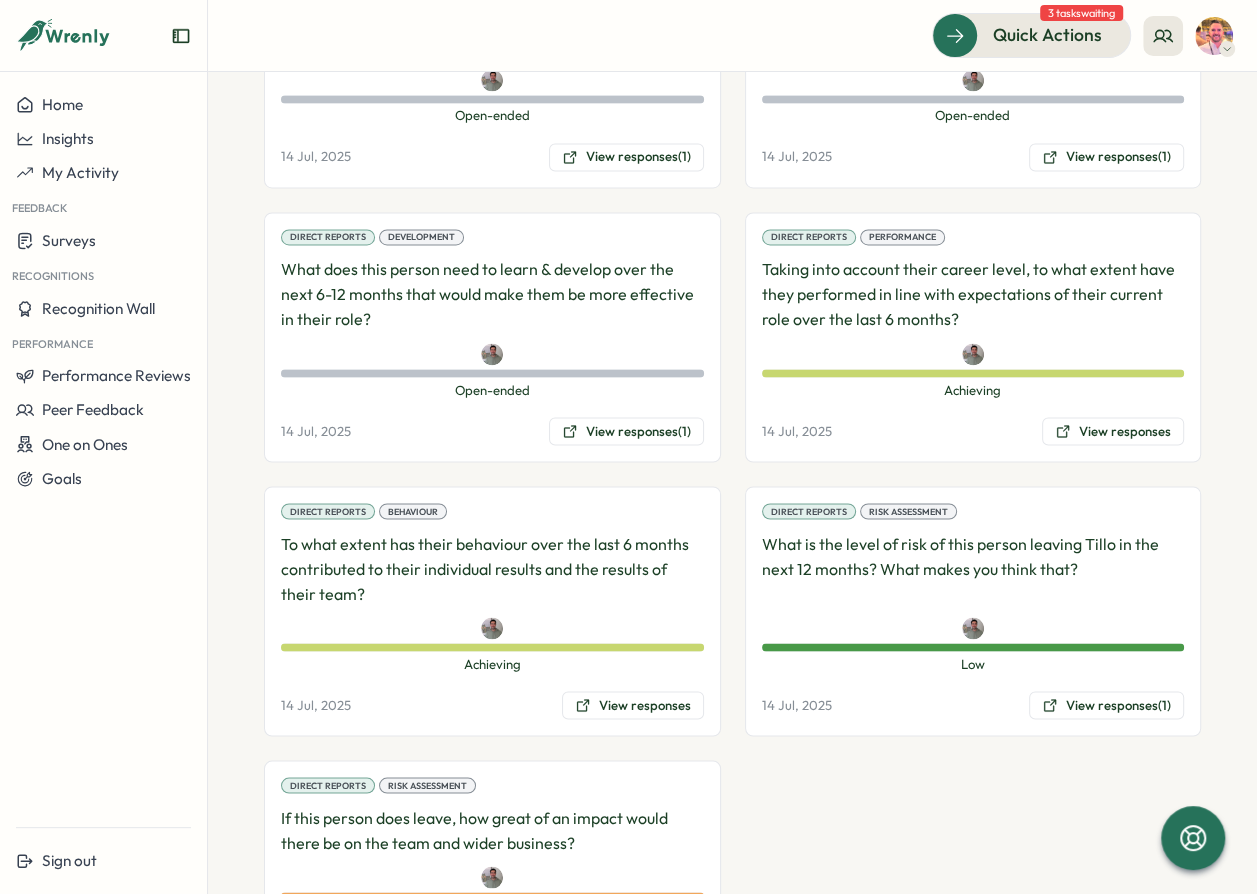 scroll, scrollTop: 2000, scrollLeft: 0, axis: vertical 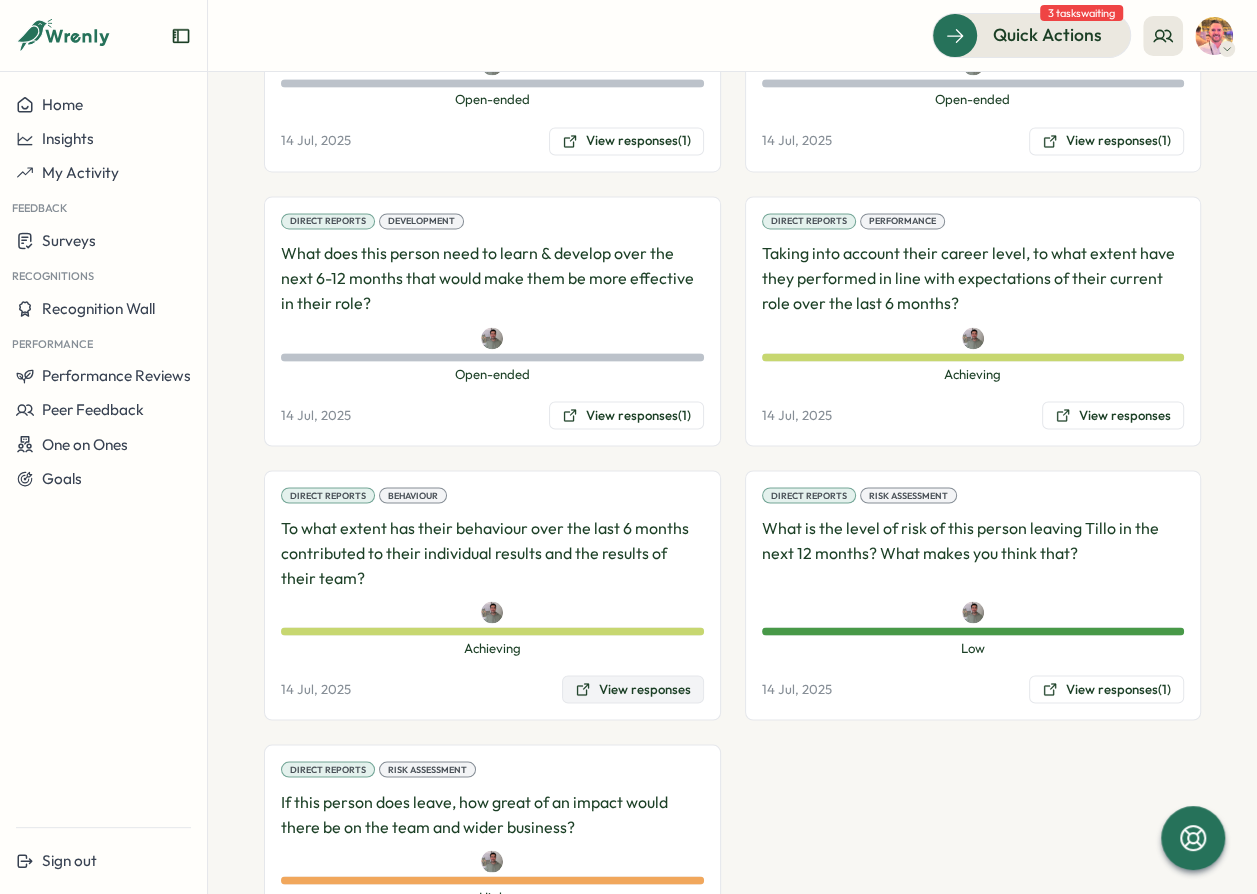 click on "View responses" at bounding box center [633, 689] 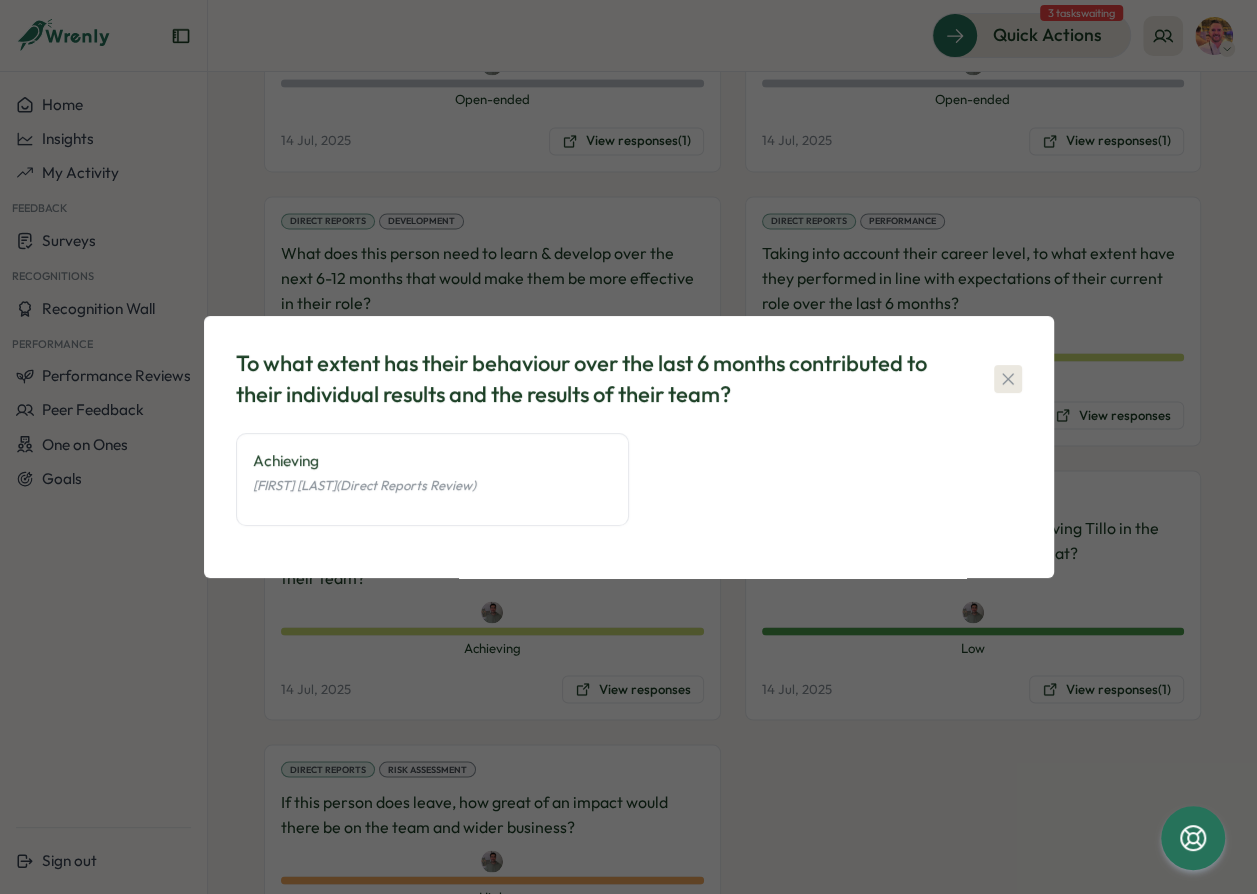 click 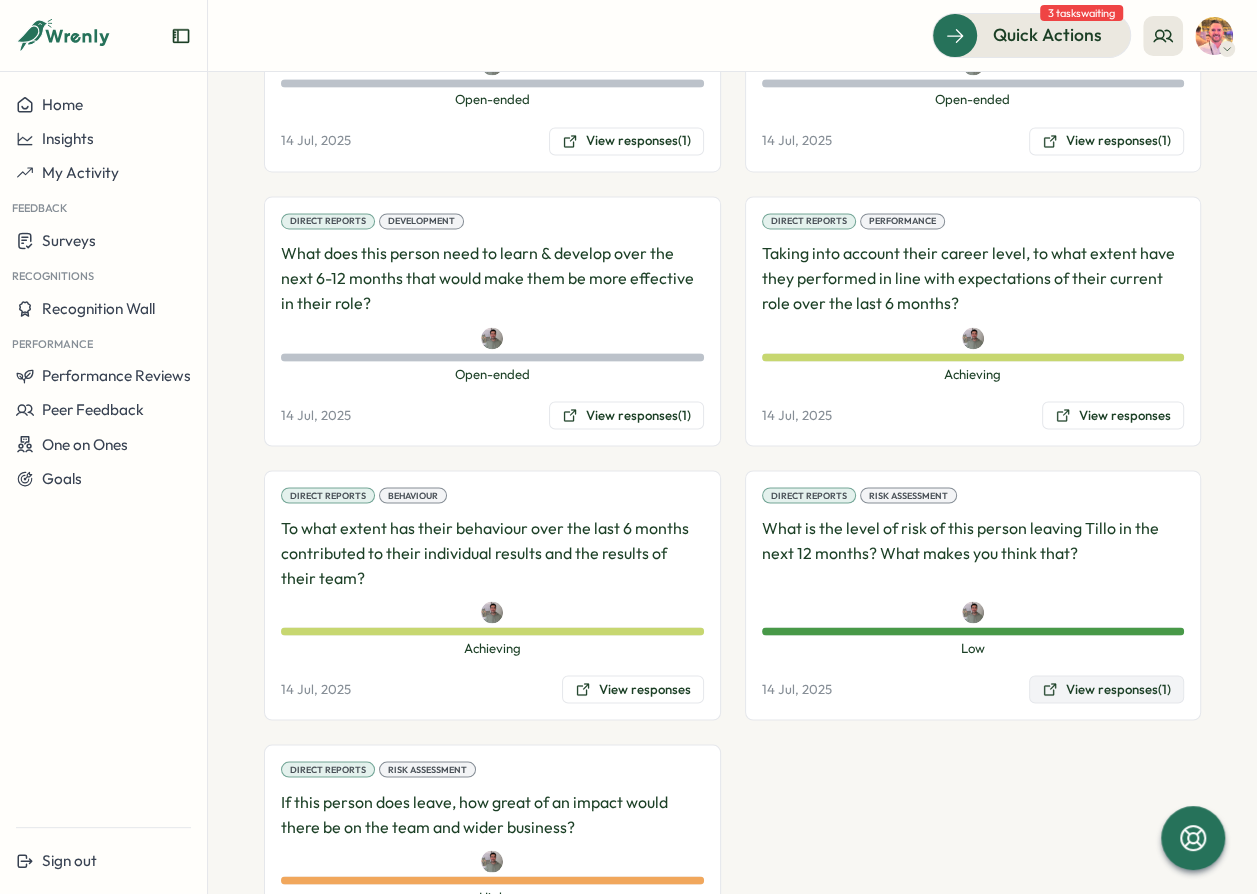 click on "View responses  (1)" at bounding box center [1106, 689] 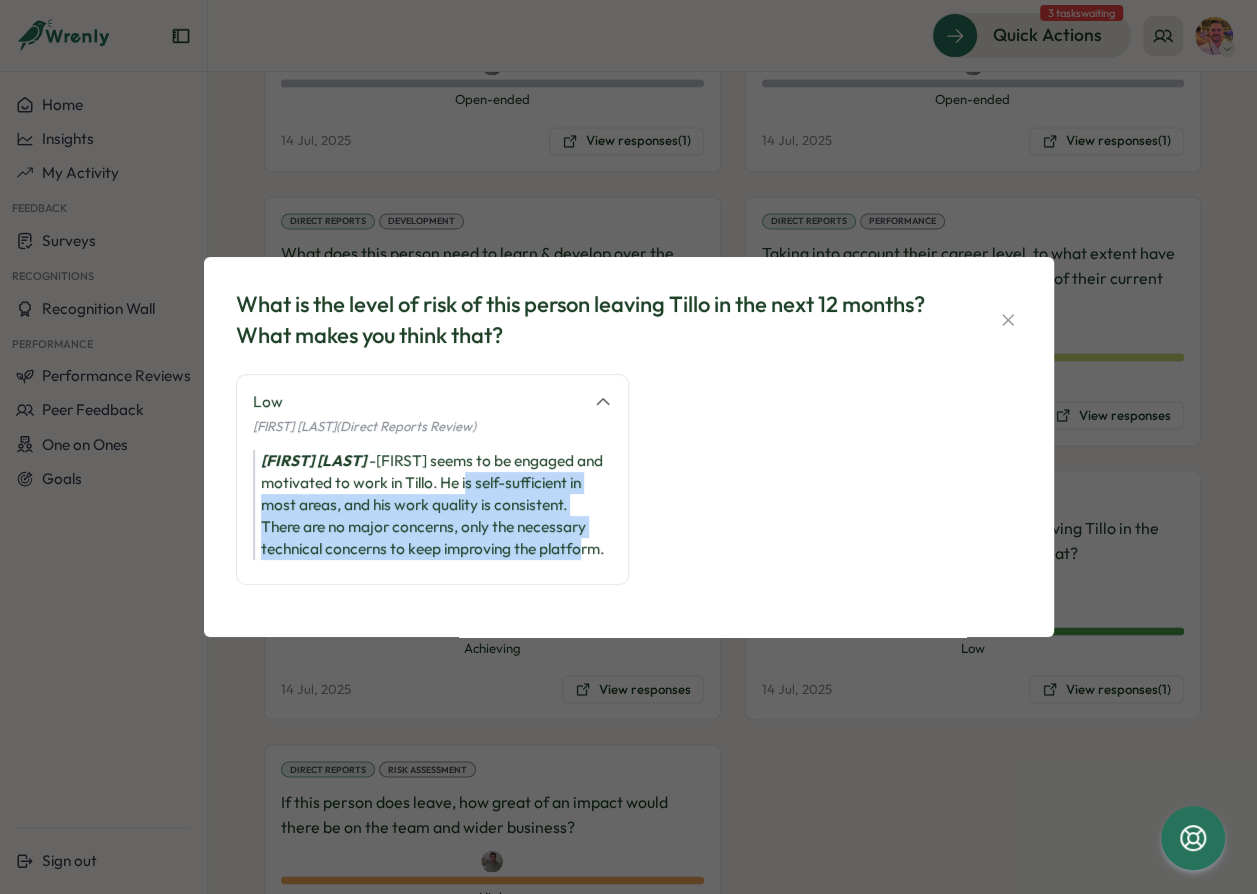 drag, startPoint x: 473, startPoint y: 492, endPoint x: 597, endPoint y: 547, distance: 135.65028 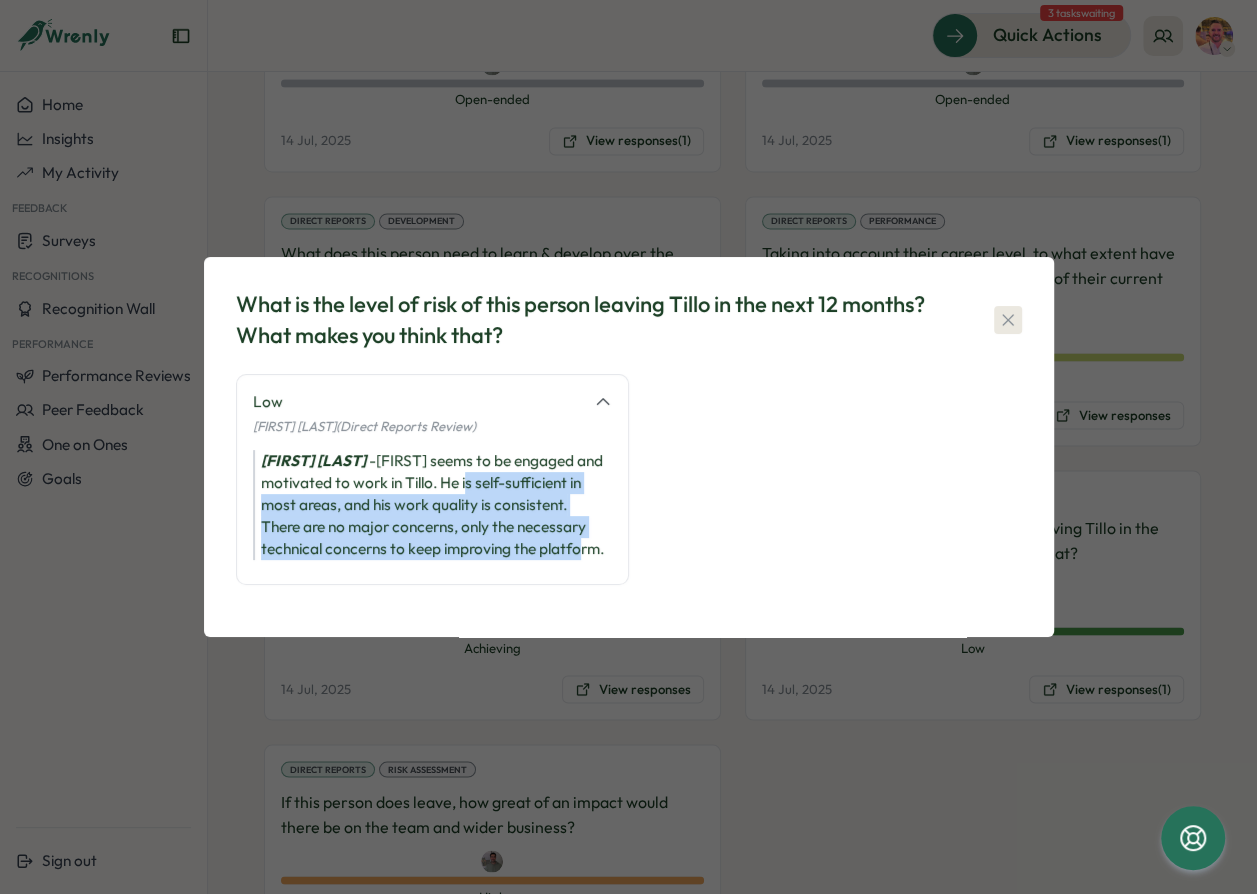 click at bounding box center (1008, 320) 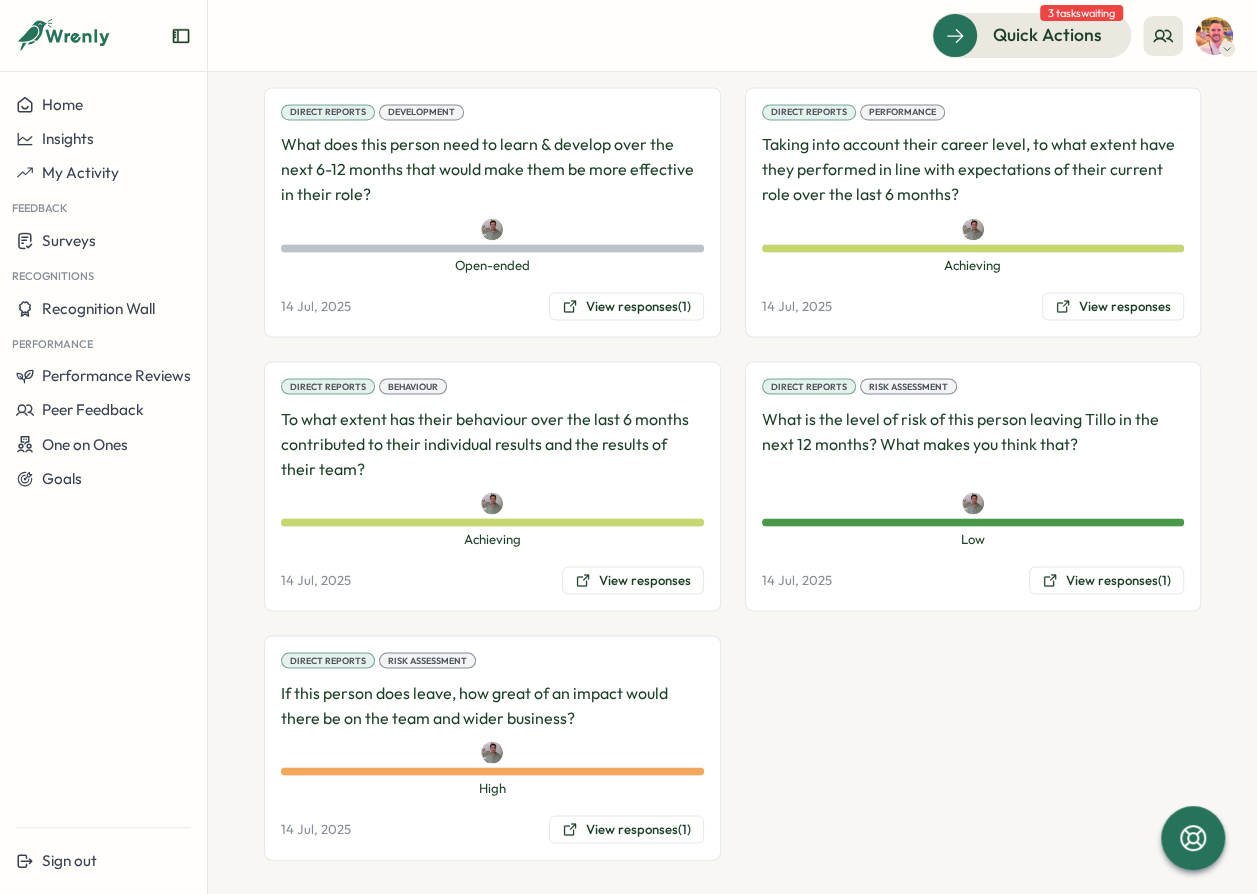 scroll, scrollTop: 2111, scrollLeft: 0, axis: vertical 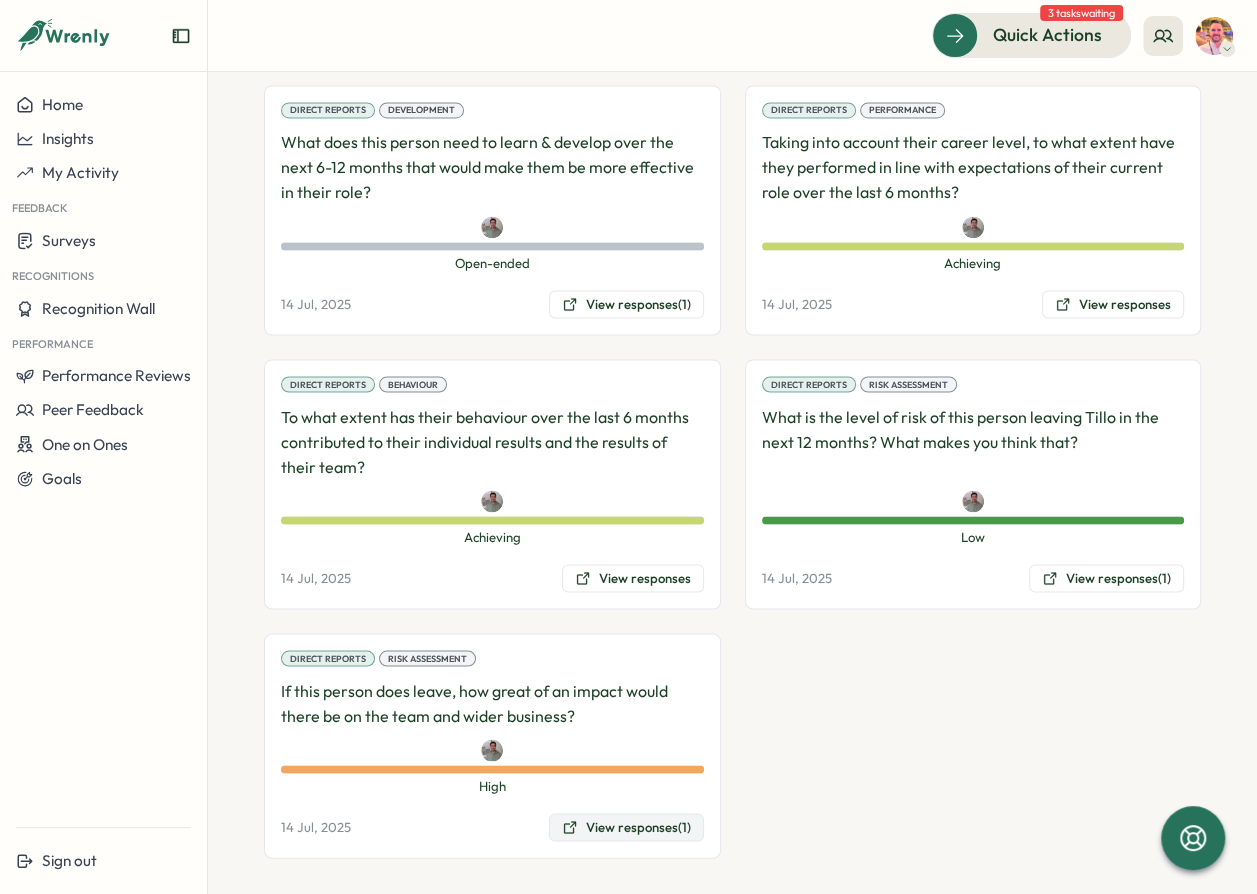 click on "View responses  (1)" at bounding box center [626, 827] 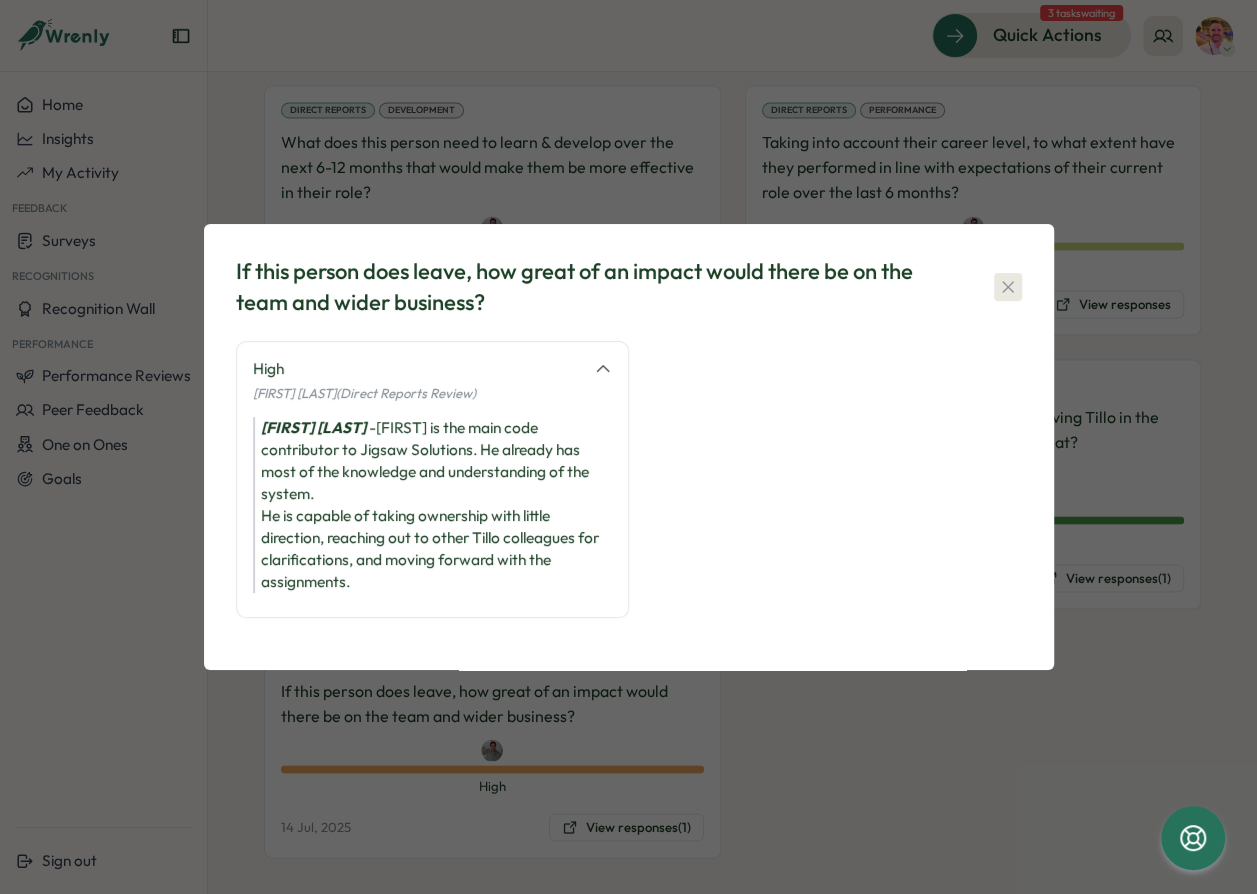 click at bounding box center (1008, 287) 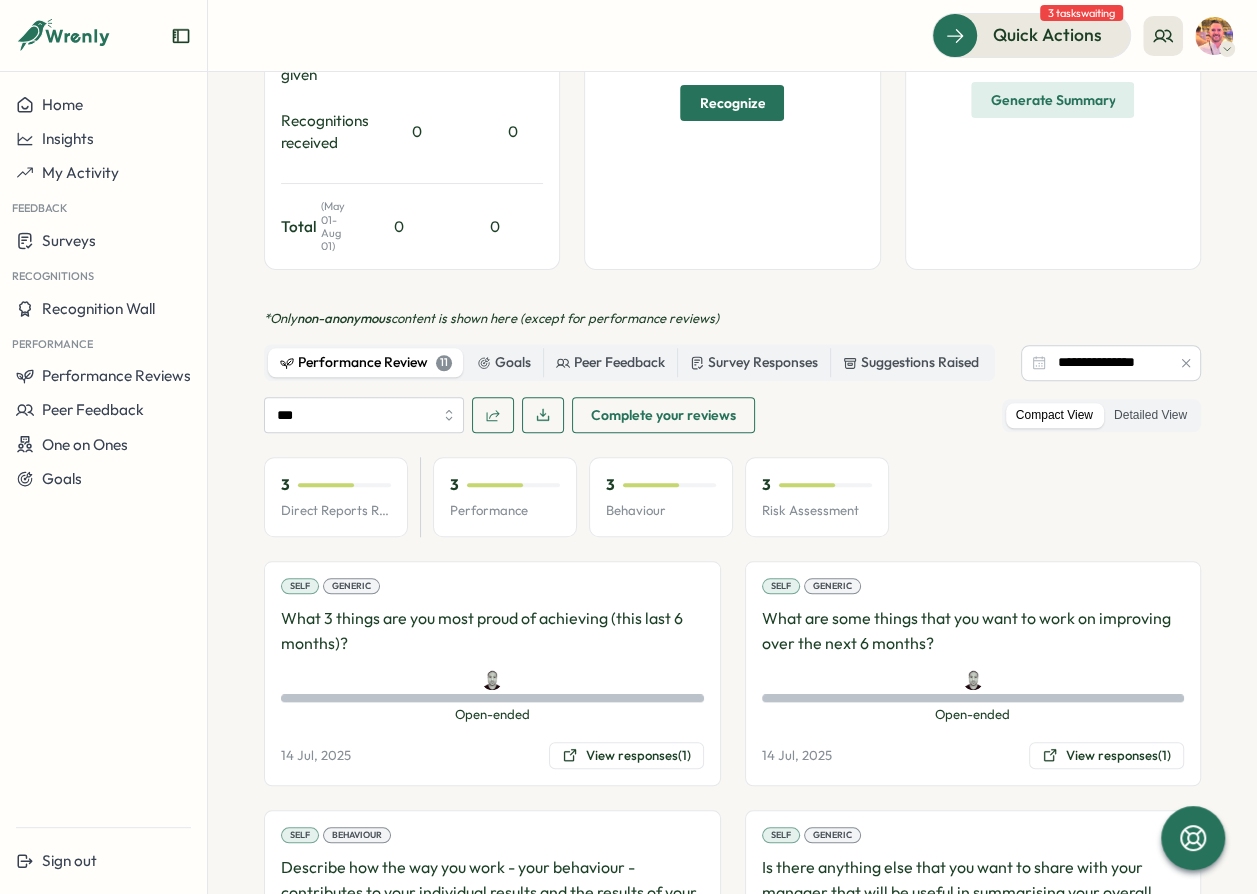 scroll, scrollTop: 474, scrollLeft: 0, axis: vertical 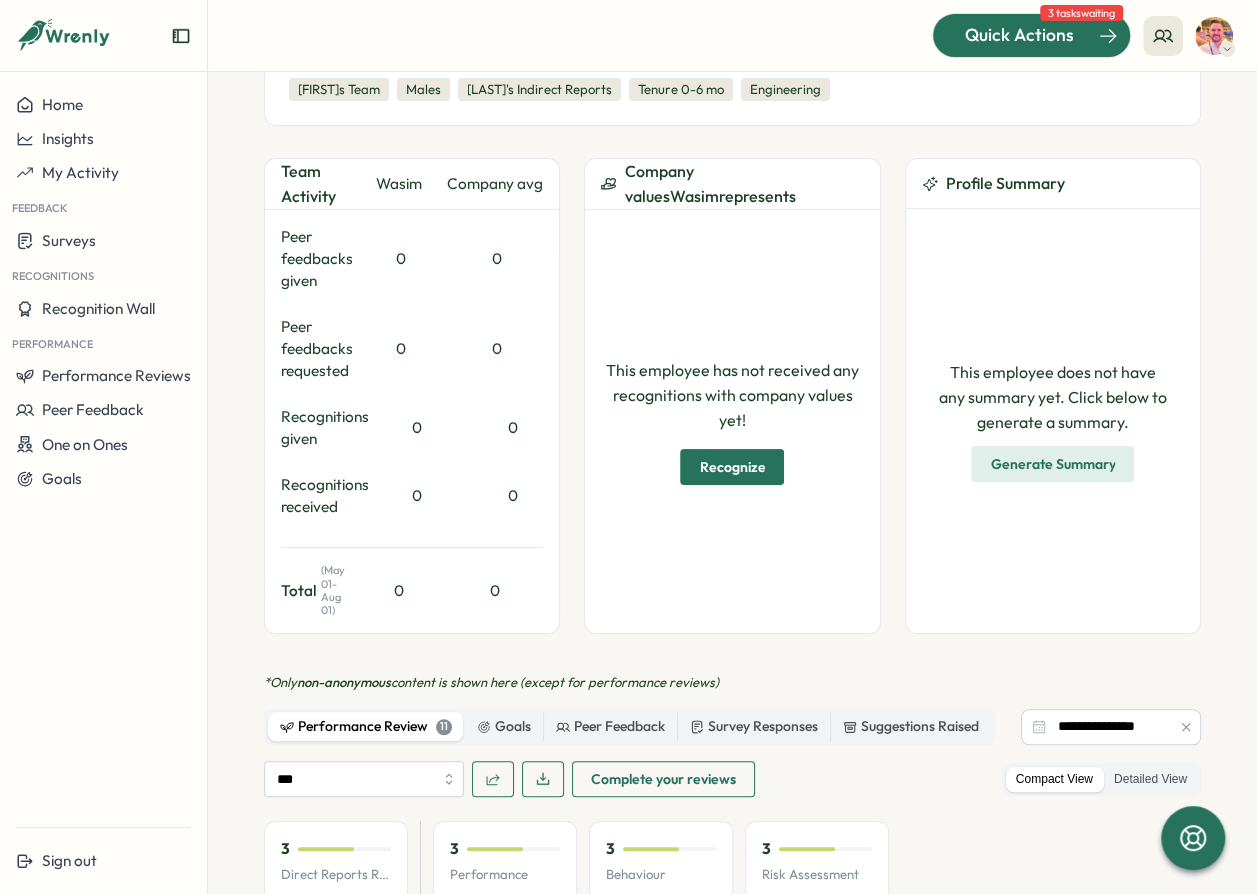 click on "Quick Actions" at bounding box center [1019, 35] 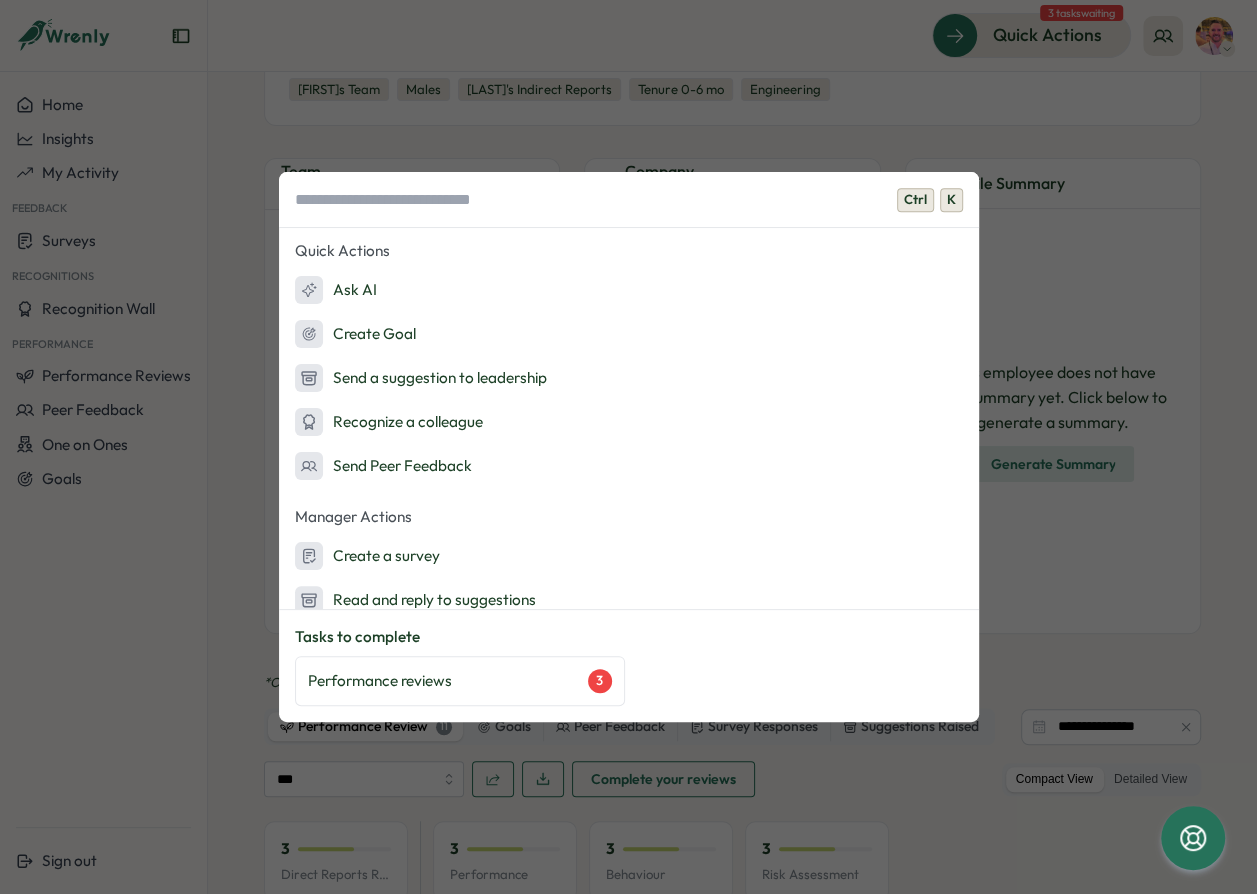 click on "Ctrl K Quick Actions Ask AI Create Goal Send a suggestion to leadership Recognize a colleague Send Peer Feedback Manager Actions Create a survey Read and reply to suggestions General Manage Team Goals My Goals My Activity Open Notifications Tasks to complete Performance reviews 3" at bounding box center (628, 447) 